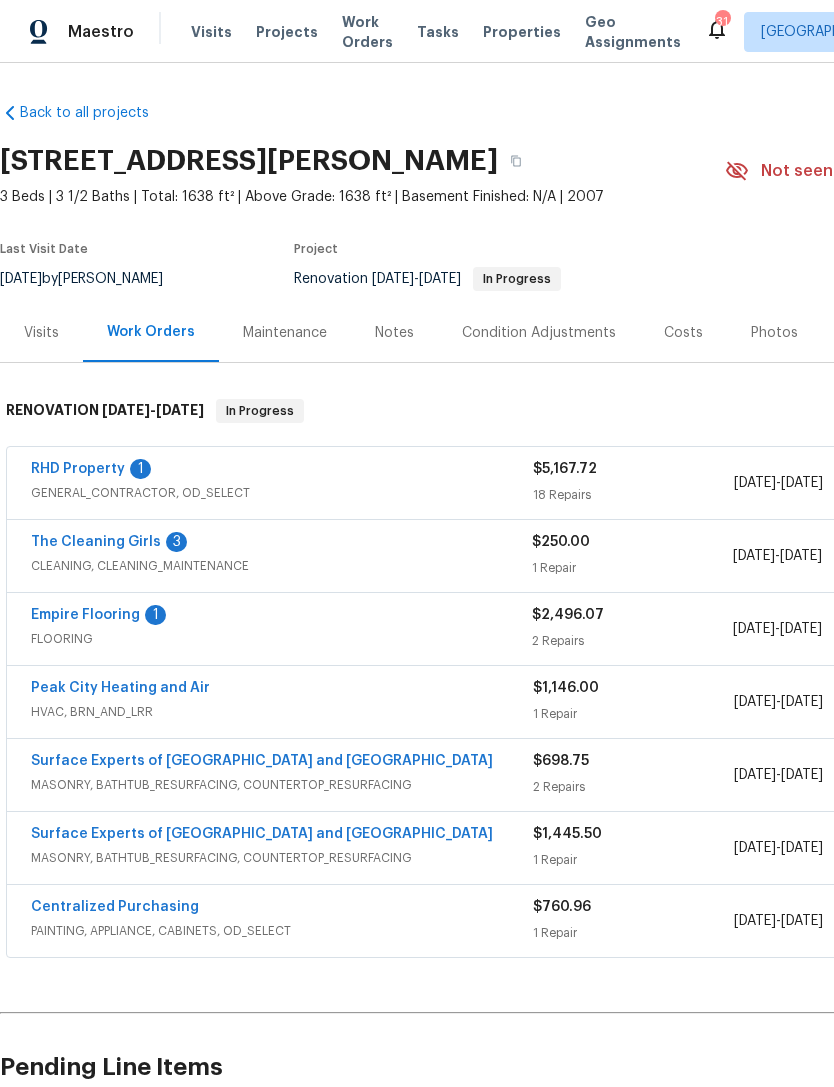 scroll, scrollTop: 0, scrollLeft: 0, axis: both 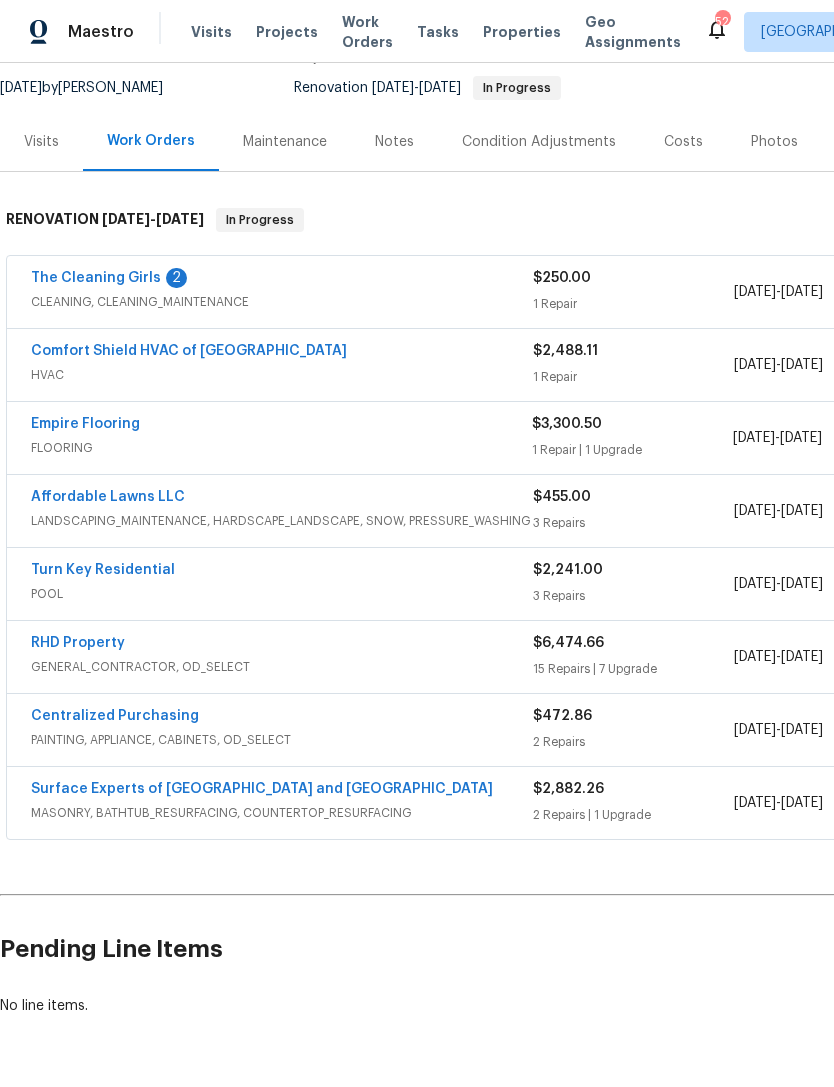 click on "The Cleaning Girls" at bounding box center (96, 278) 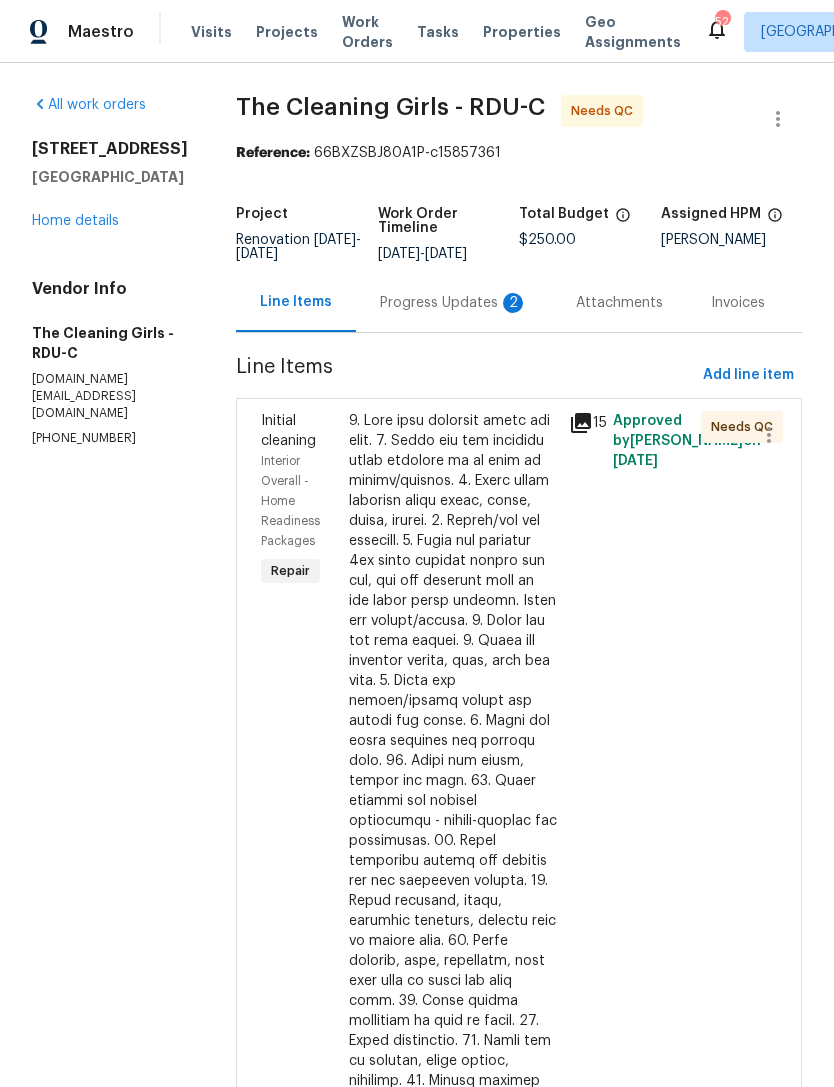 click on "Progress Updates 2" at bounding box center (454, 302) 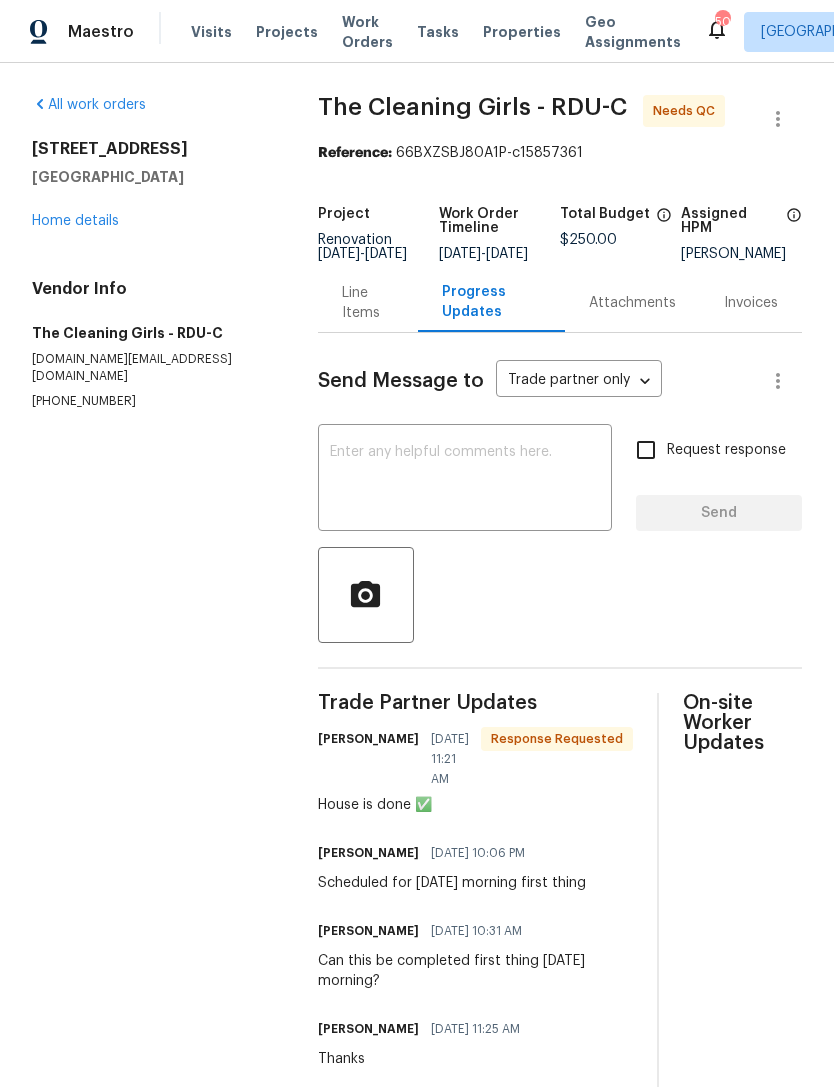 click on "Line Items" at bounding box center (368, 303) 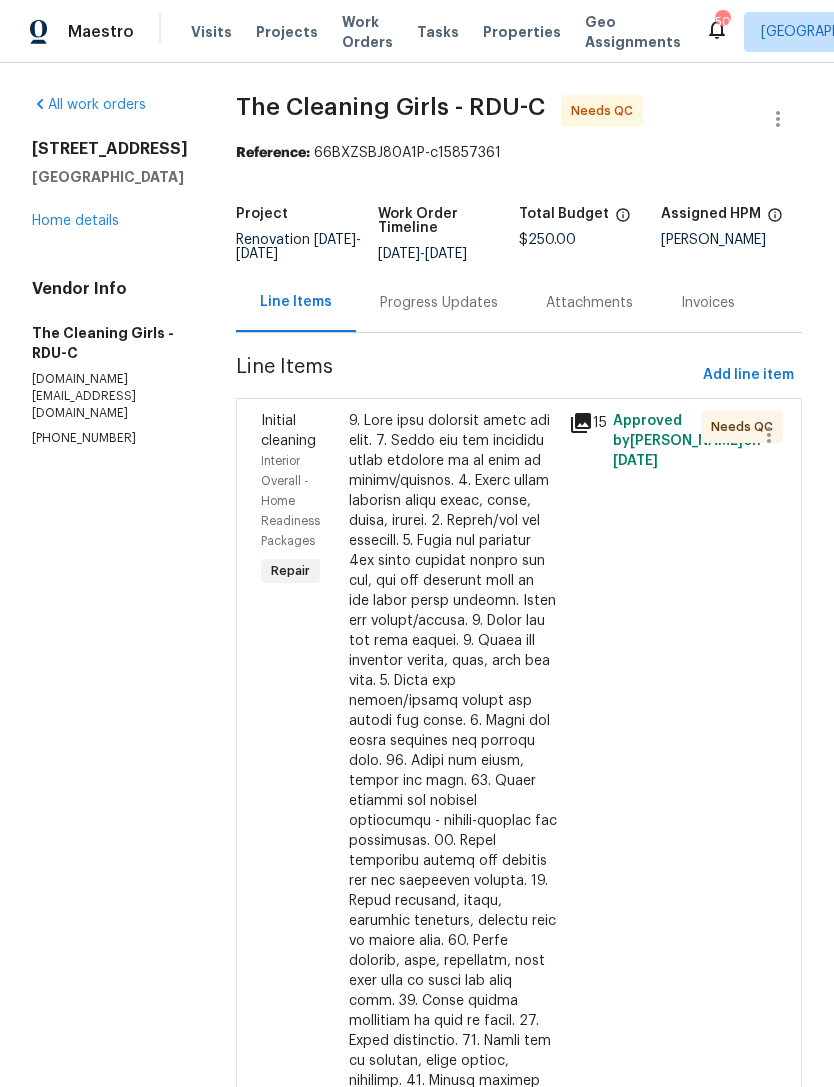 click at bounding box center [453, 891] 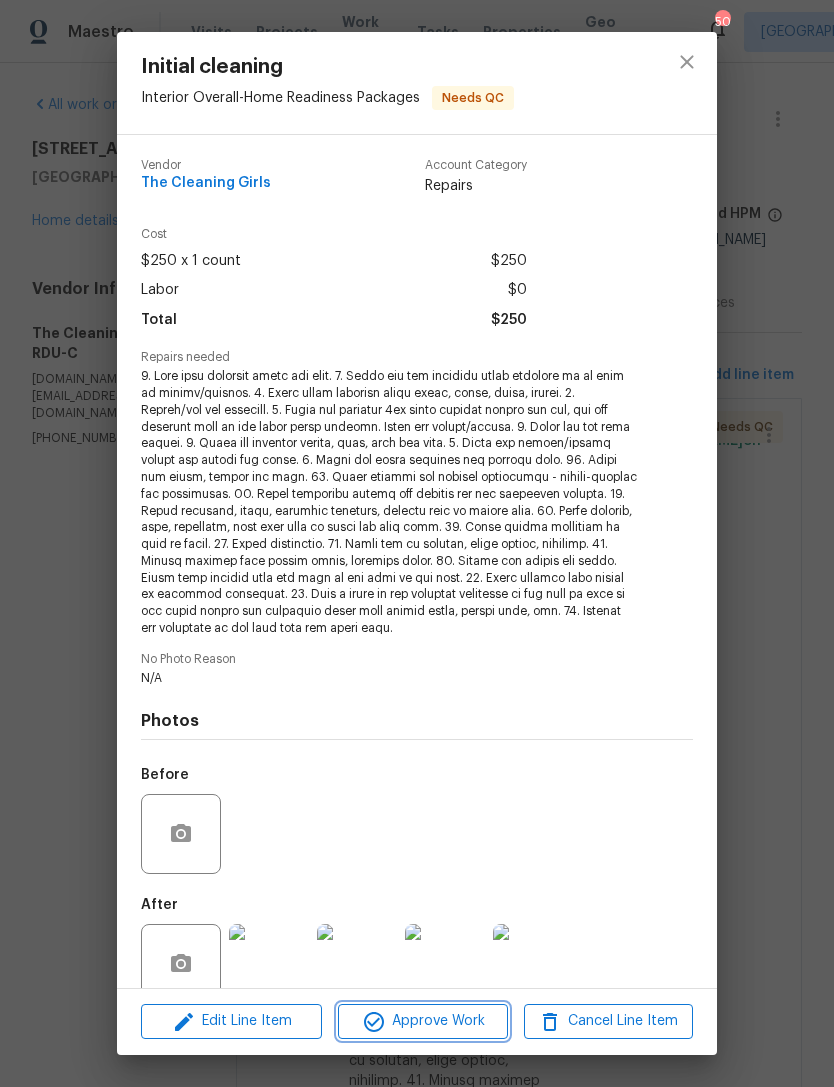 click on "Approve Work" at bounding box center (422, 1021) 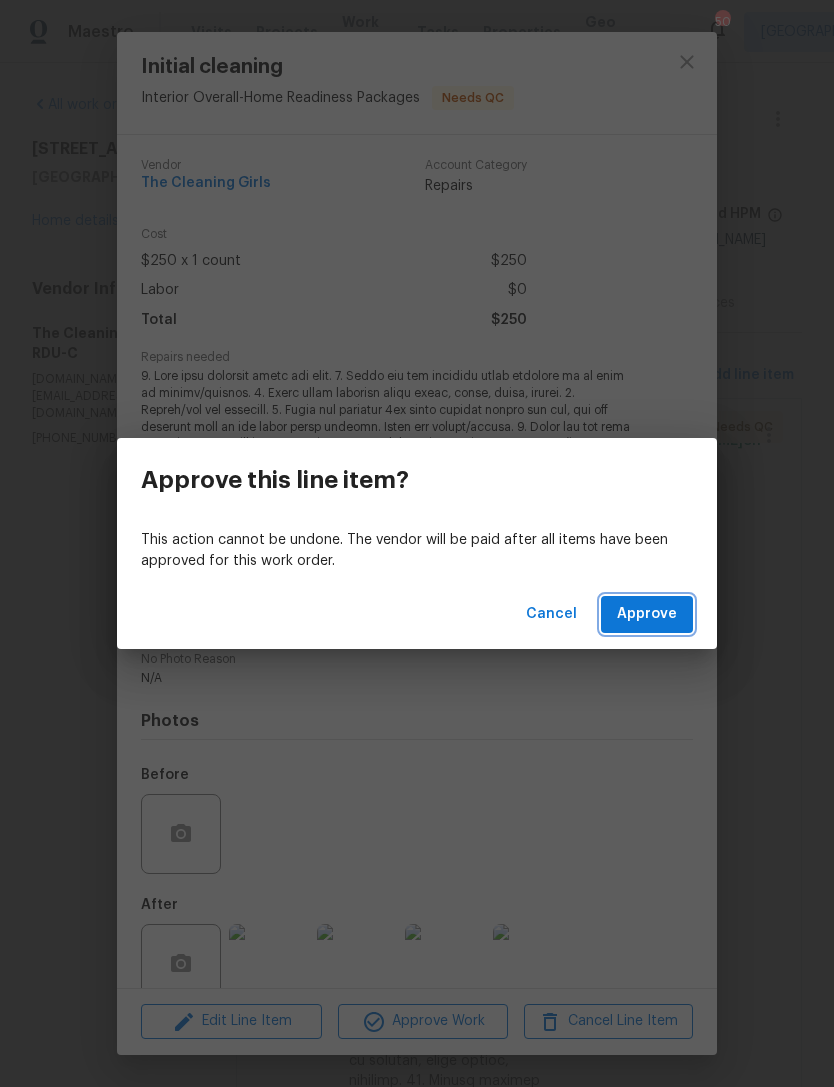 click on "Approve" at bounding box center (647, 614) 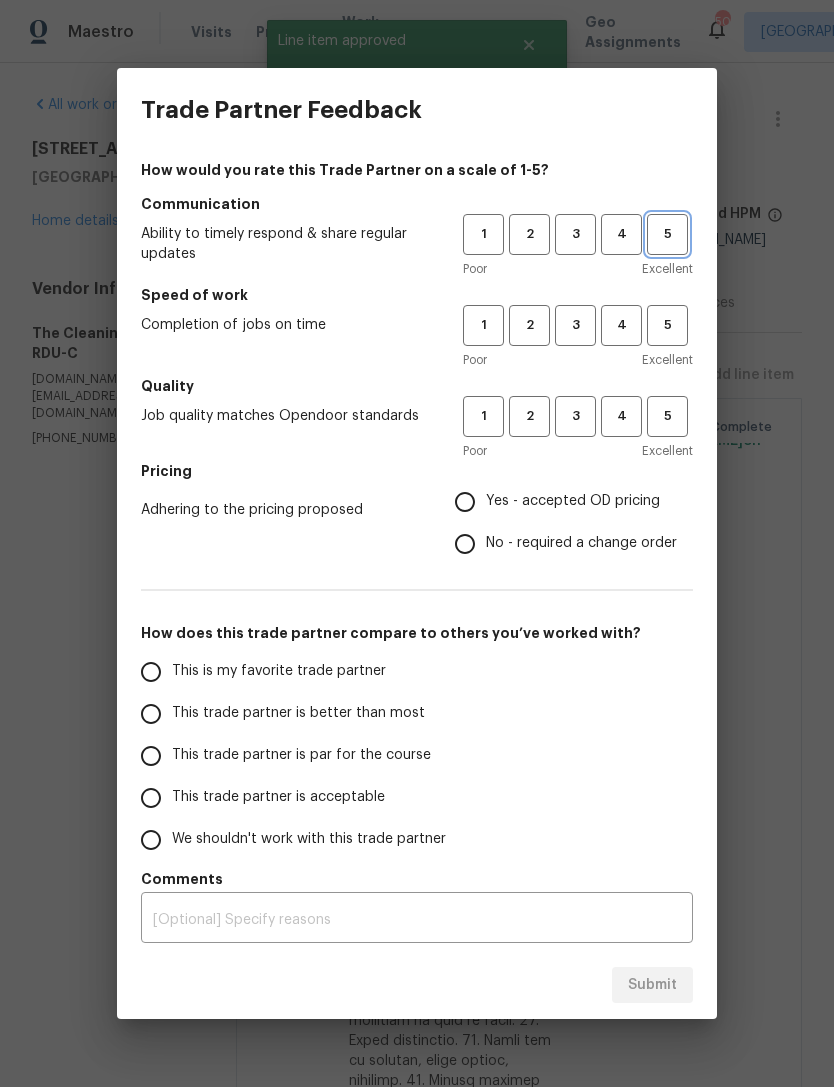 click on "5" at bounding box center (667, 234) 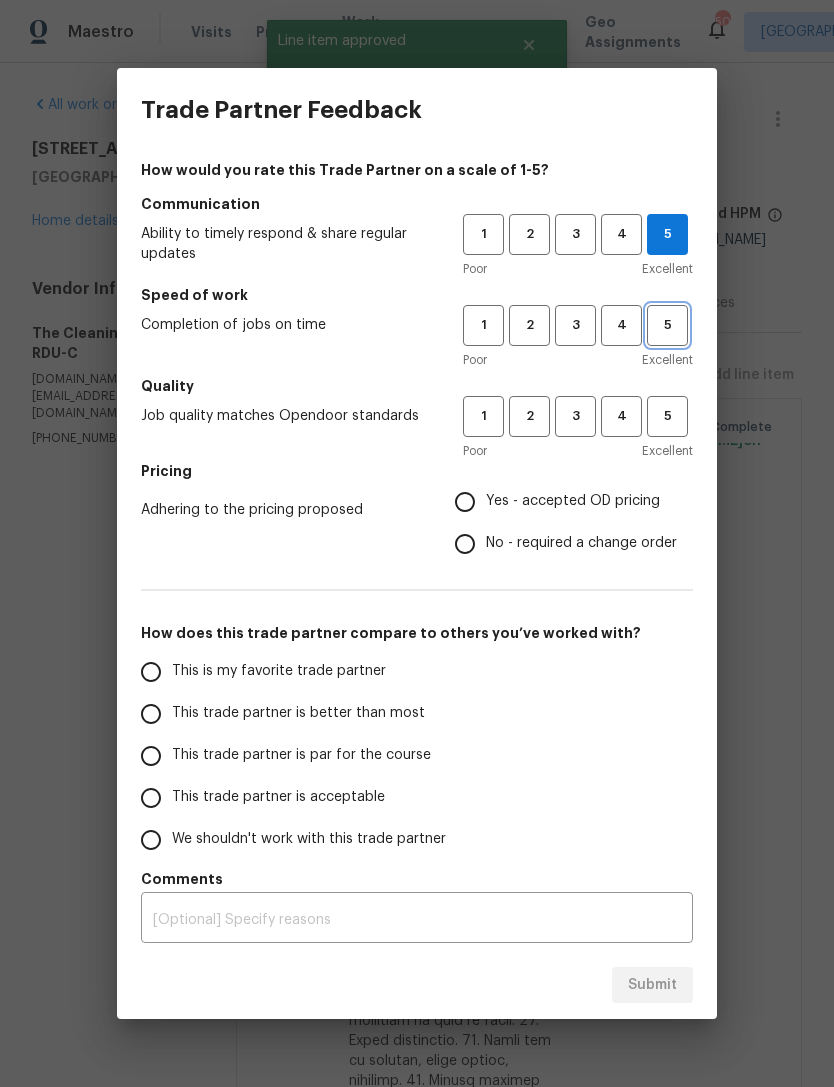 click on "5" at bounding box center [667, 325] 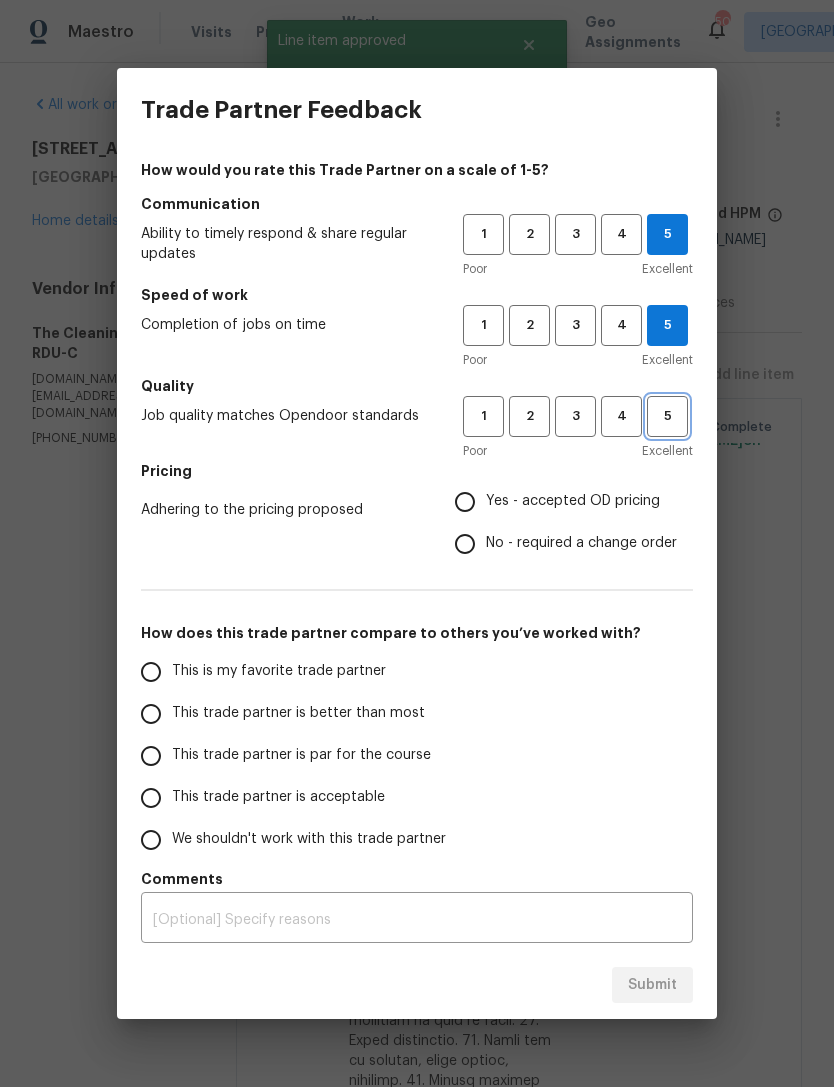 click on "5" at bounding box center [667, 416] 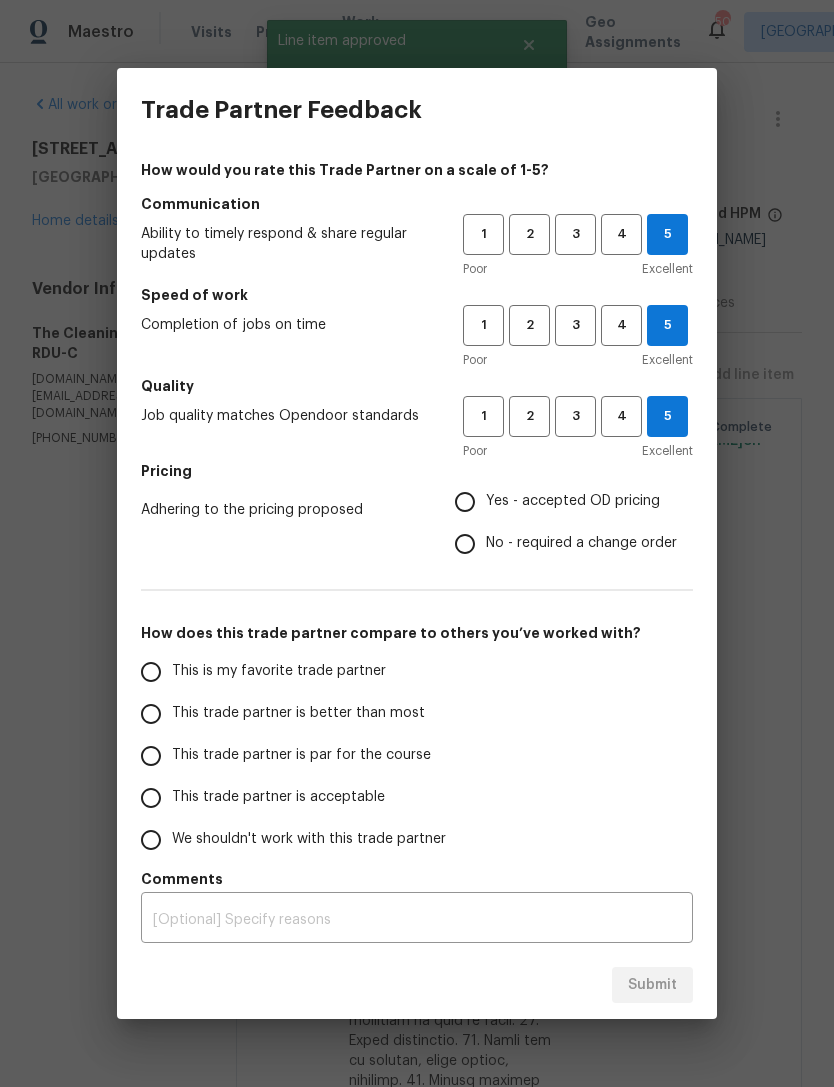 click on "Yes - accepted OD pricing" at bounding box center (573, 501) 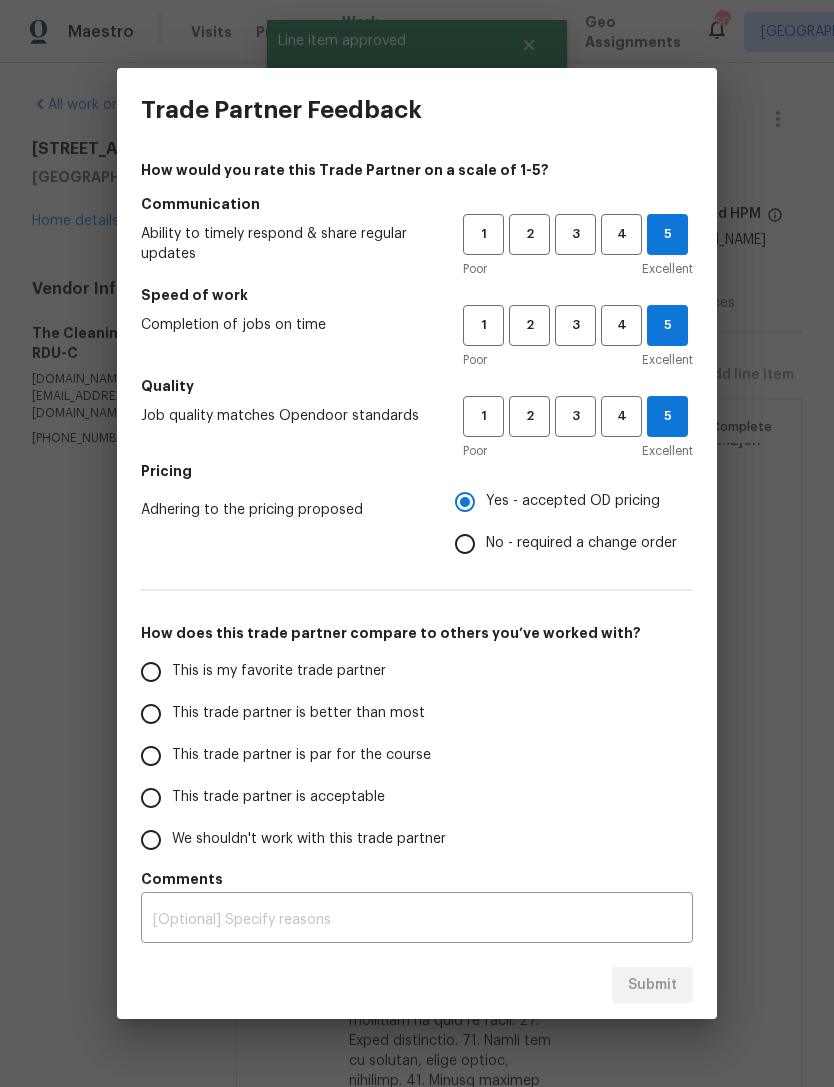 click on "This is my favorite trade partner" at bounding box center (288, 672) 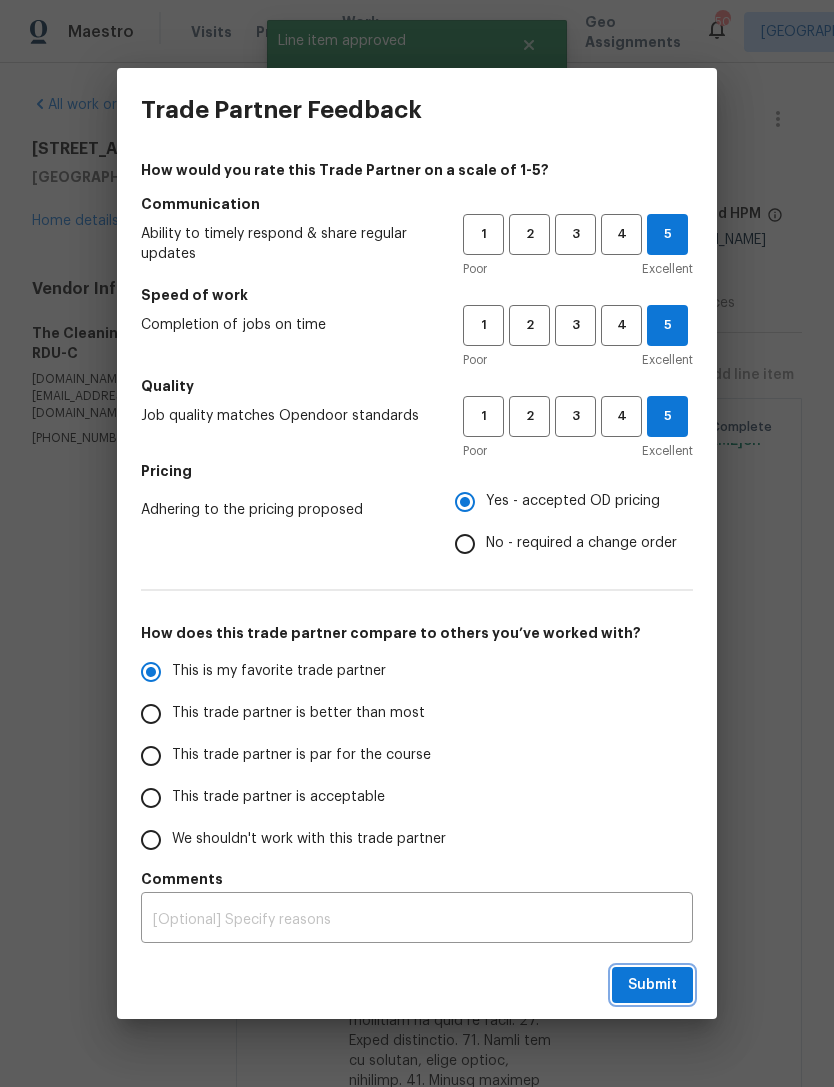 click on "Submit" at bounding box center [652, 985] 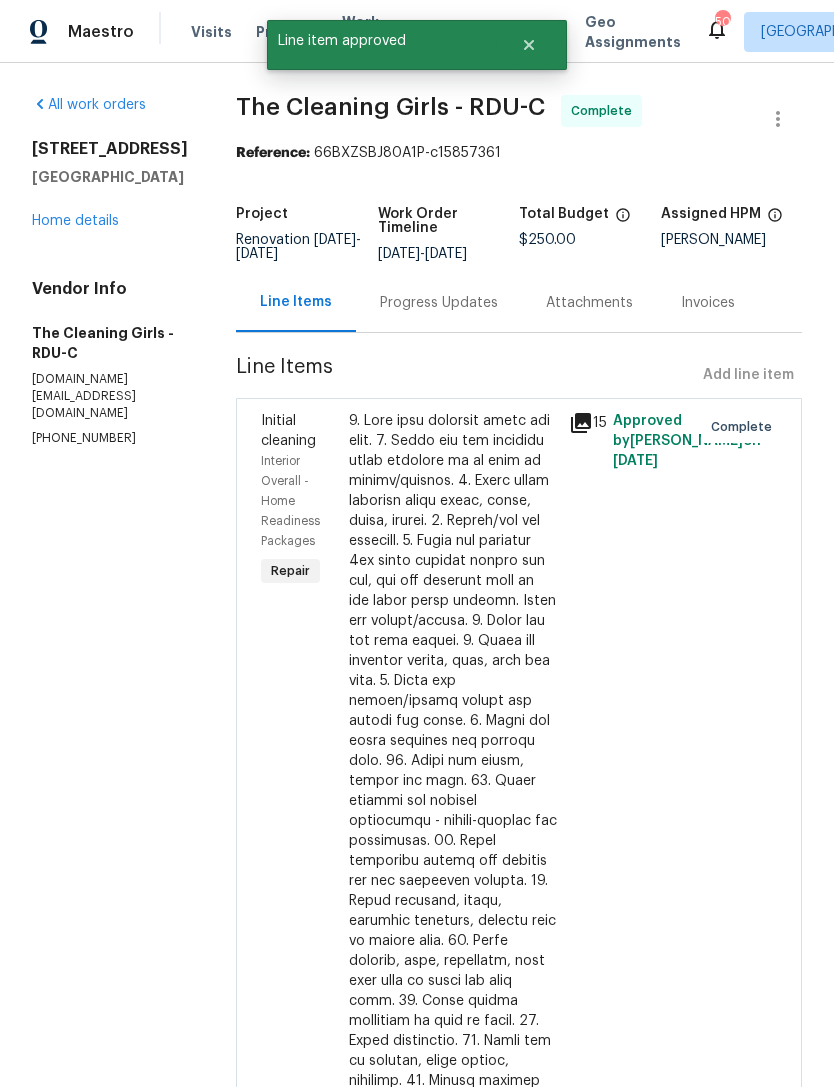radio on "true" 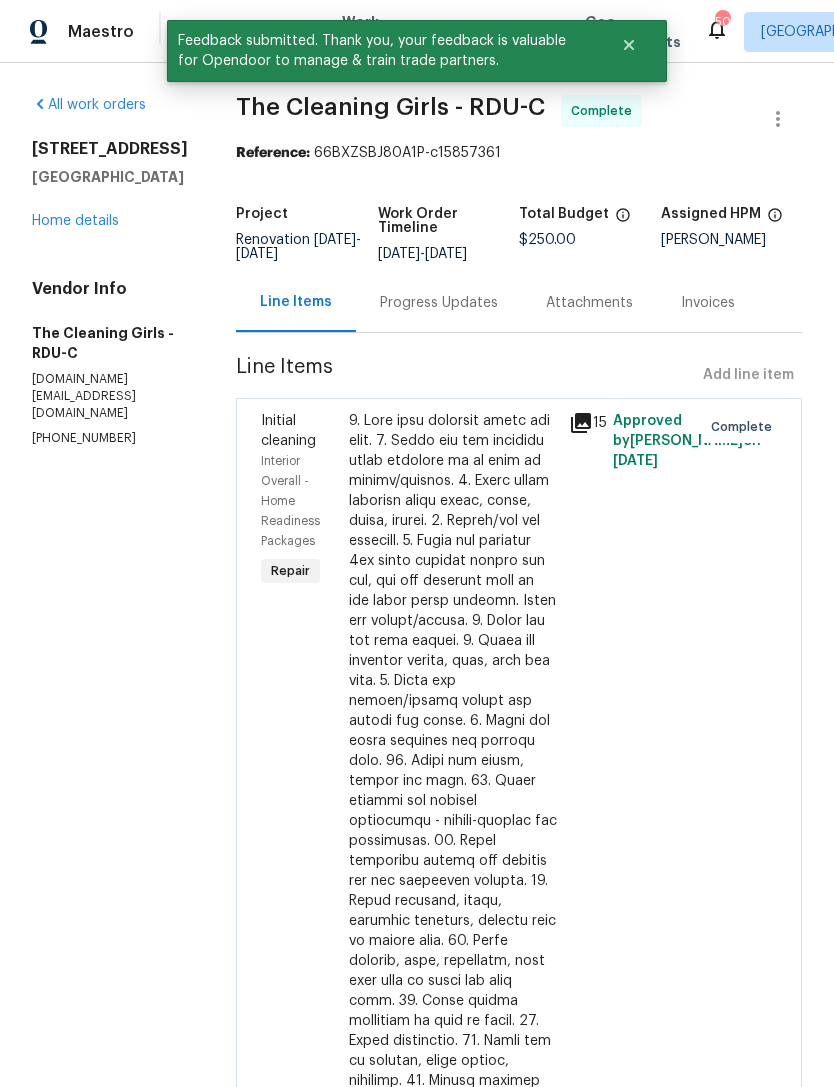 click on "107 Galena Ct Durham, NC 27704 Home details" at bounding box center [110, 185] 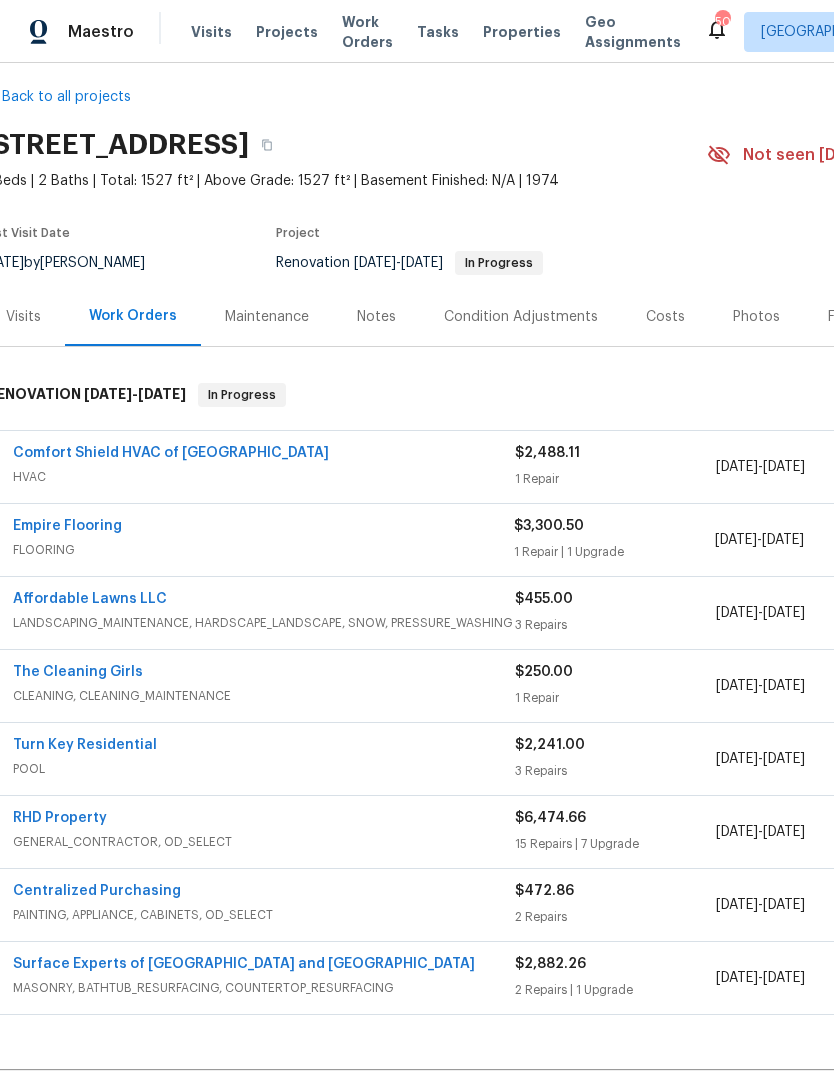 scroll, scrollTop: 16, scrollLeft: 8, axis: both 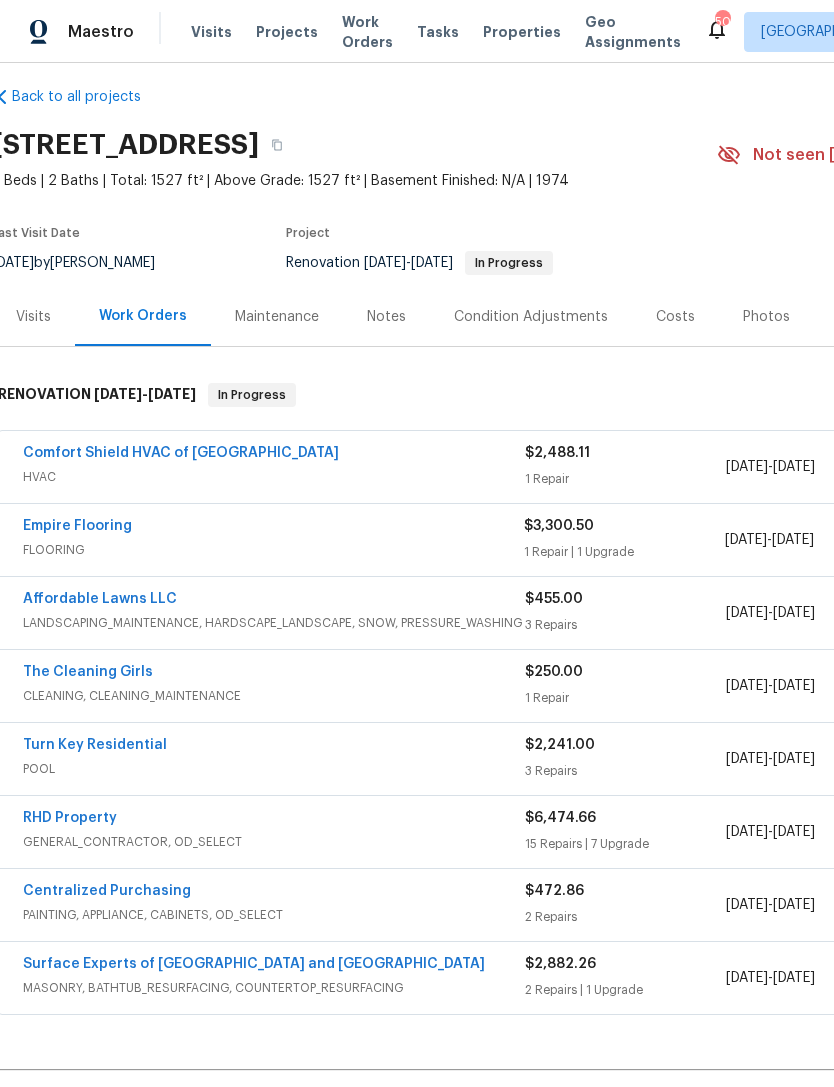 click on "Comfort Shield HVAC of NC" at bounding box center [181, 453] 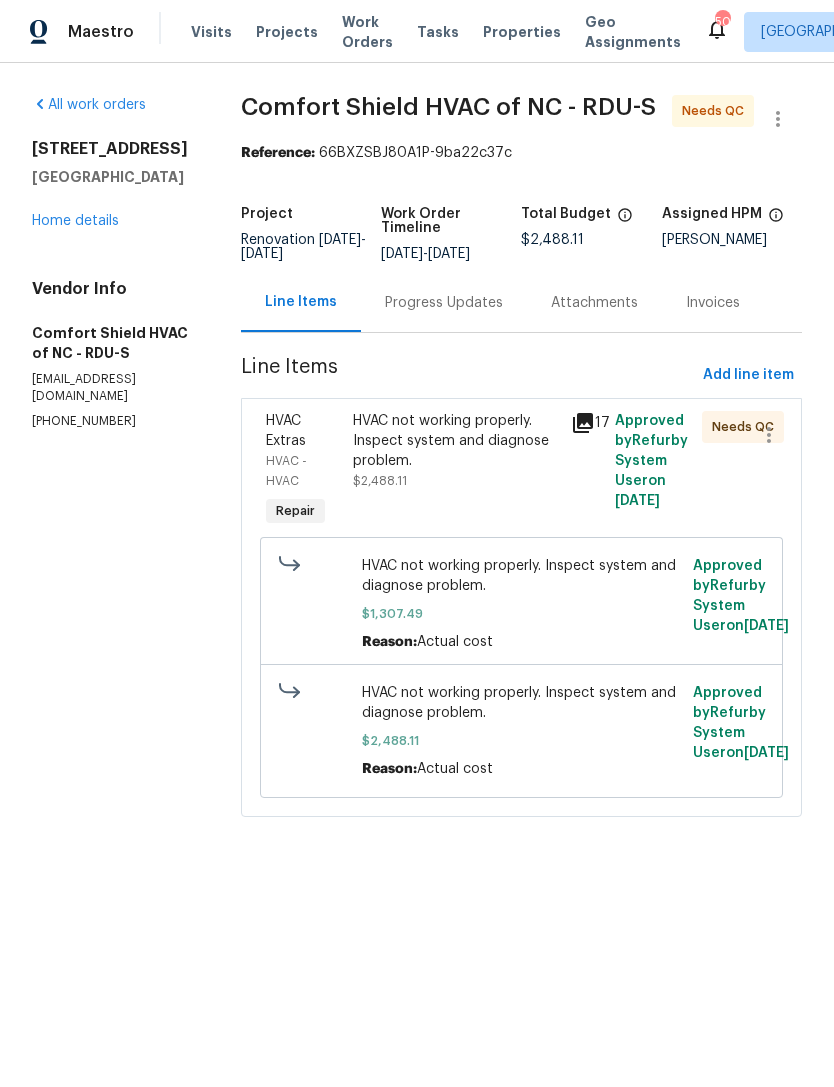 click on "HVAC not working properly. Inspect system and diagnose problem." at bounding box center (456, 441) 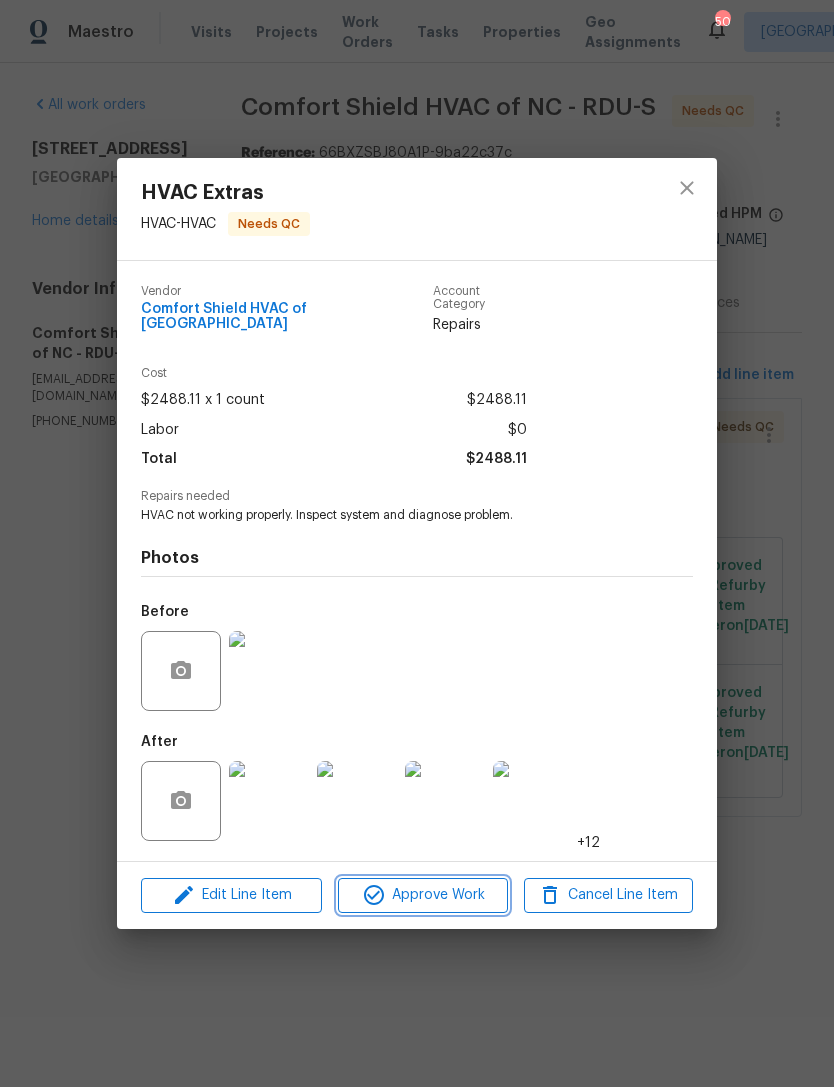 click on "Approve Work" at bounding box center (422, 895) 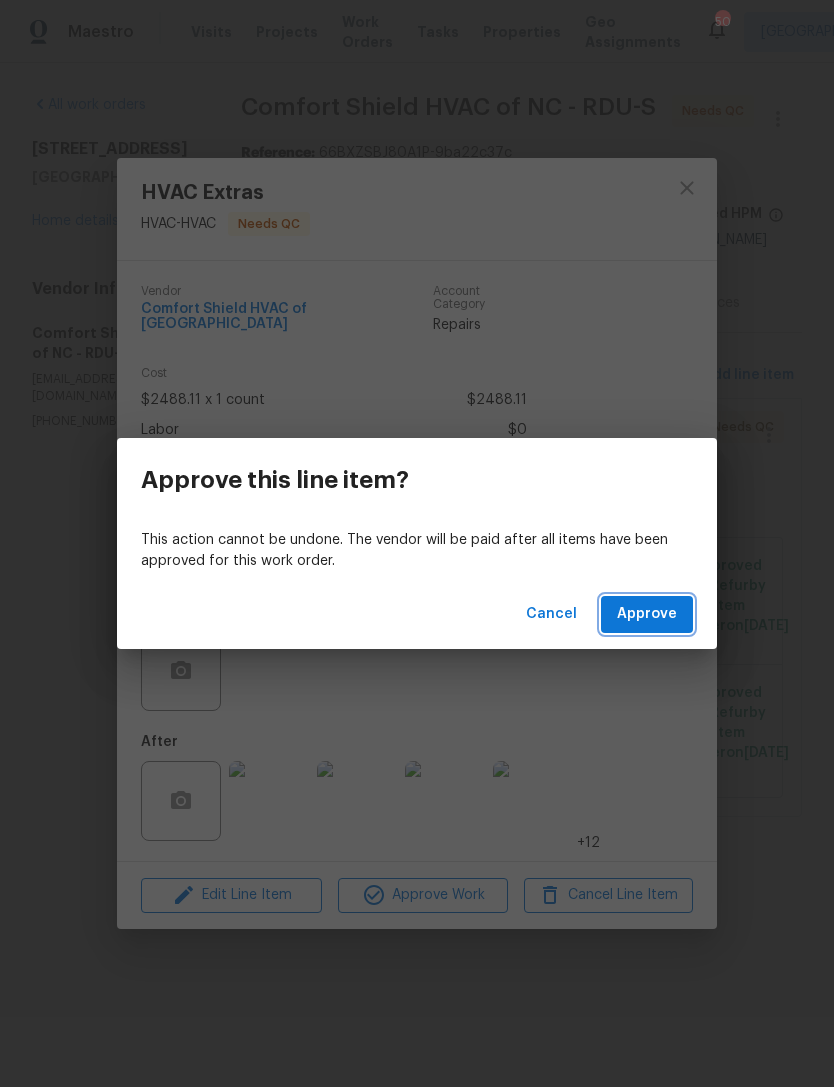 click on "Approve" at bounding box center [647, 614] 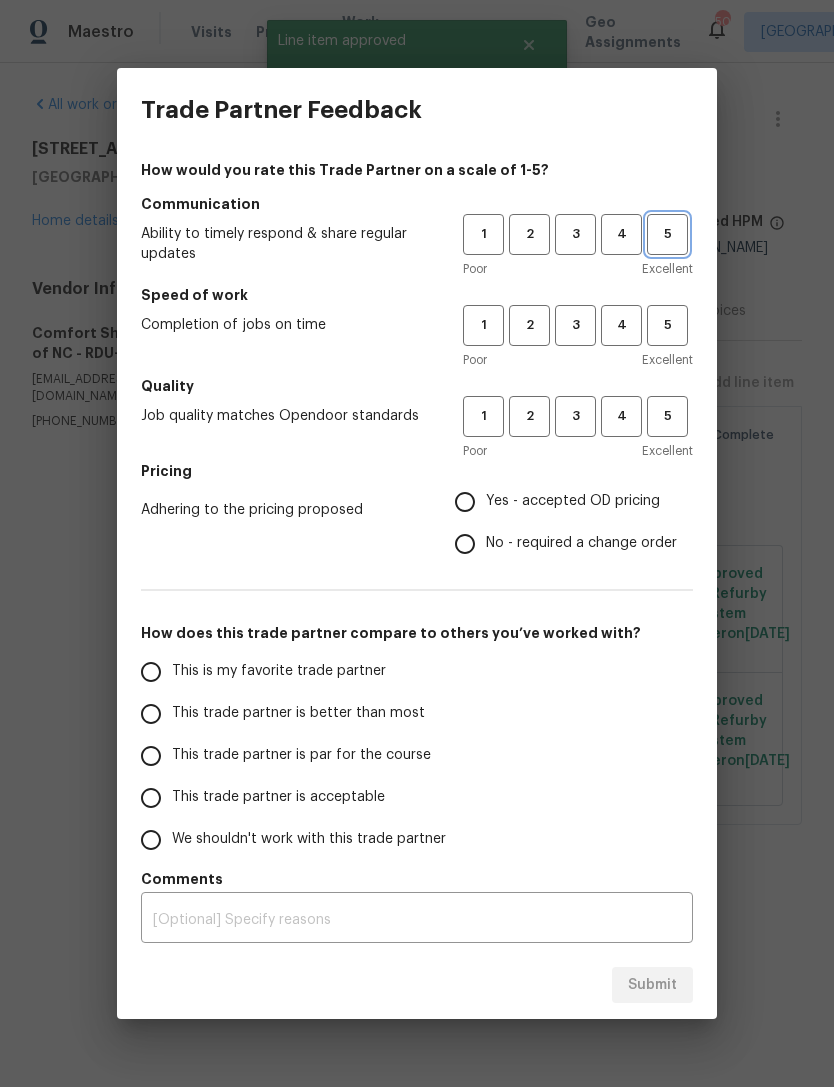 click on "5" at bounding box center (667, 234) 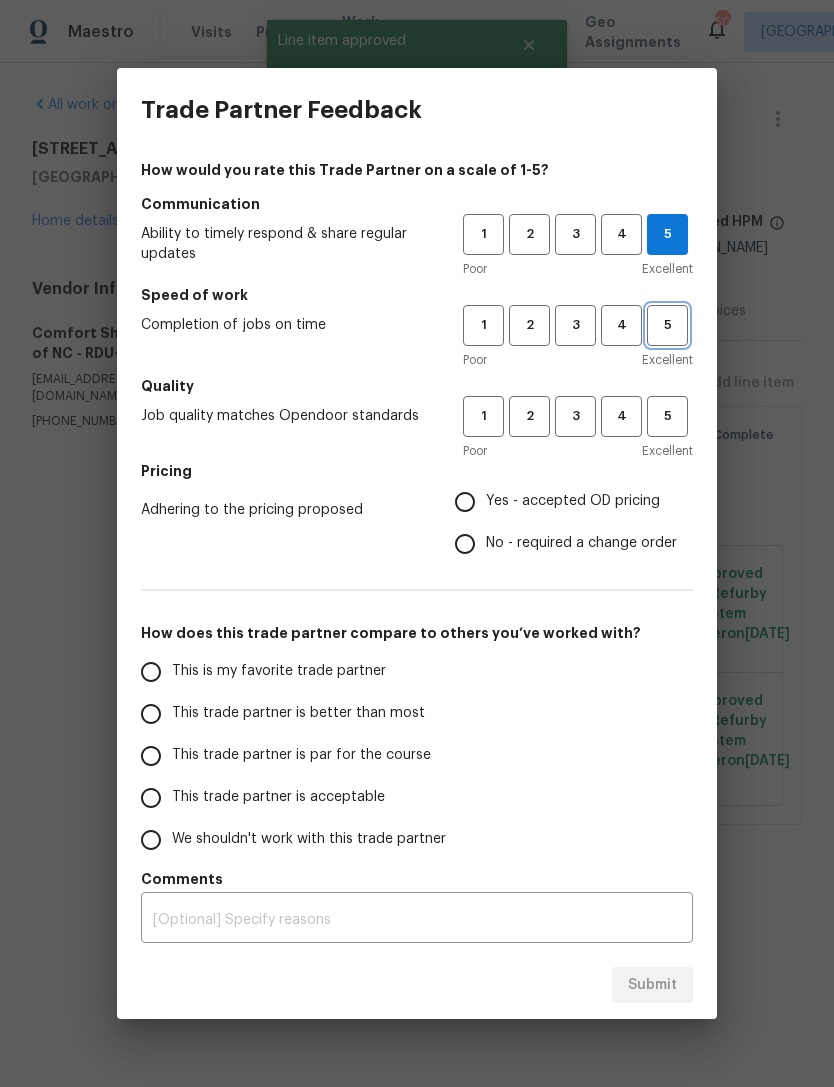 click on "5" at bounding box center [667, 325] 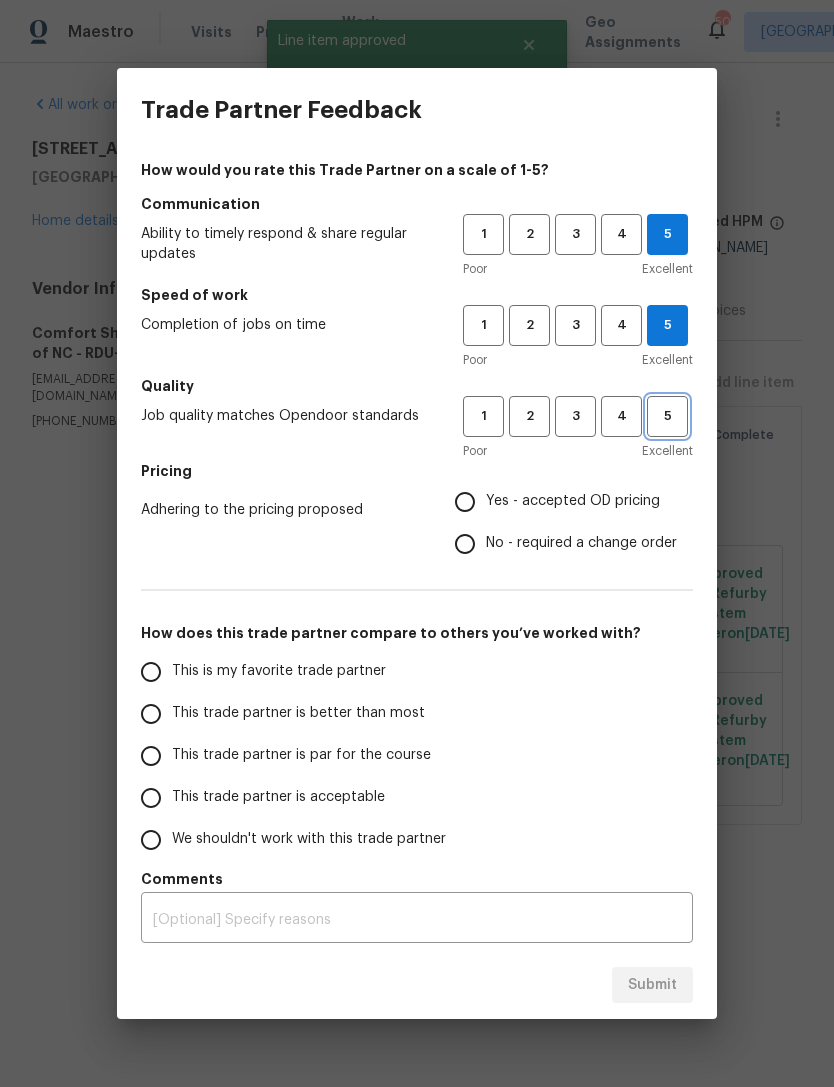 click on "5" at bounding box center (667, 416) 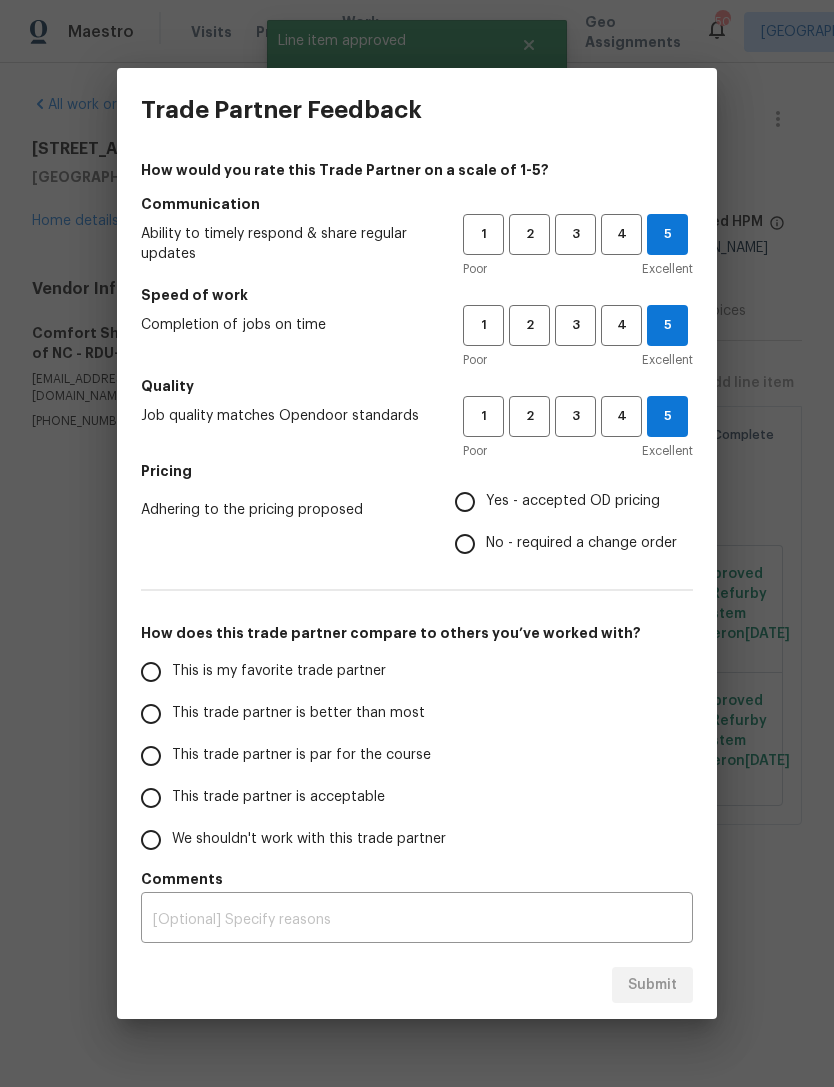 click on "No - required a change order" at bounding box center [581, 543] 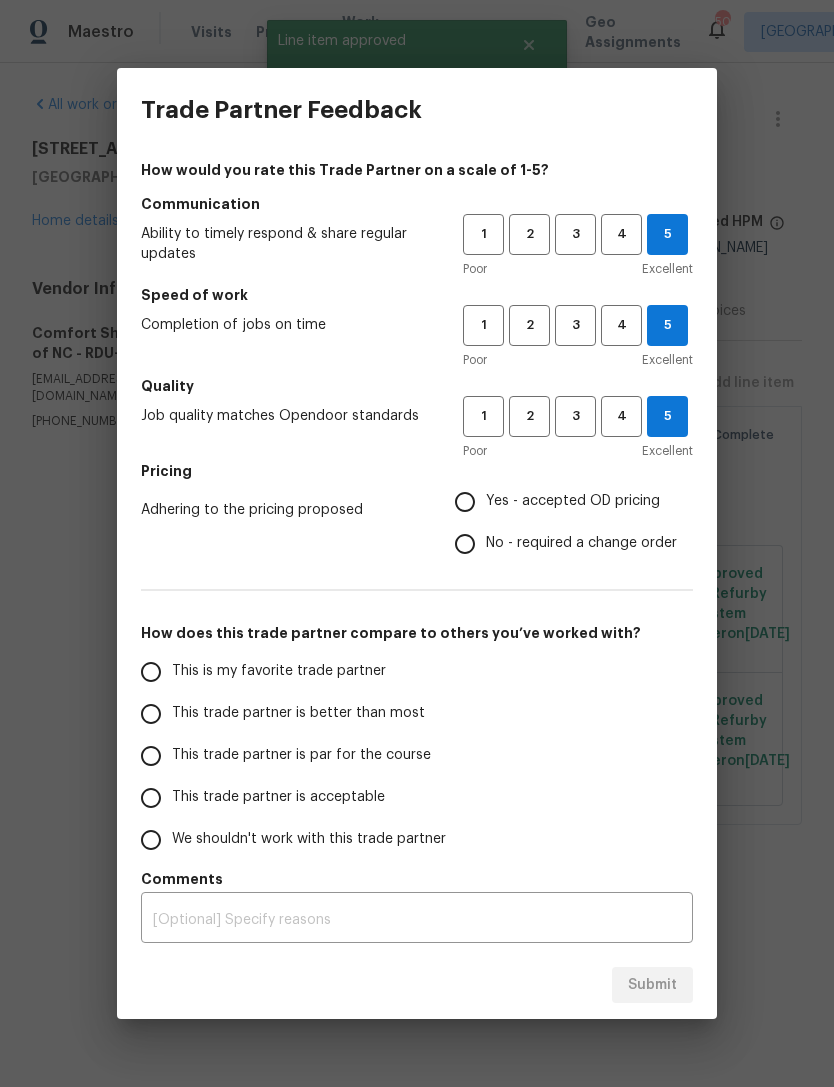 click on "No - required a change order" at bounding box center (465, 544) 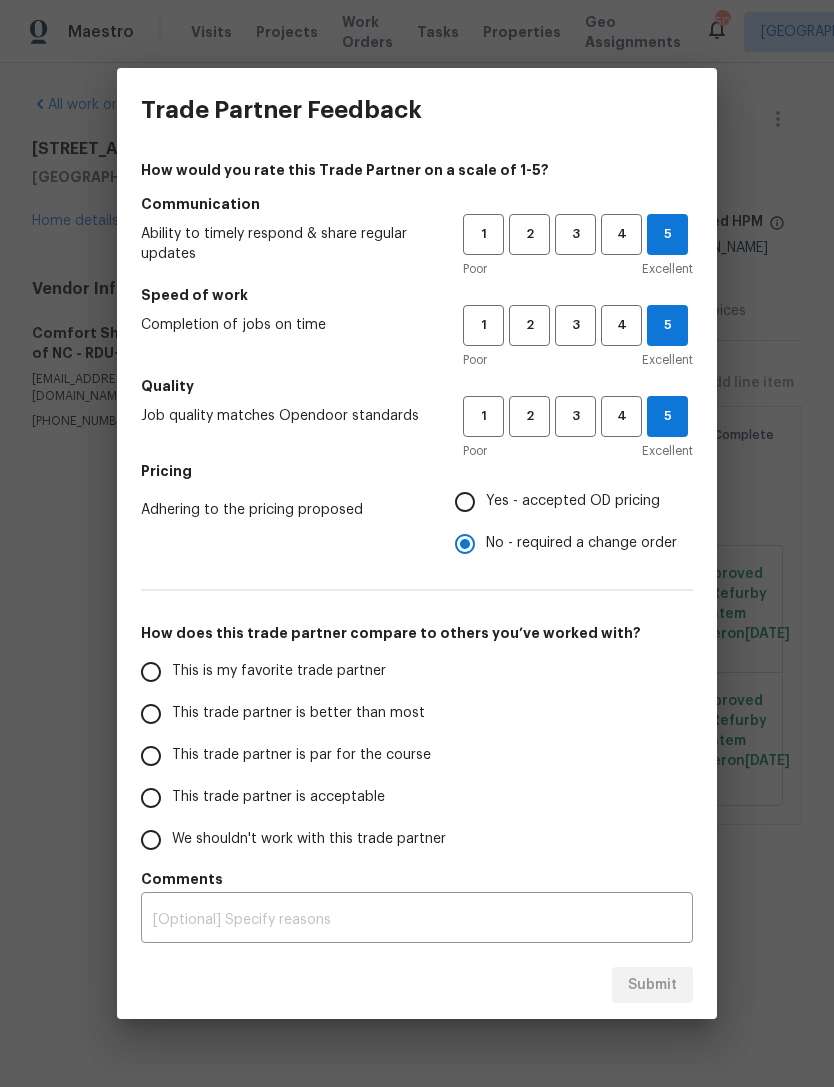 click on "This trade partner is better than most" at bounding box center [298, 713] 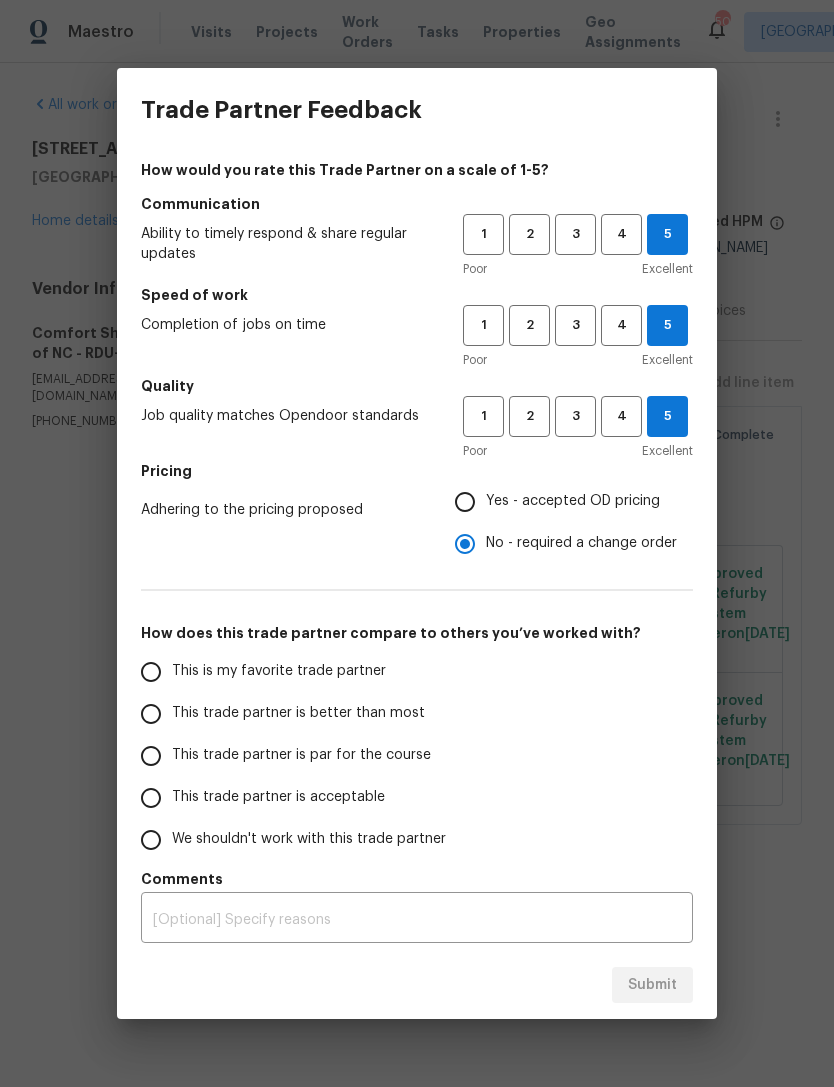 click on "This trade partner is better than most" at bounding box center (151, 714) 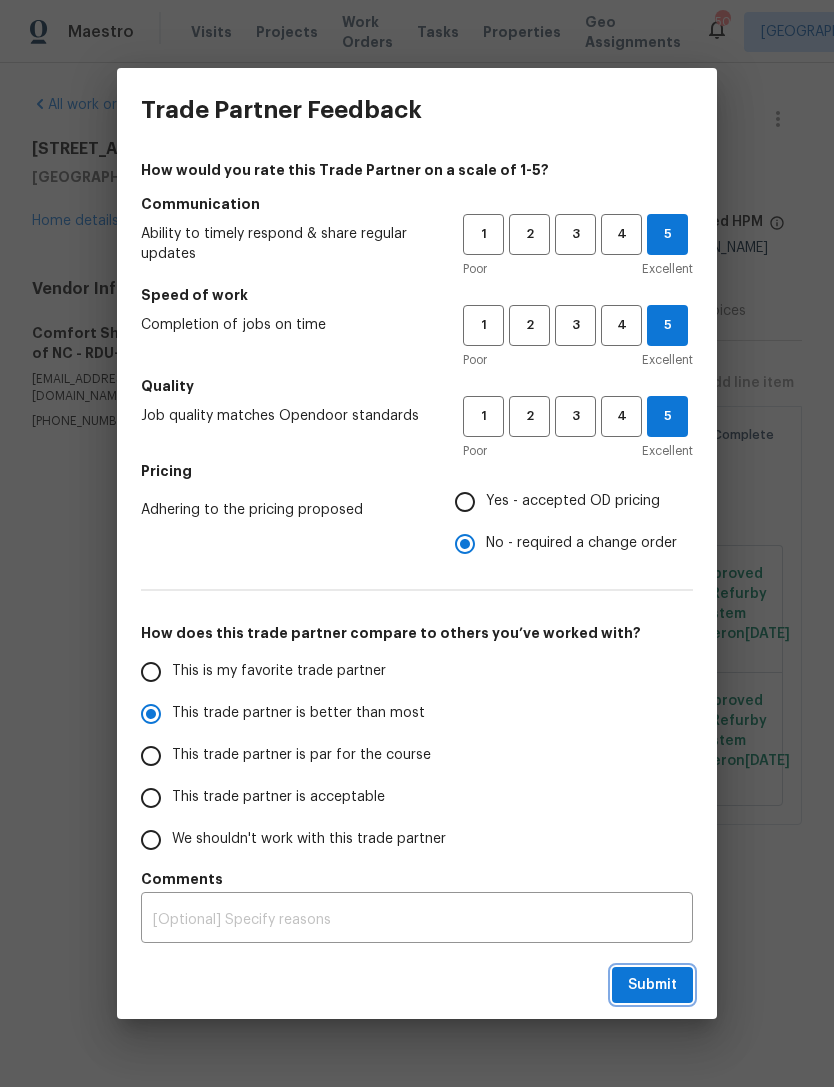 click on "Submit" at bounding box center [652, 985] 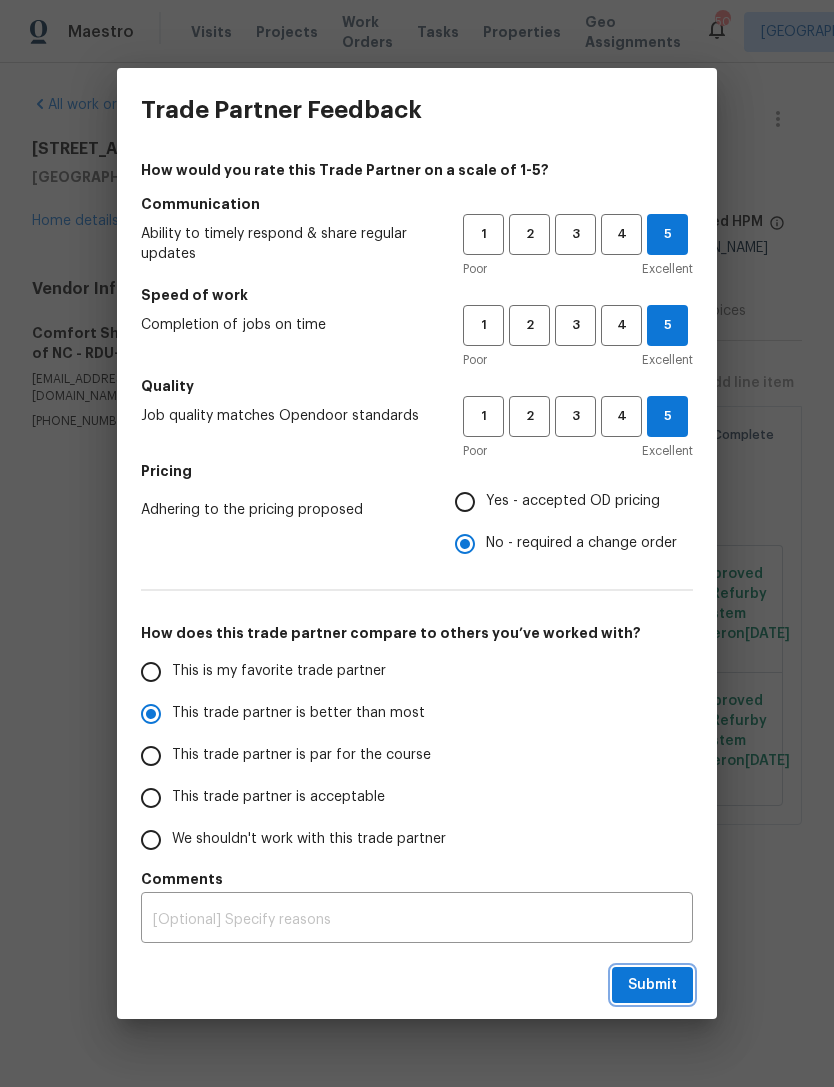 radio on "true" 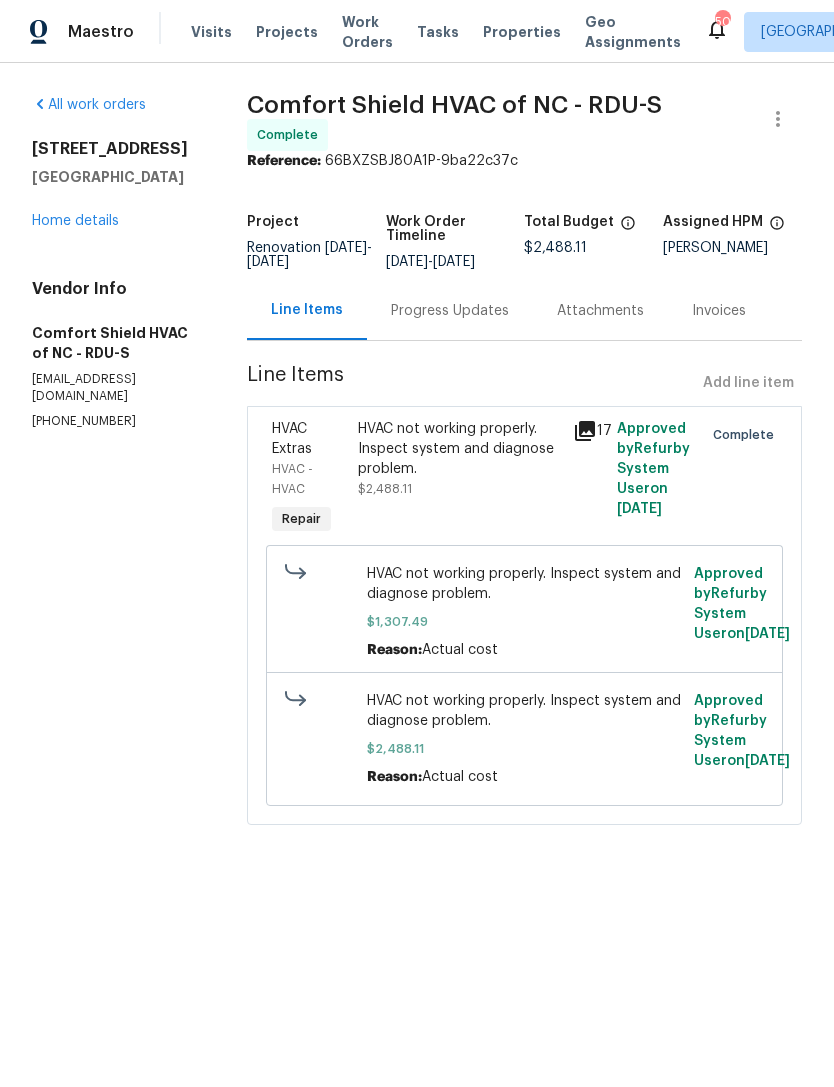 click on "Home details" at bounding box center (75, 221) 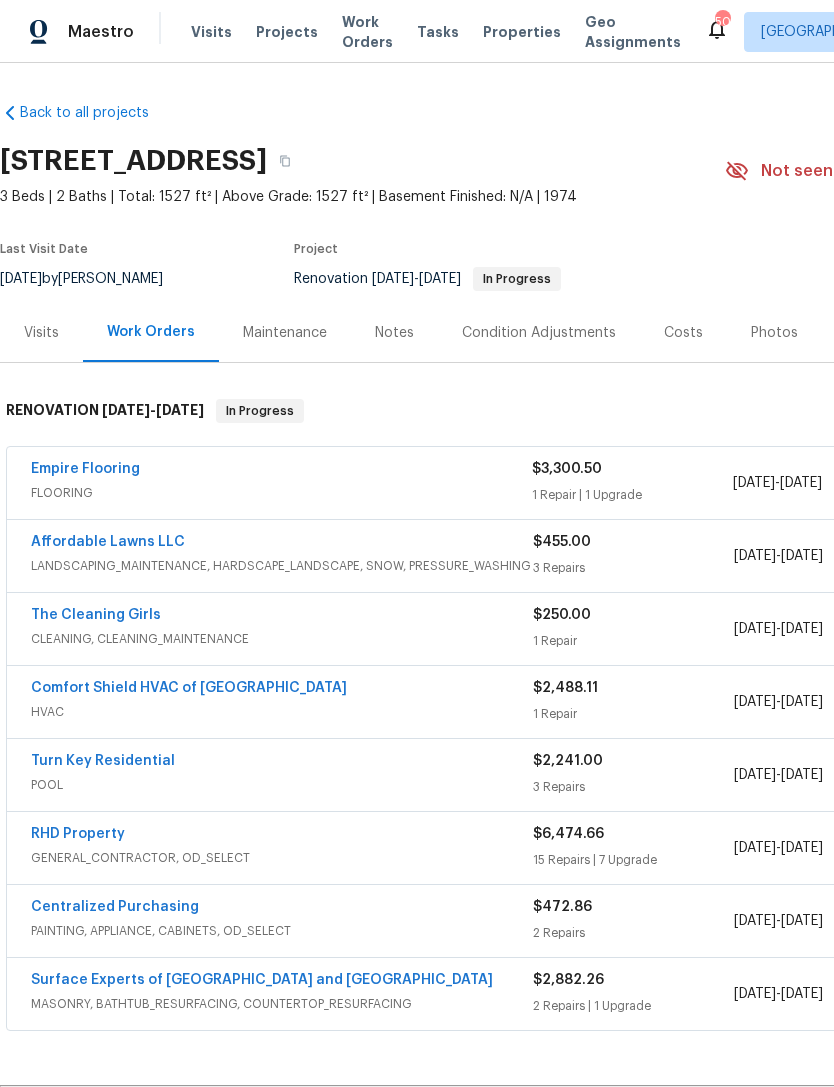 scroll, scrollTop: 0, scrollLeft: 0, axis: both 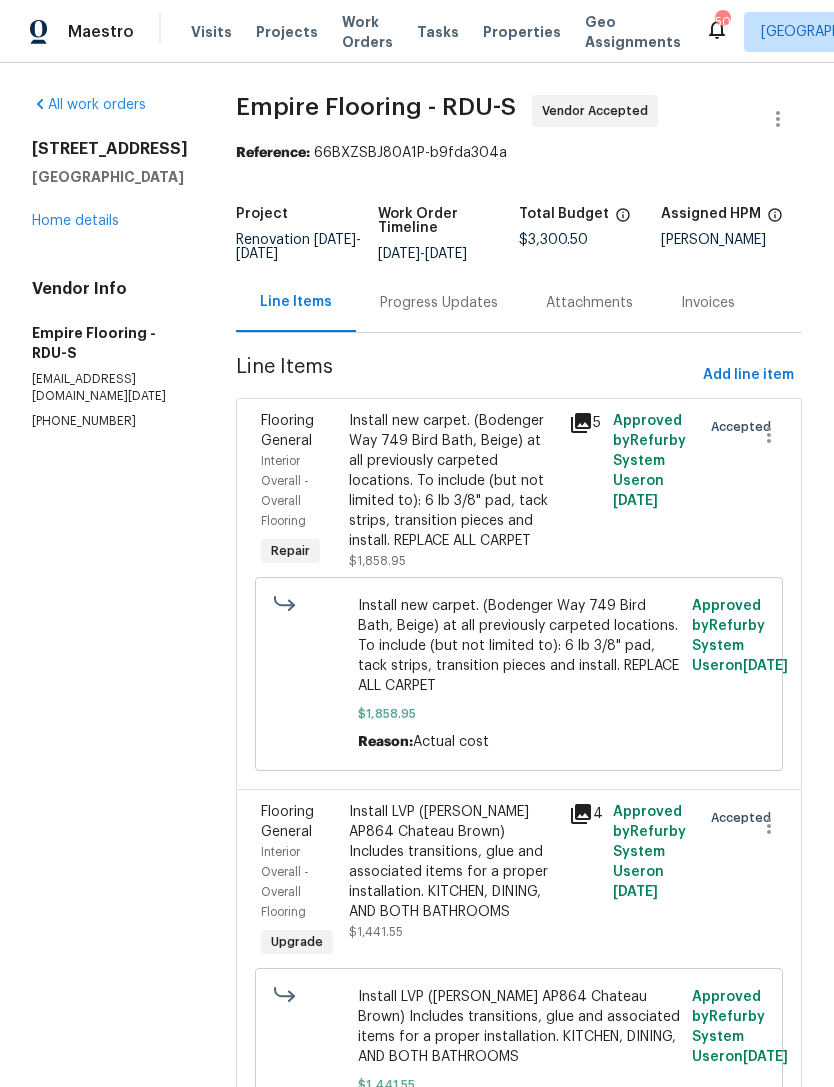 click on "Progress Updates" at bounding box center [439, 303] 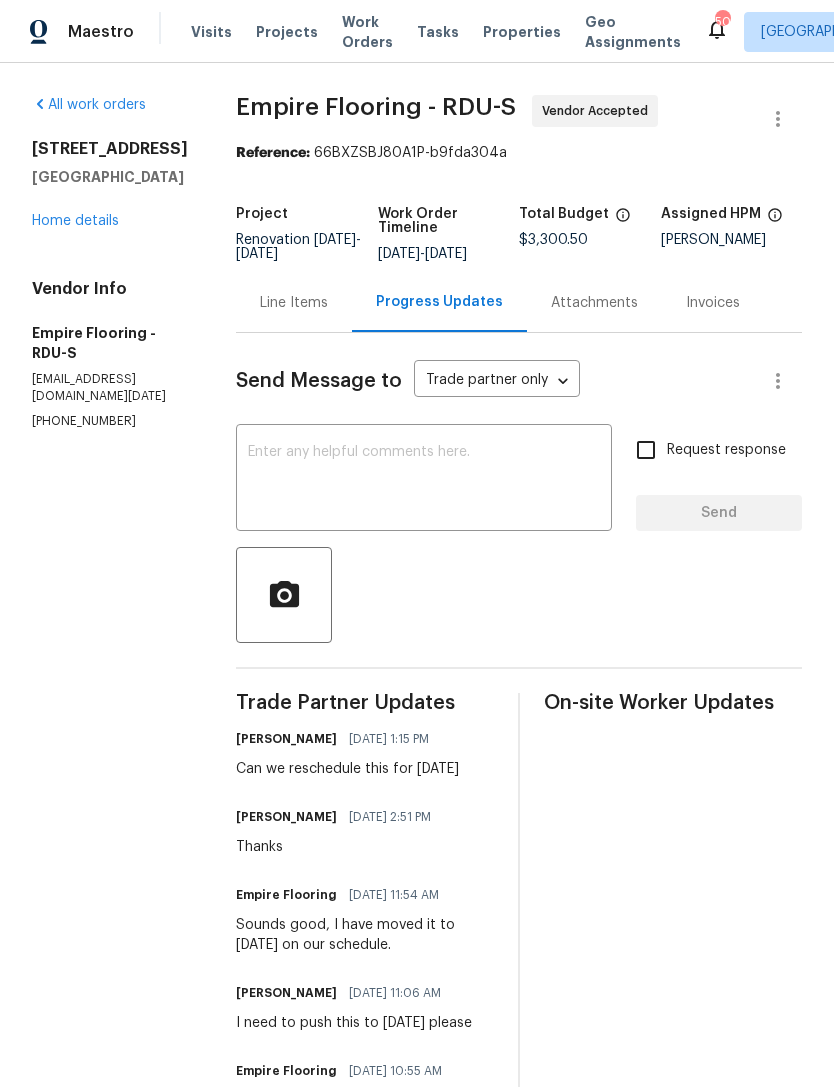 click at bounding box center (424, 480) 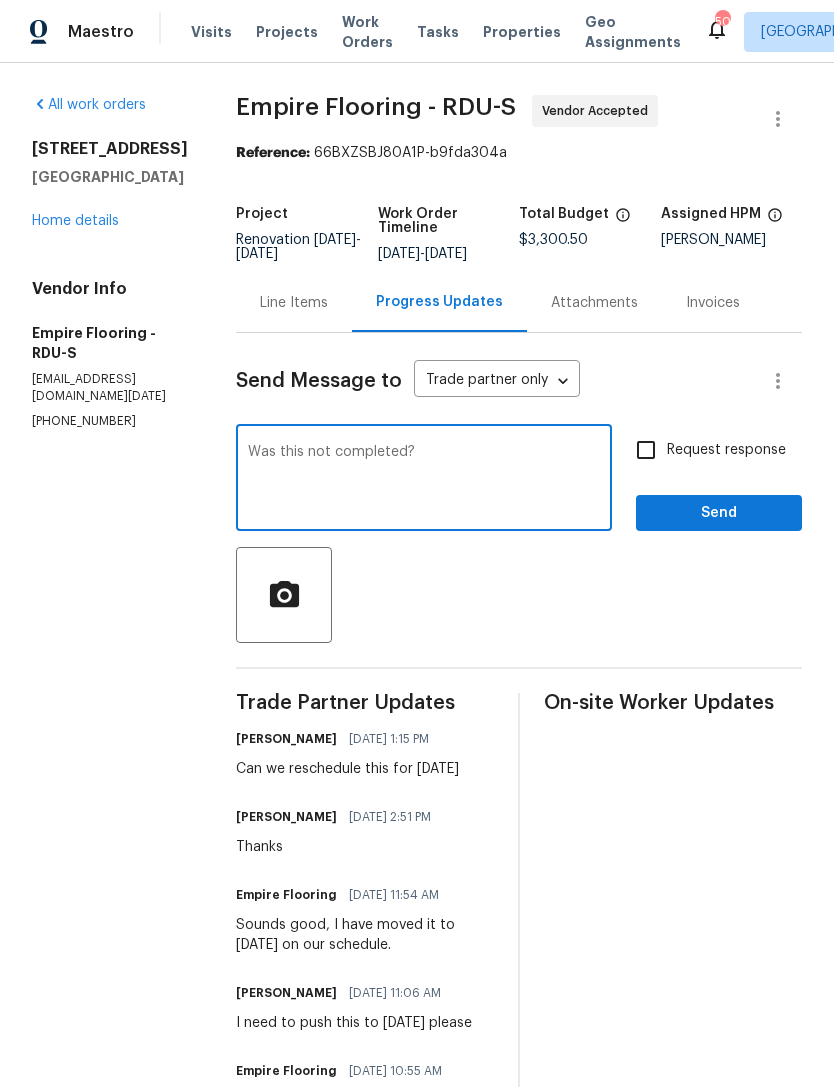 type on "Was this not completed?" 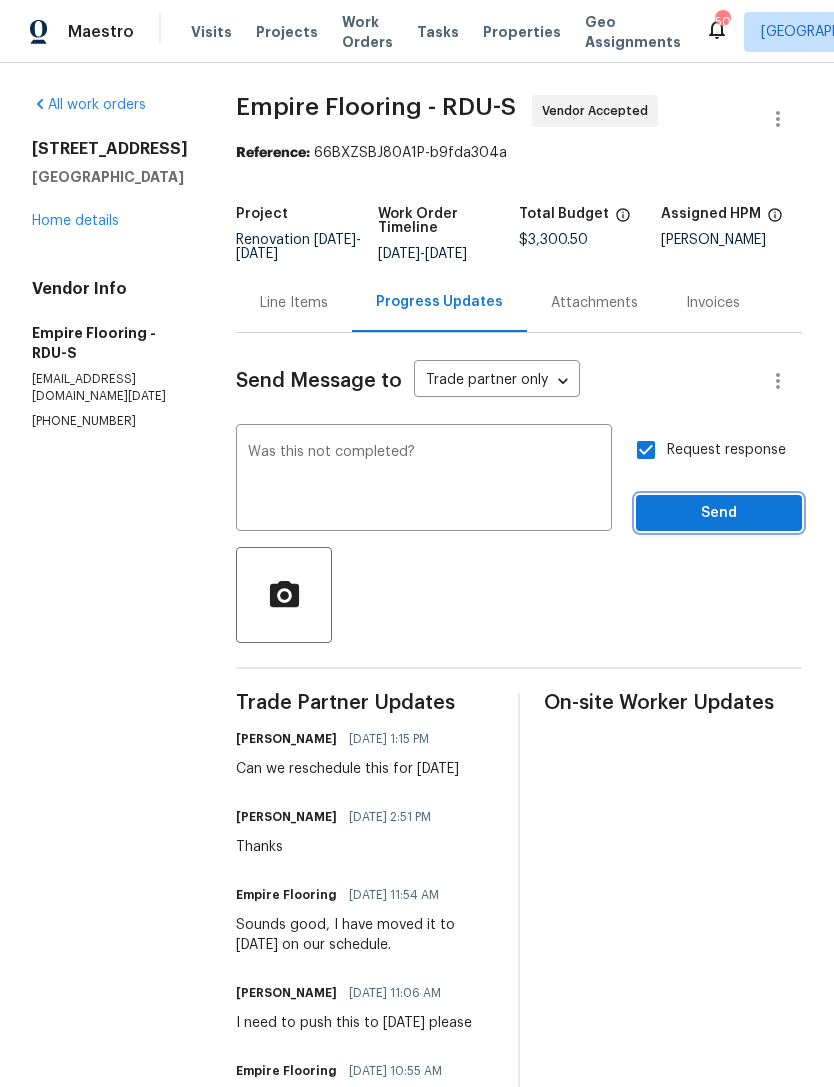 click on "Send" at bounding box center (719, 513) 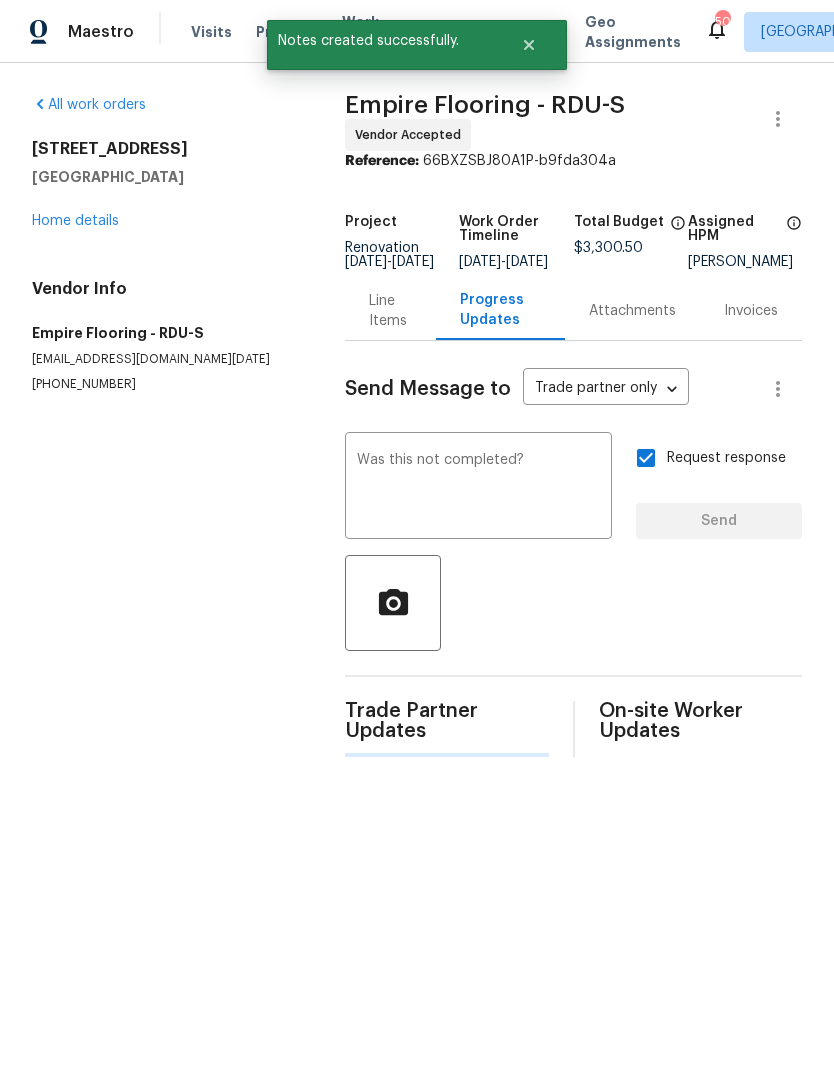 type 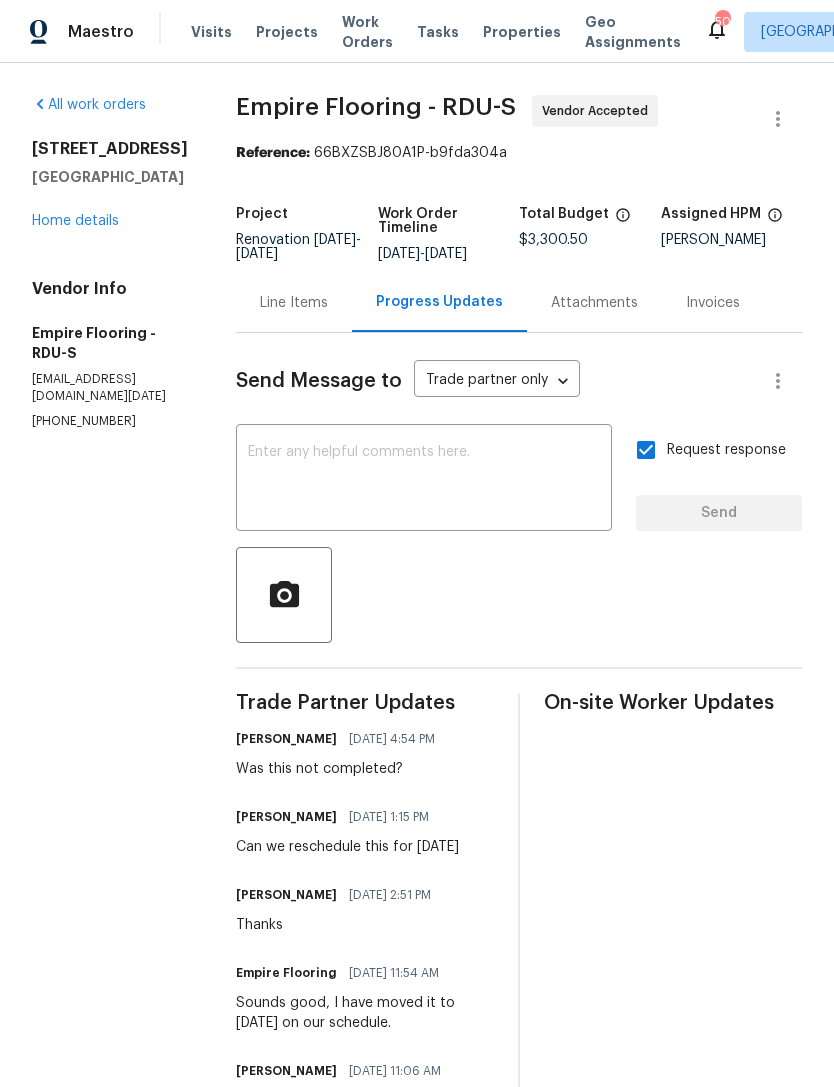 click on "107 Galena Ct Durham, NC 27704 Home details" at bounding box center (110, 185) 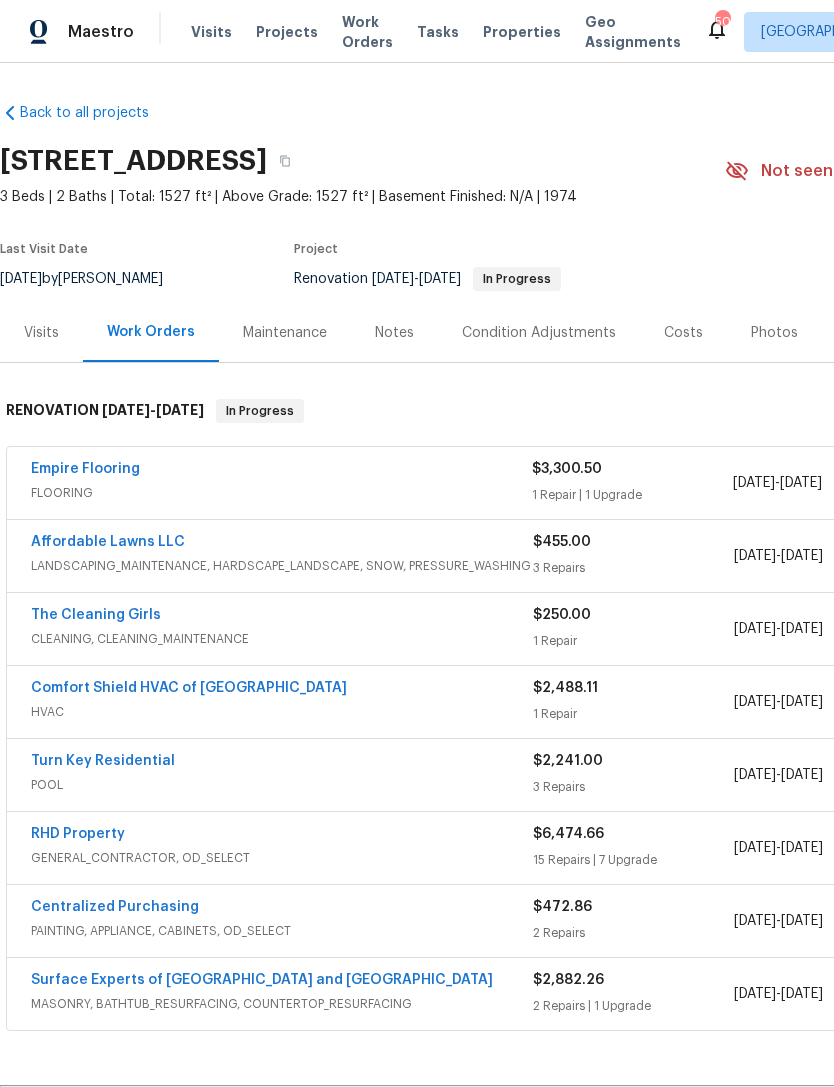 click 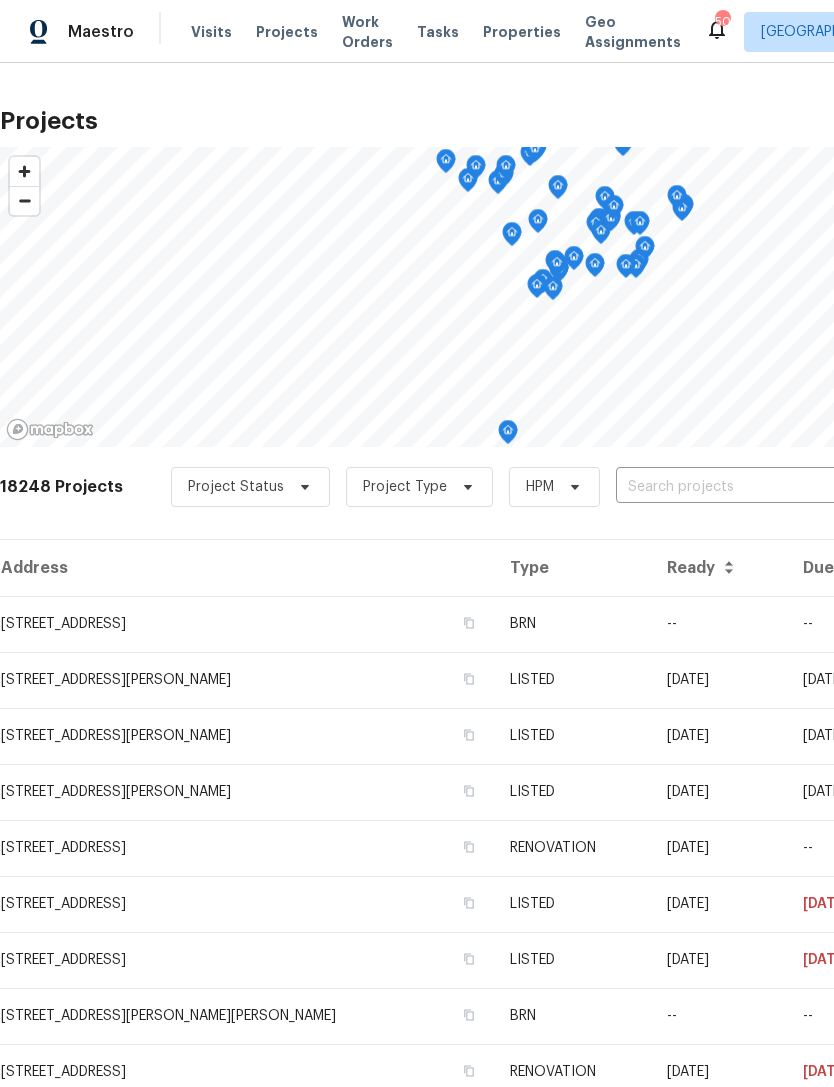 click on "Projects" at bounding box center [287, 32] 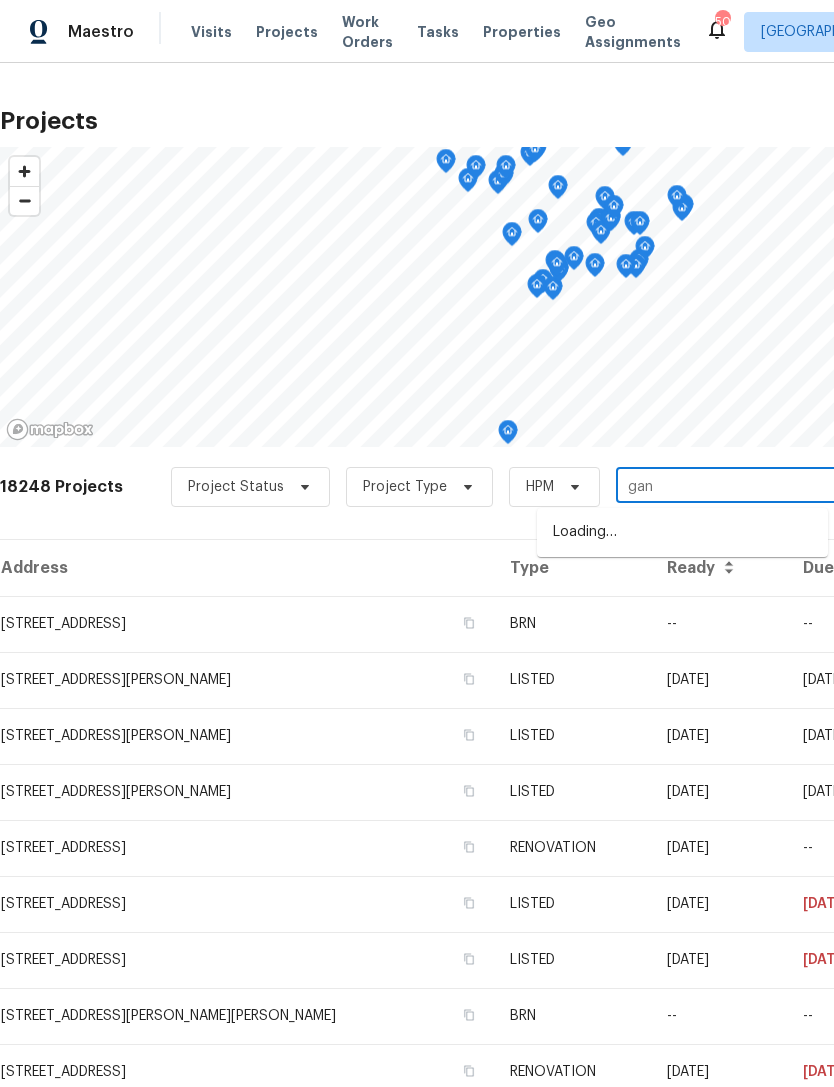 type on "gany" 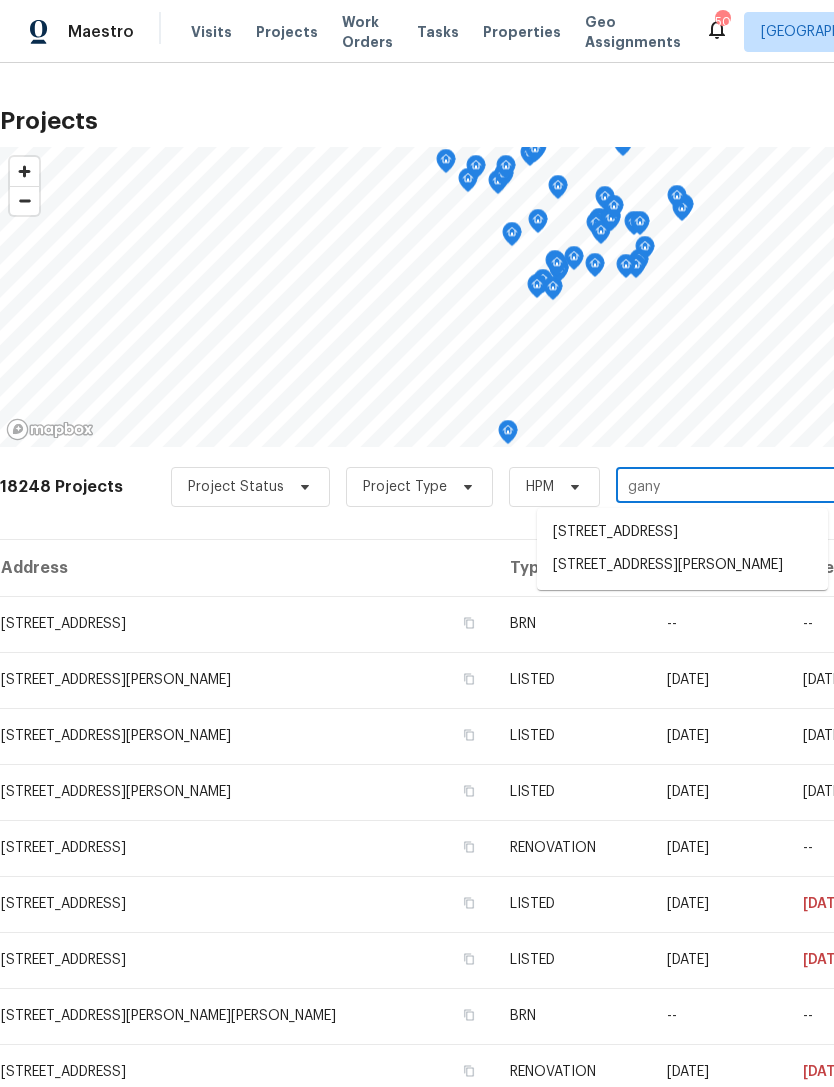 click on "650 Ganyard Farm Way Unit 6, Durham, NC 27703" at bounding box center [682, 565] 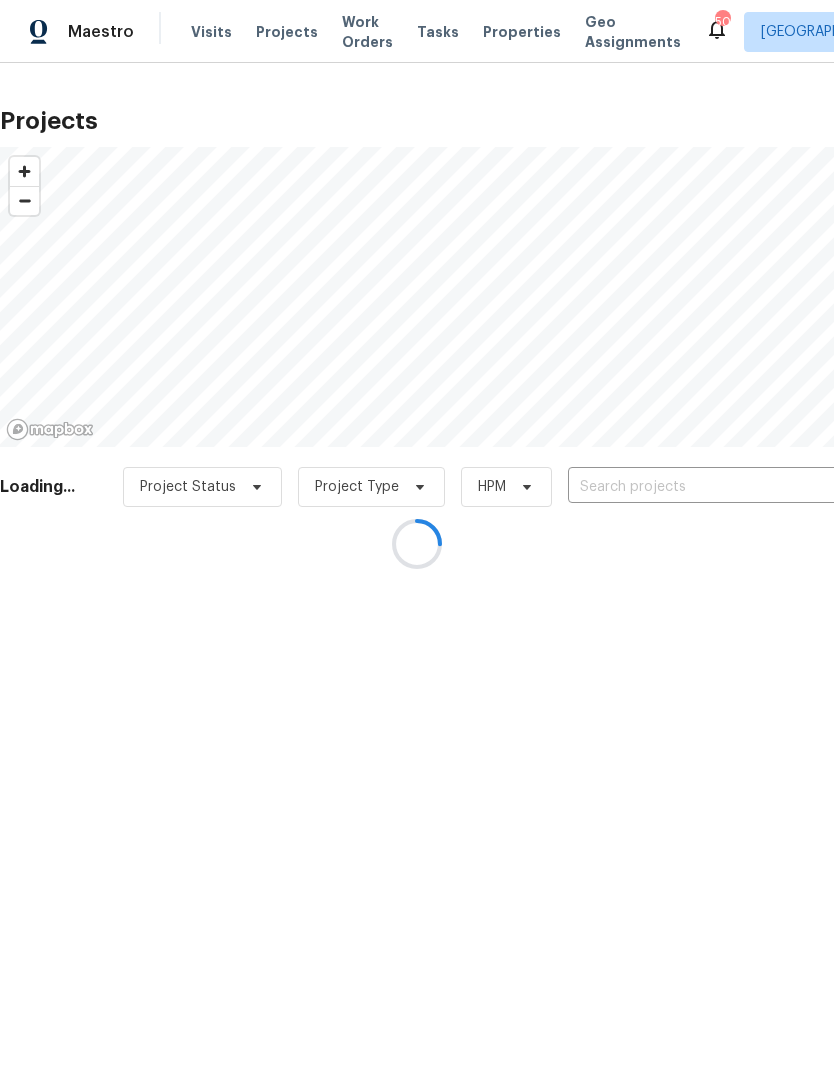 type on "650 Ganyard Farm Way Unit 6, Durham, NC 27703" 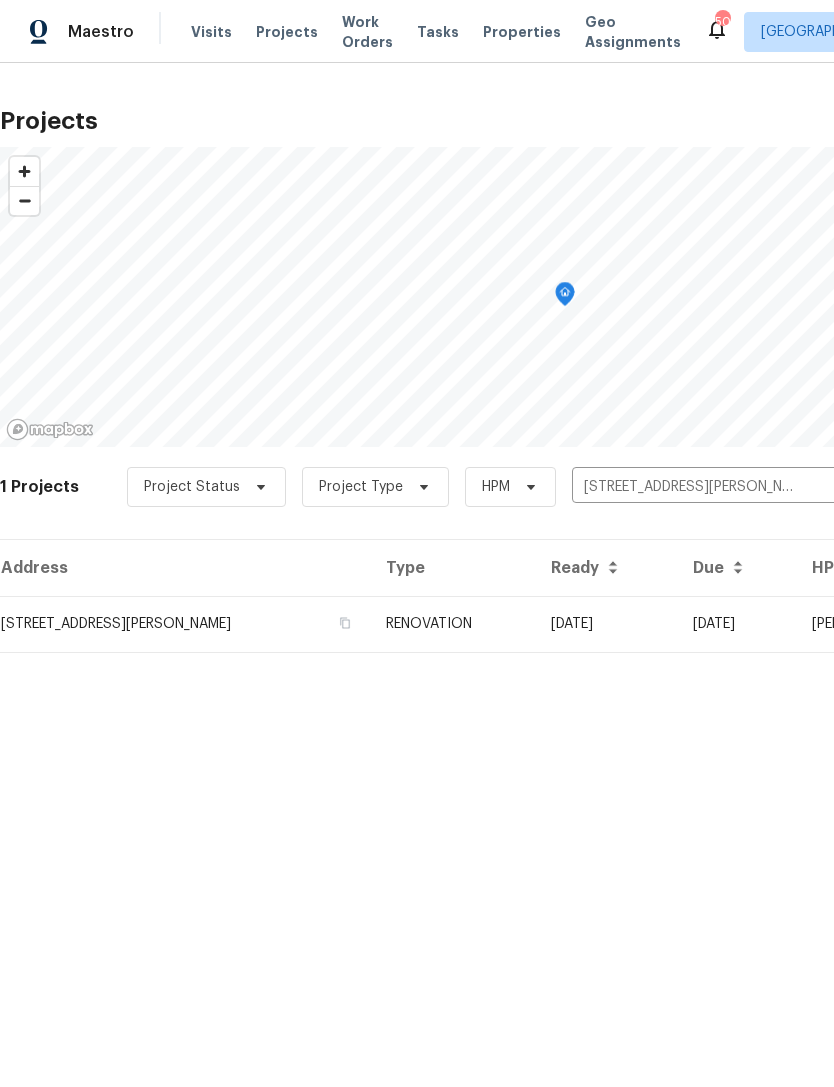 click on "650 Ganyard Farm Way Unit 6, Durham, NC 27703" at bounding box center [185, 624] 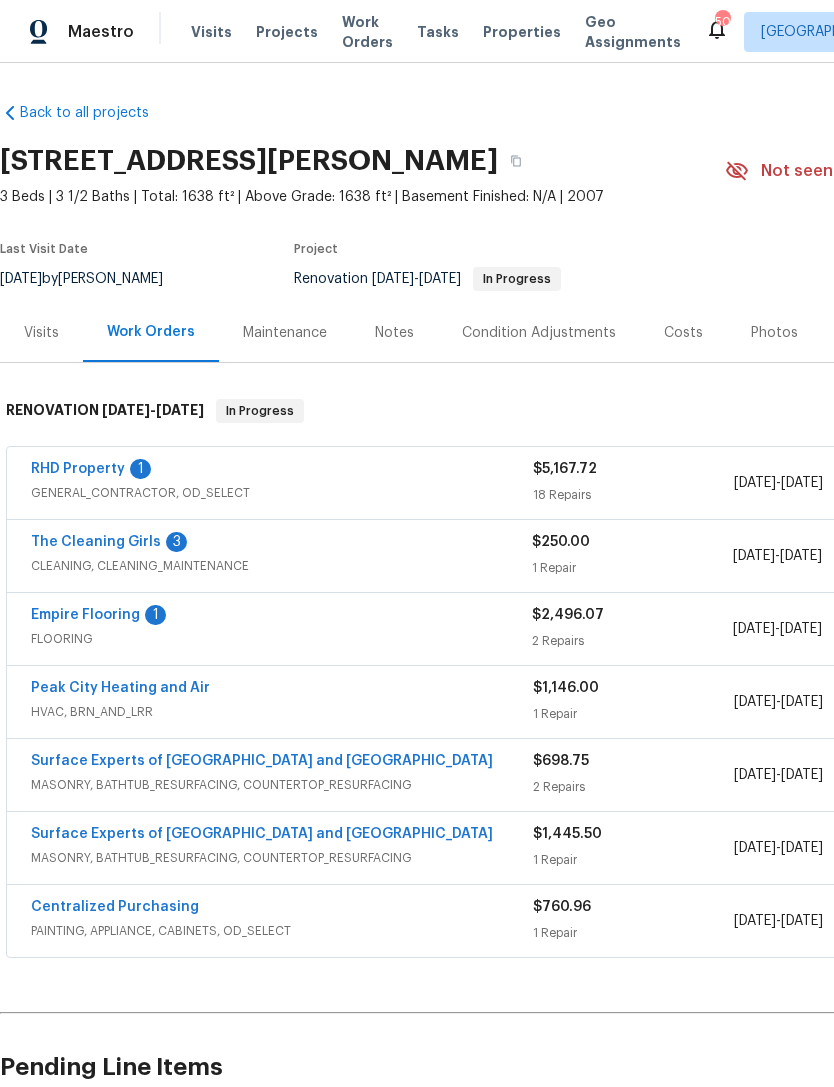 click on "Projects" at bounding box center (287, 32) 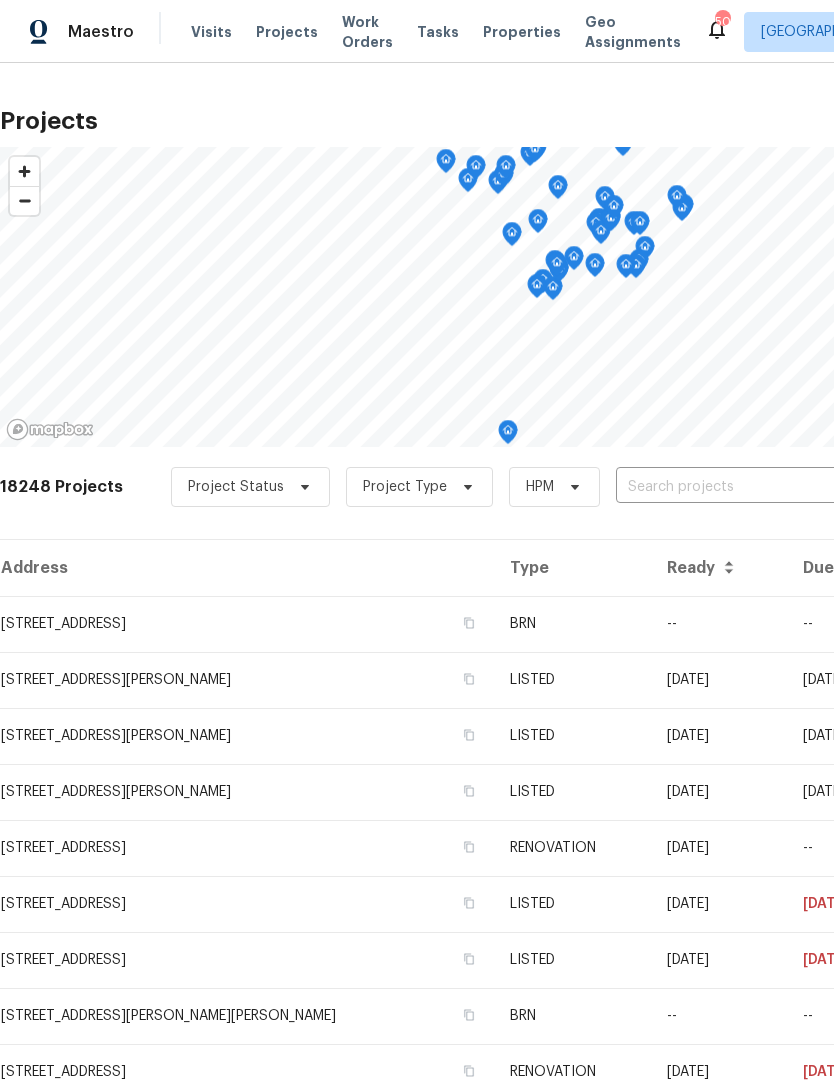 click at bounding box center [730, 487] 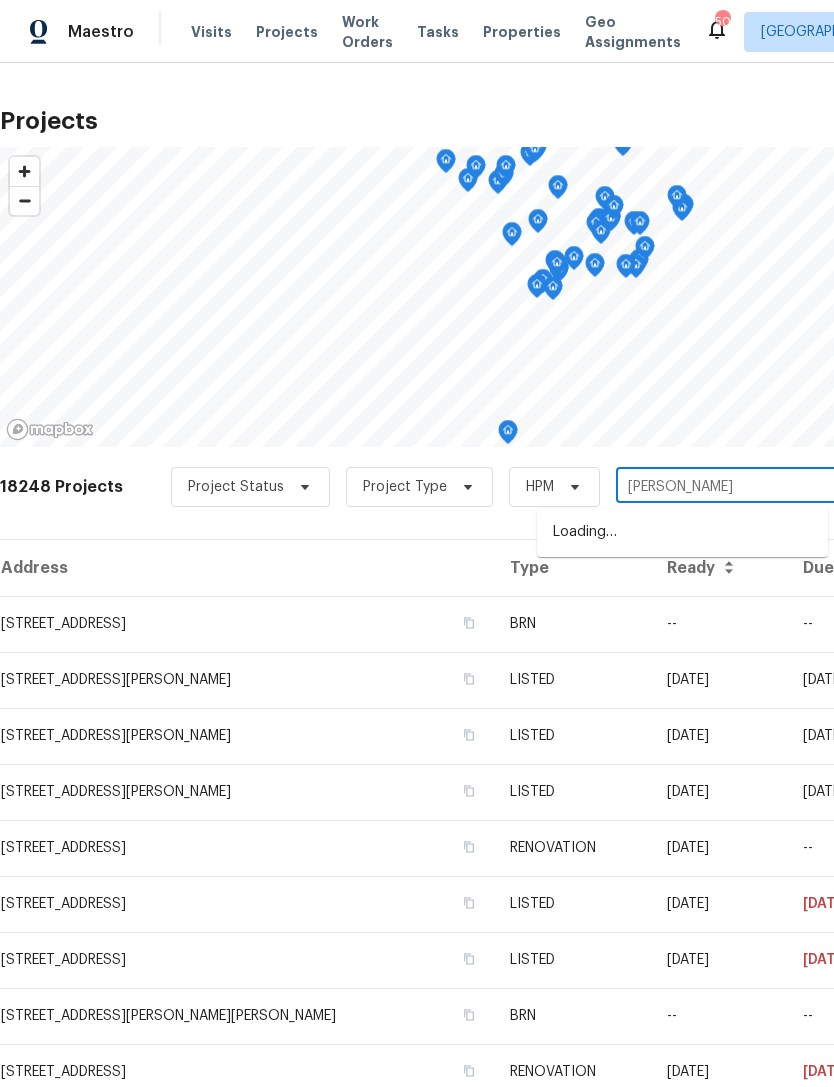 type on "galena" 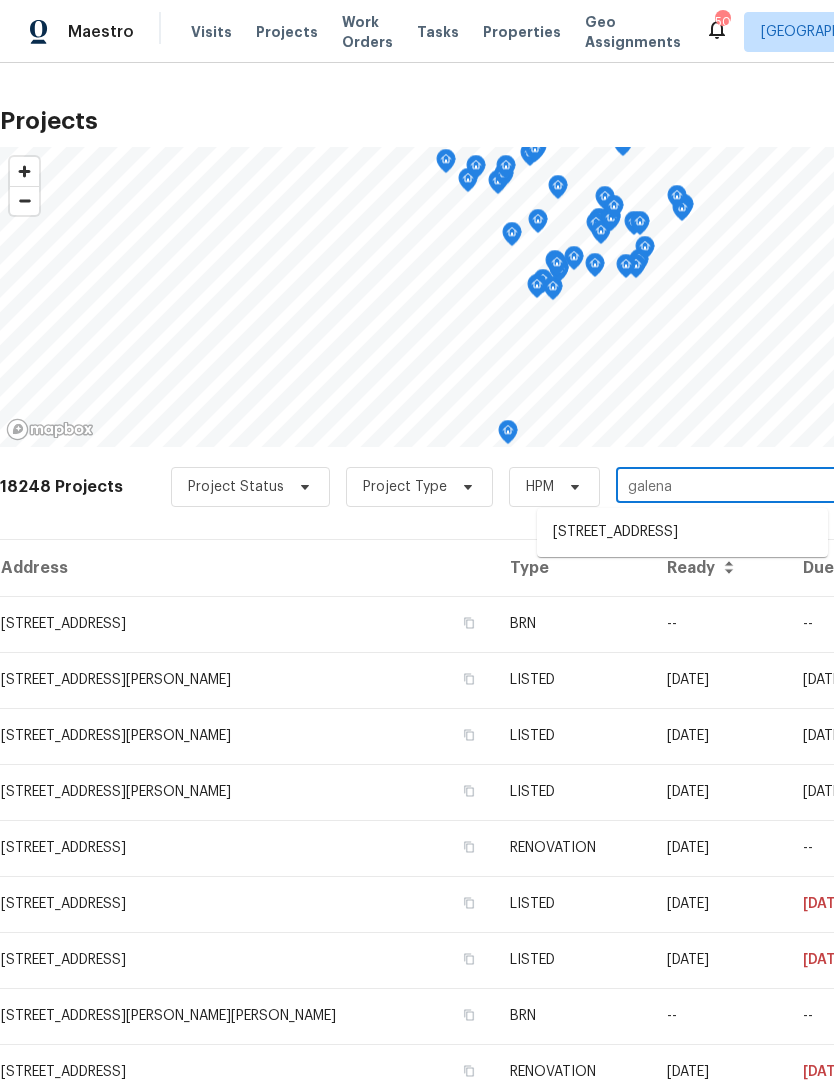 click on "107 Galena Ct, Durham, NC 27704" at bounding box center [682, 532] 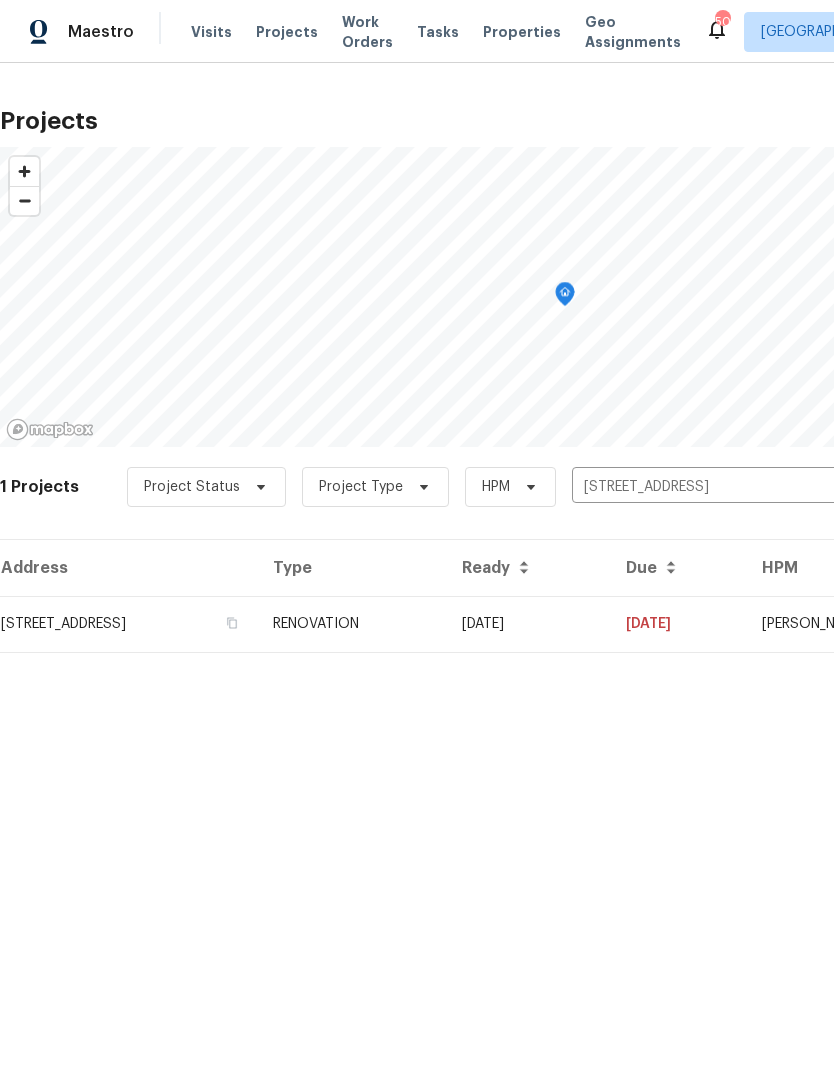 click on "107 Galena Ct, Durham, NC 27704" at bounding box center [128, 624] 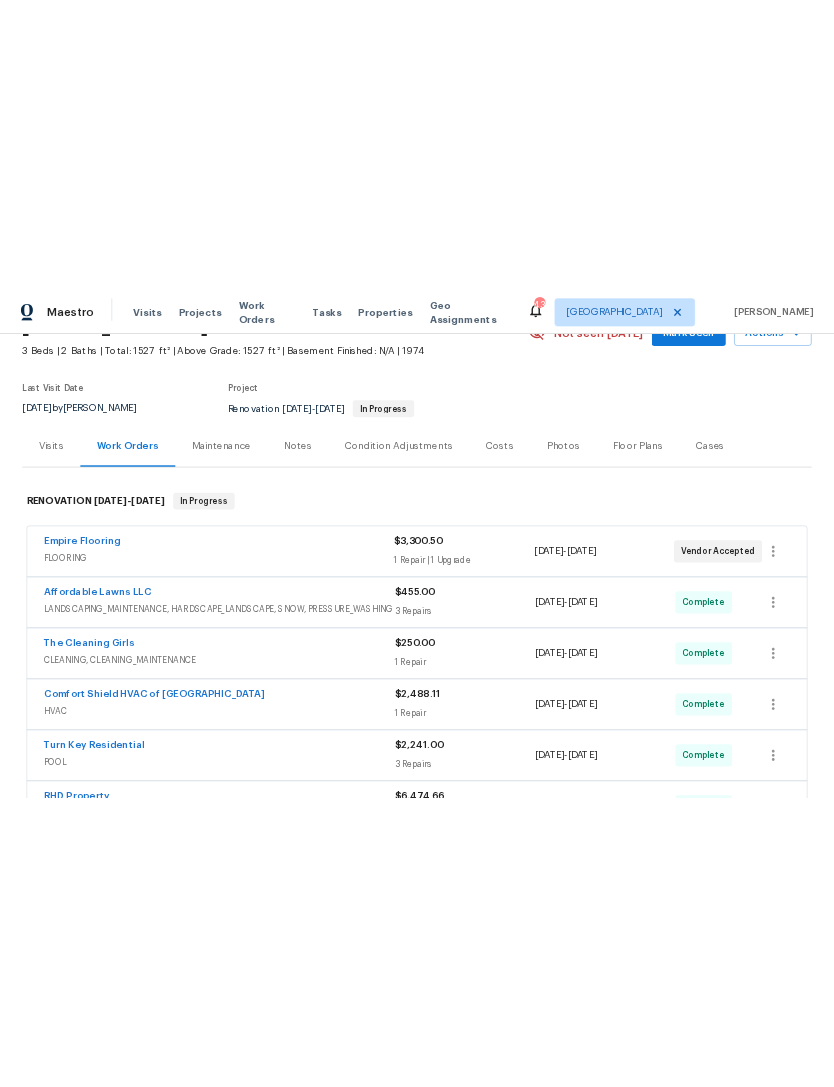 scroll, scrollTop: 24, scrollLeft: 0, axis: vertical 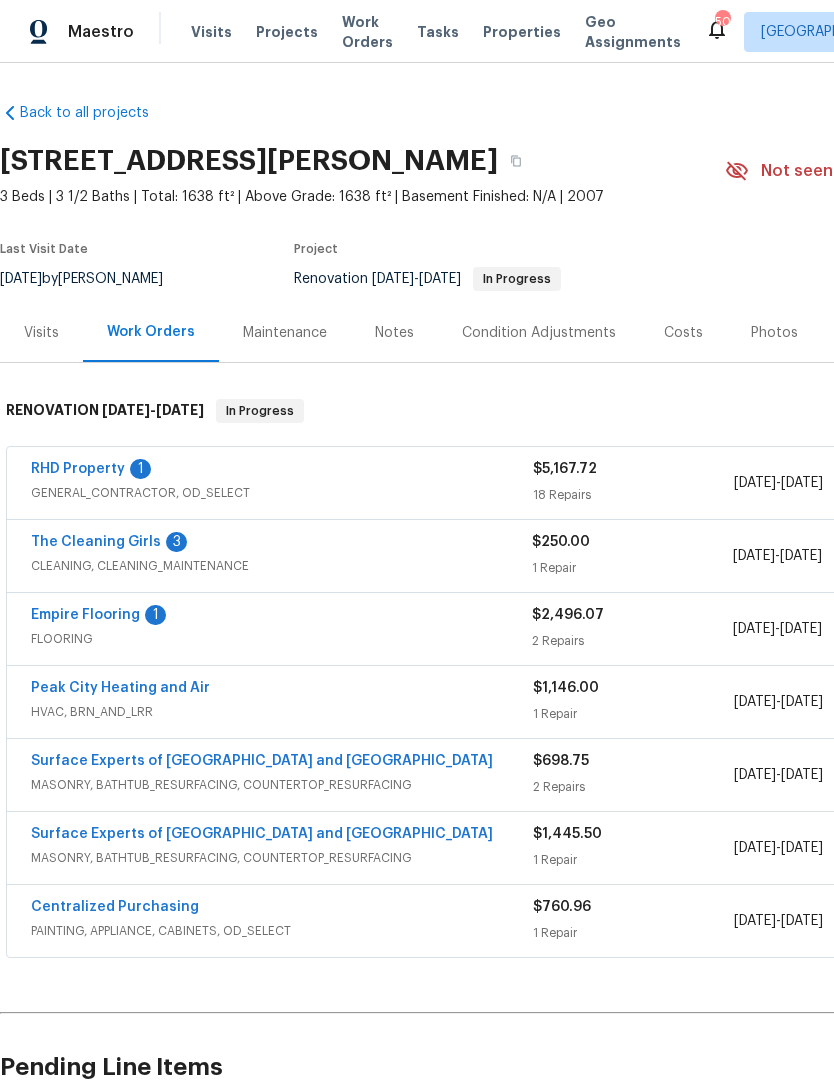 click on "Empire Flooring" at bounding box center [85, 615] 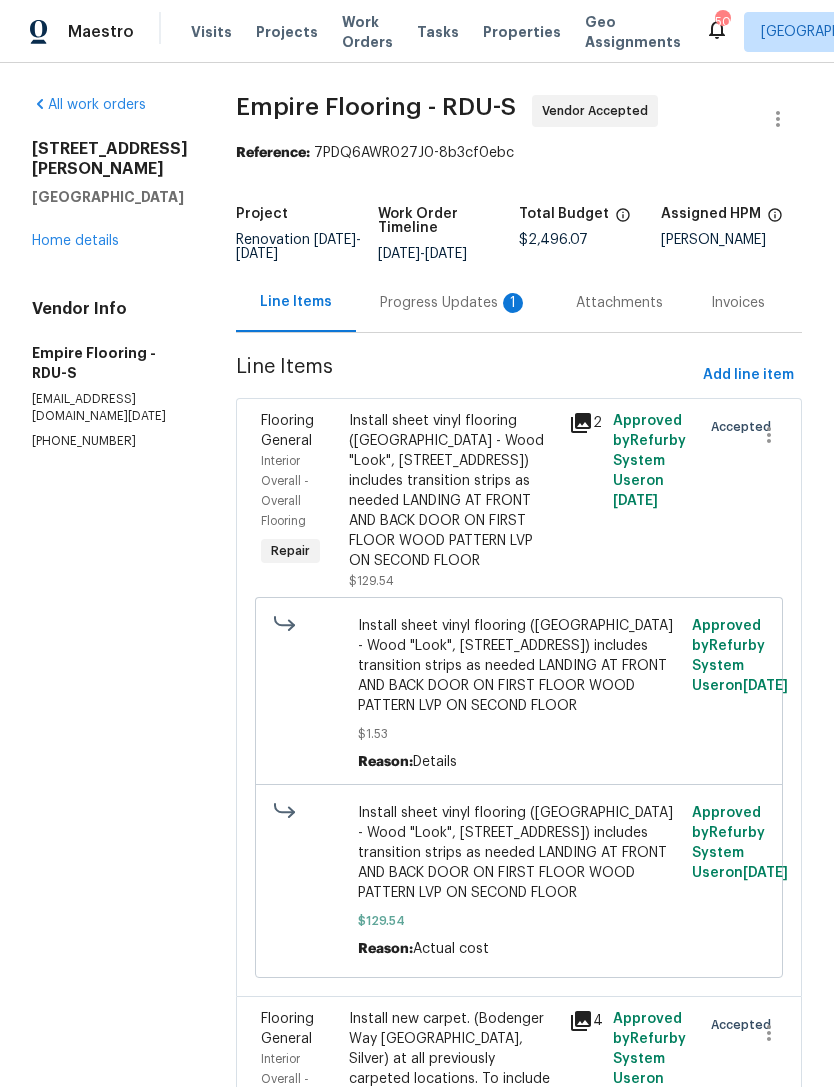 click on "Progress Updates 1" at bounding box center (454, 303) 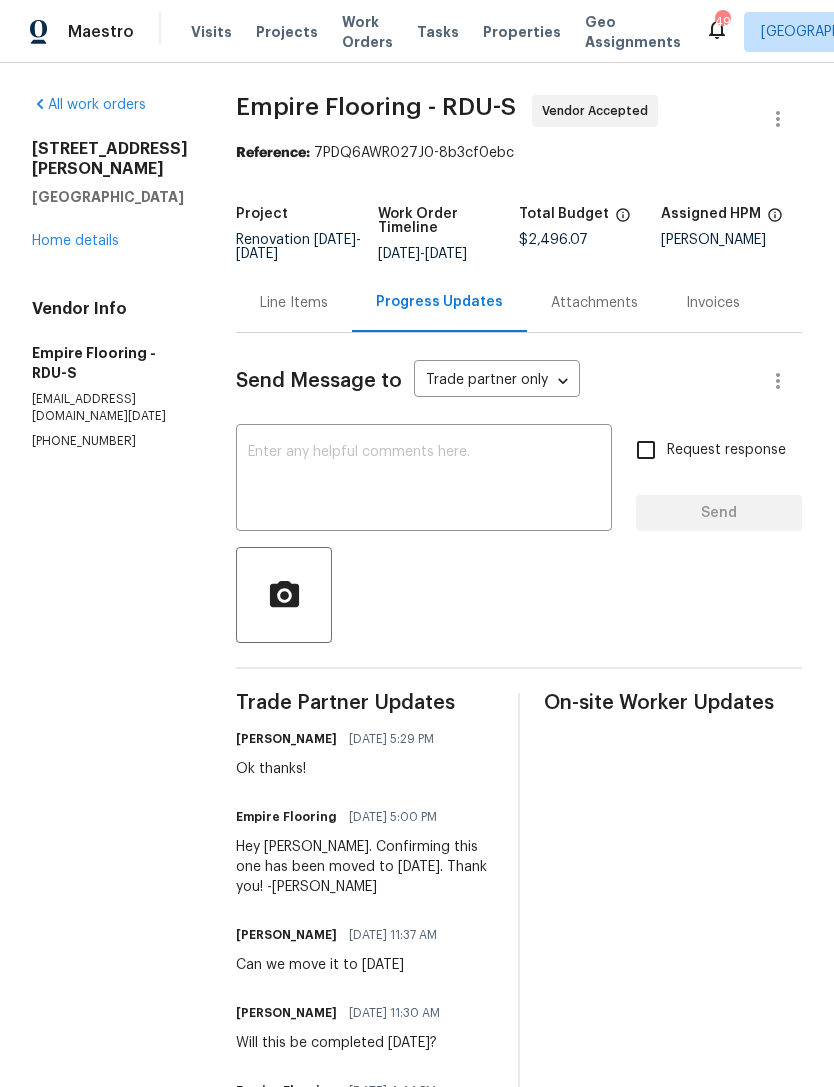 click on "Home details" at bounding box center [75, 241] 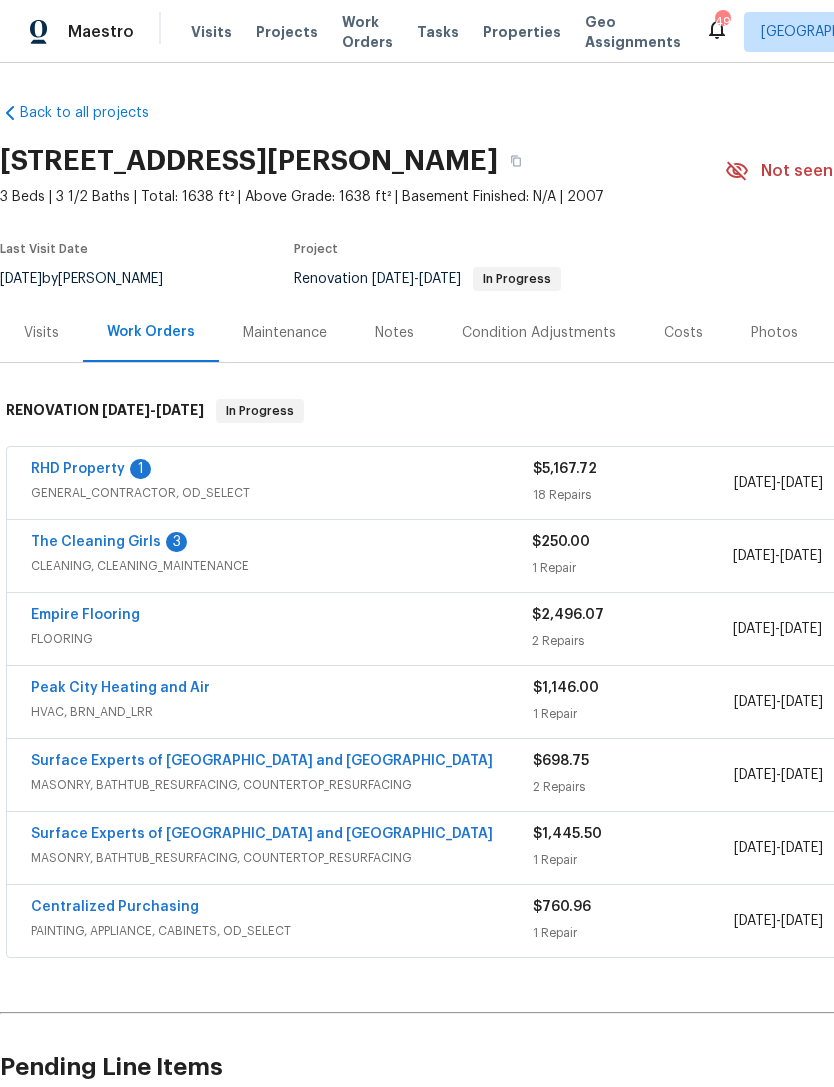 click on "RHD Property" at bounding box center (78, 469) 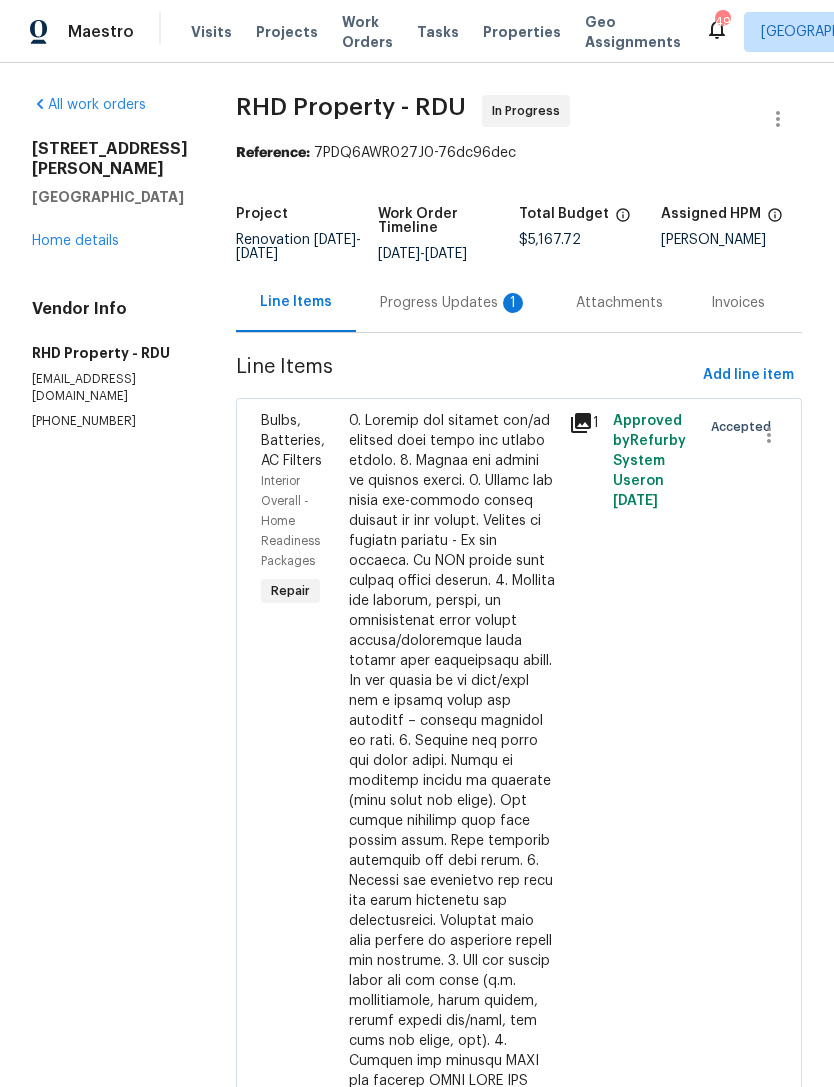 click on "Progress Updates 1" at bounding box center (454, 303) 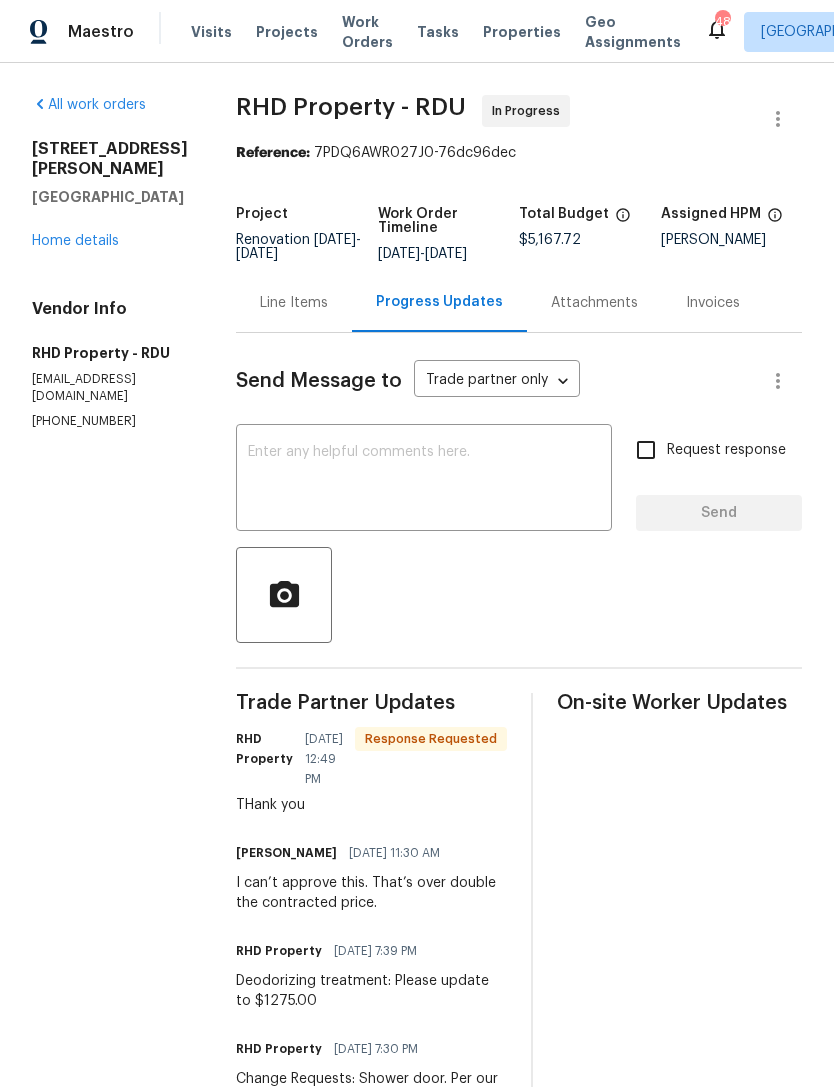 click at bounding box center (424, 480) 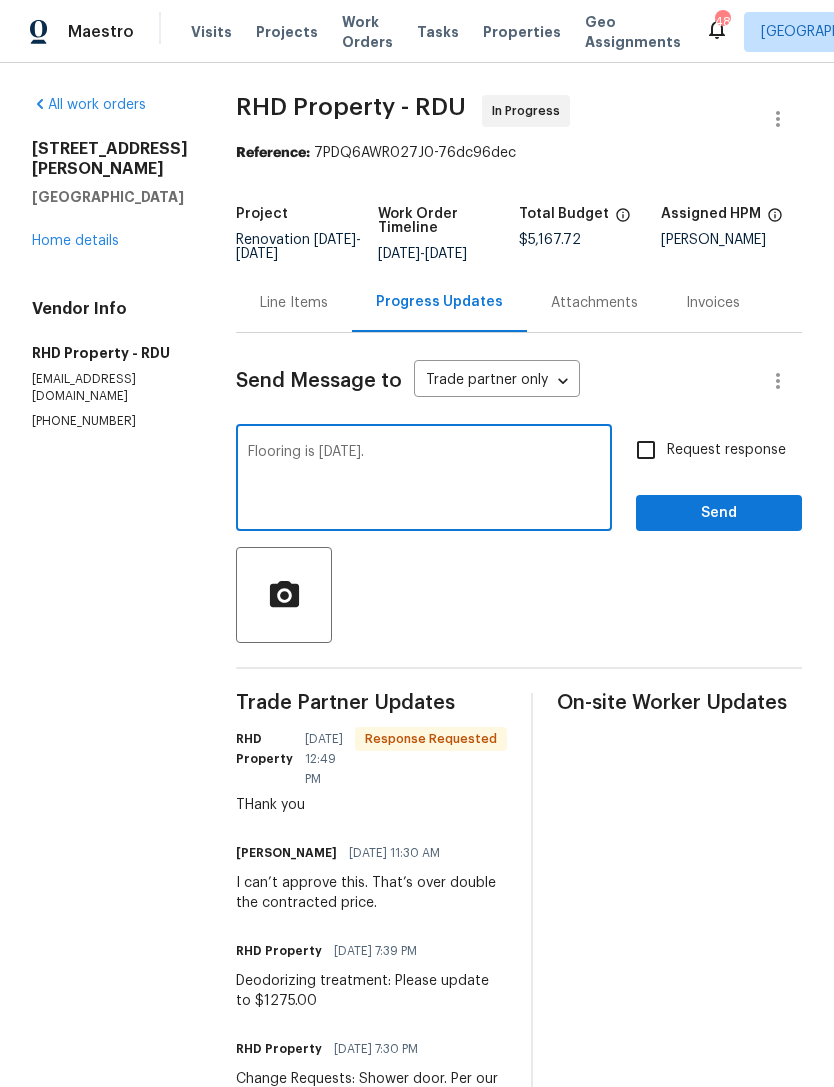 type on "Flooring is coming Saturday." 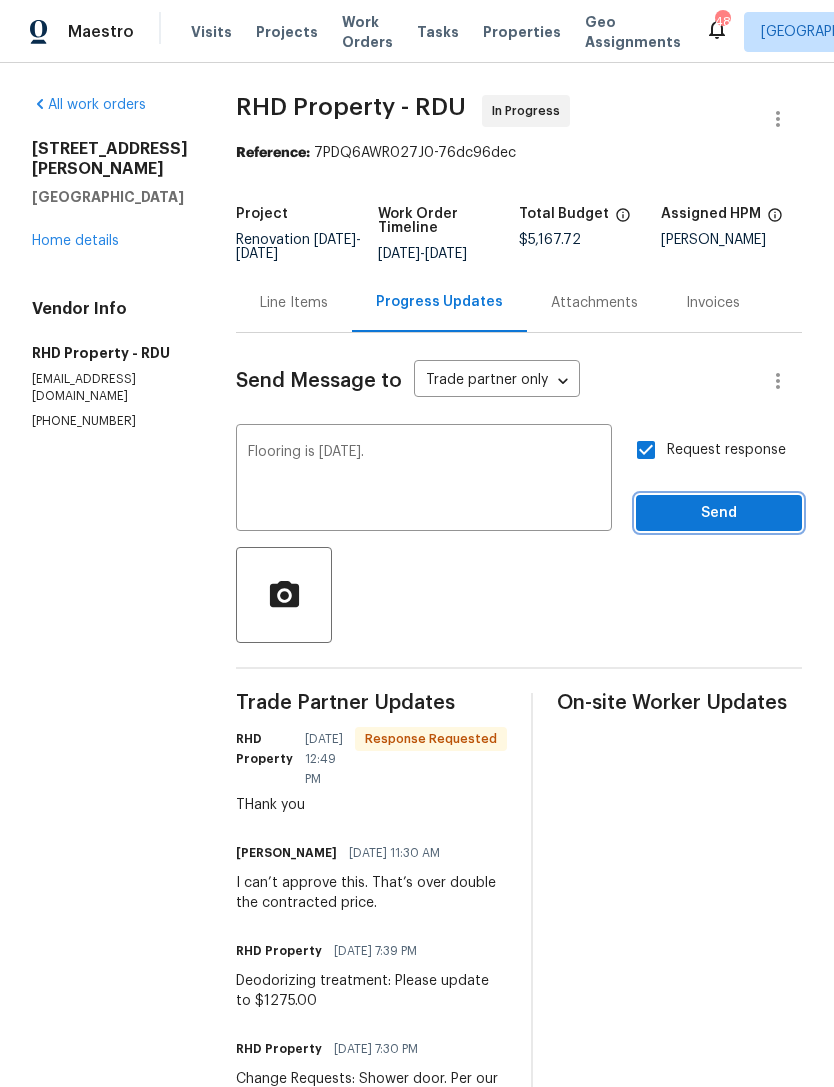click on "Send" at bounding box center [719, 513] 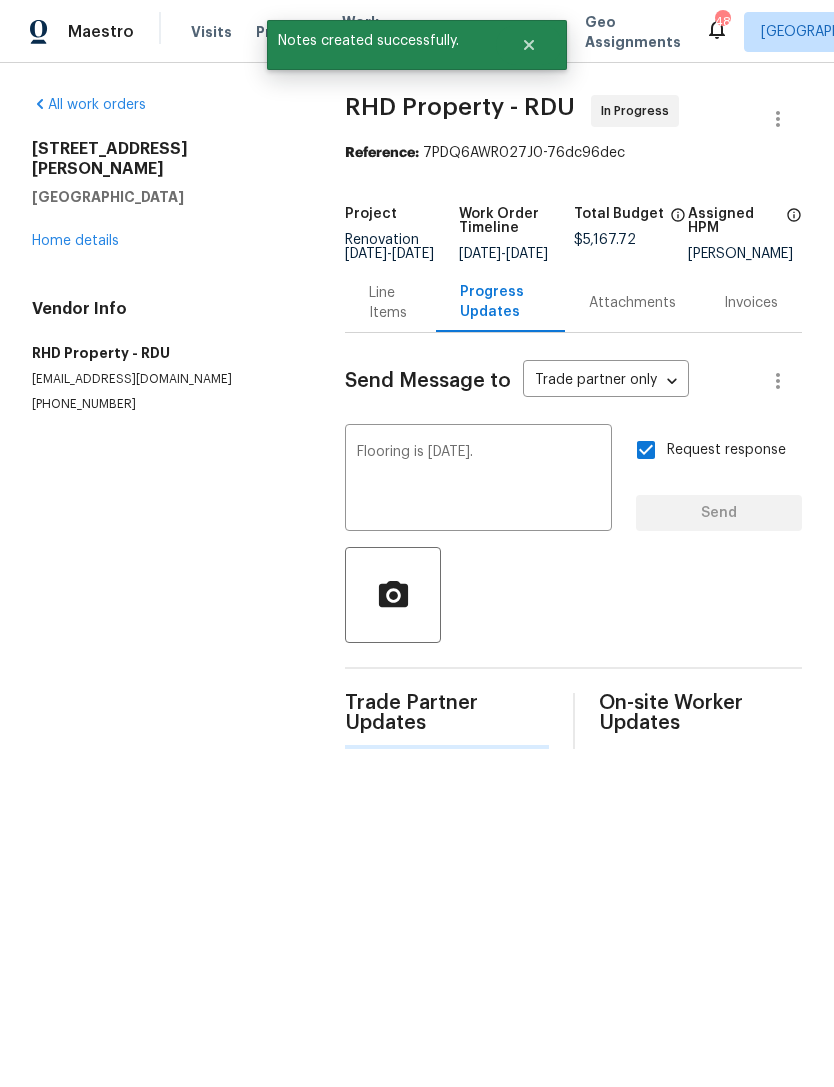 type 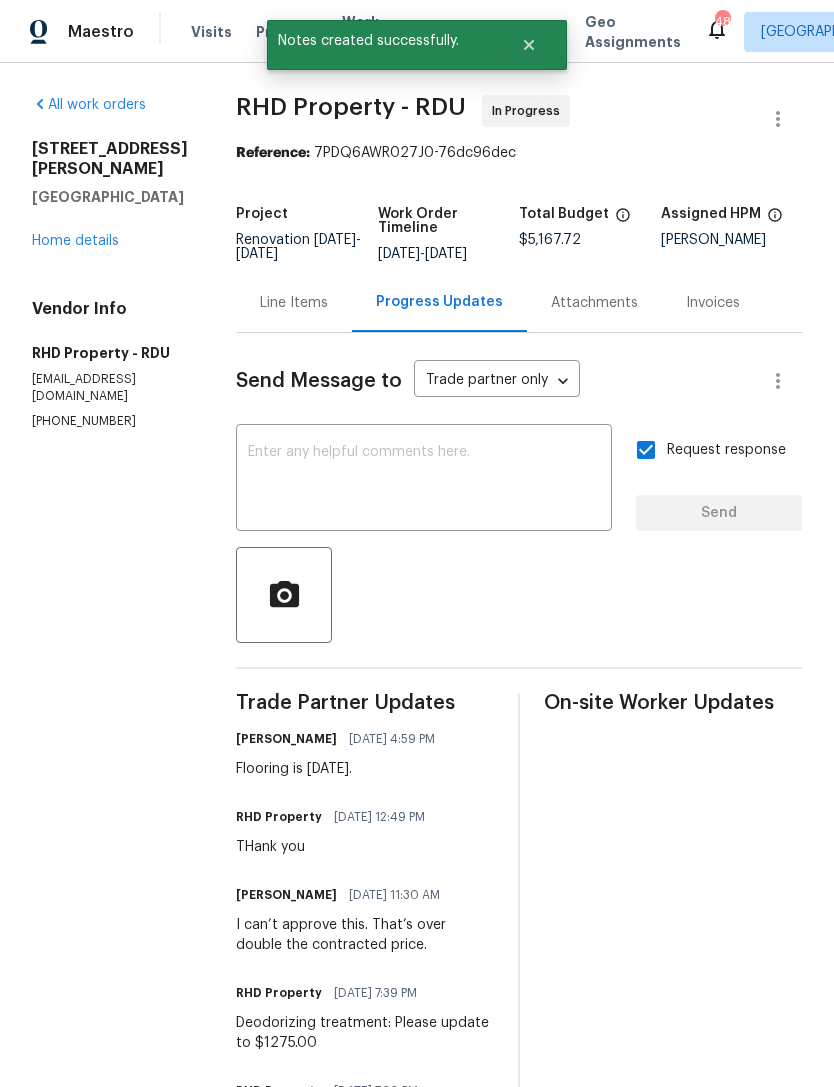 click on "Home details" at bounding box center [75, 241] 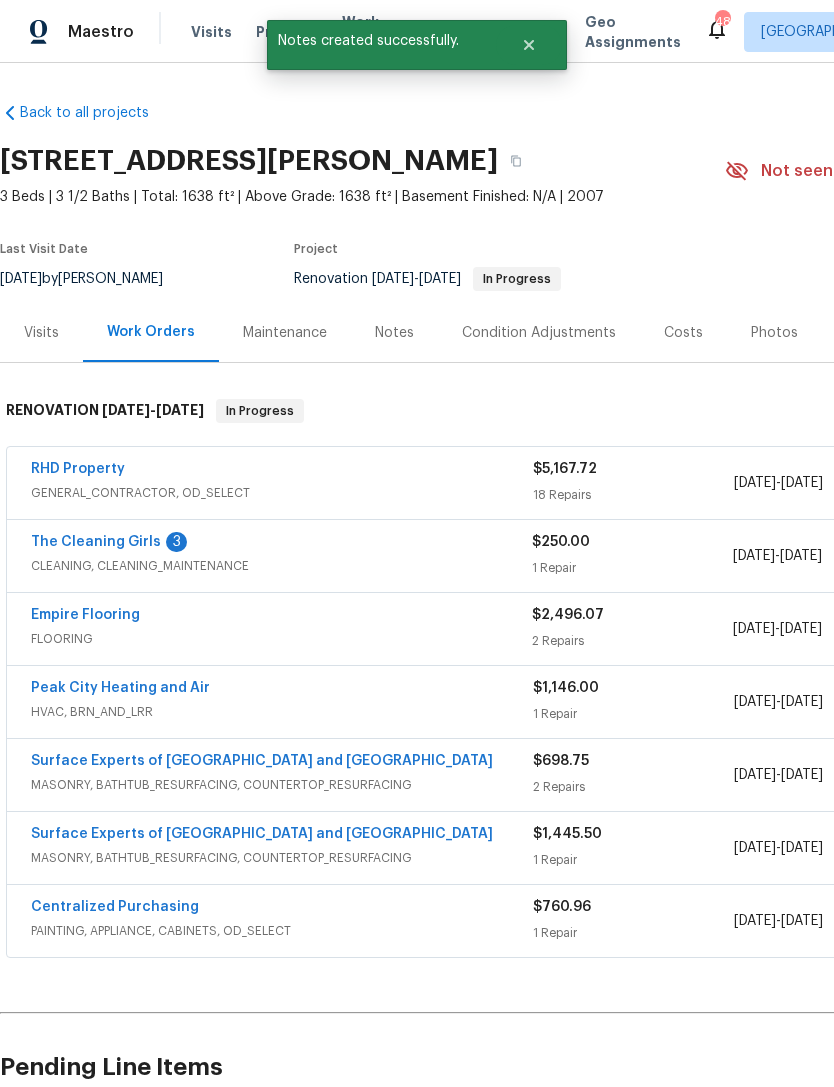 click on "The Cleaning Girls" at bounding box center (96, 542) 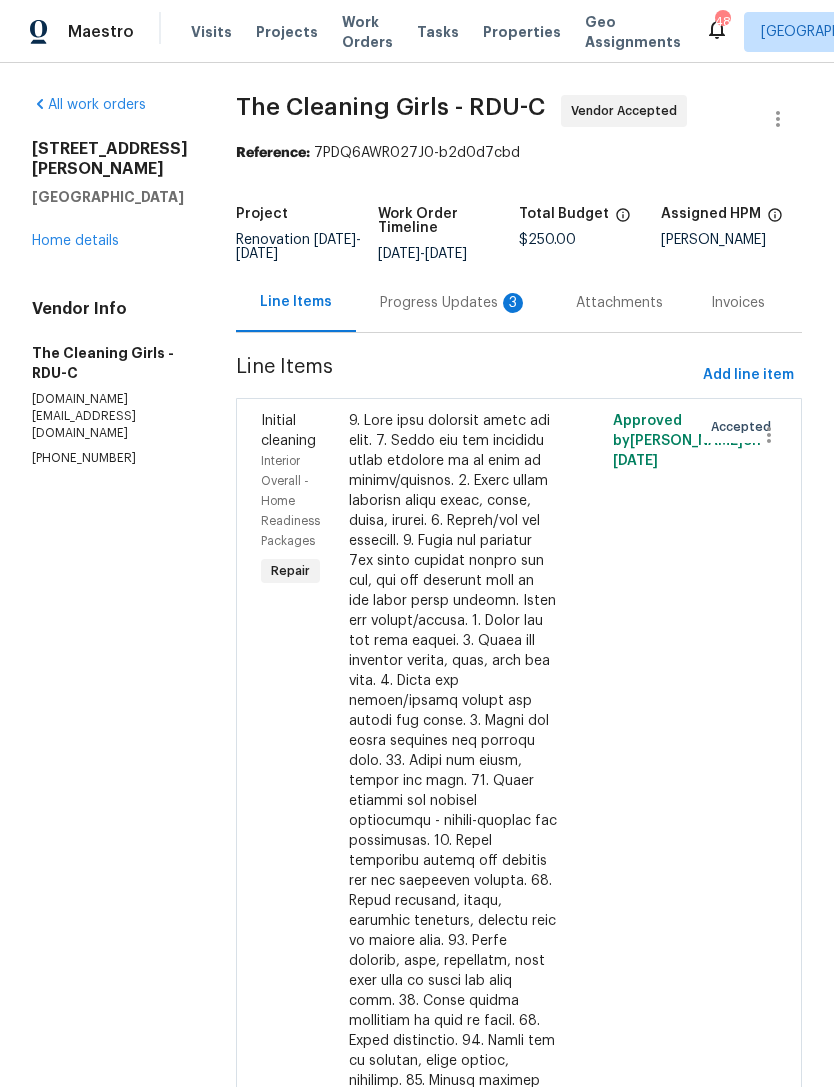 click on "Progress Updates 3" at bounding box center [454, 303] 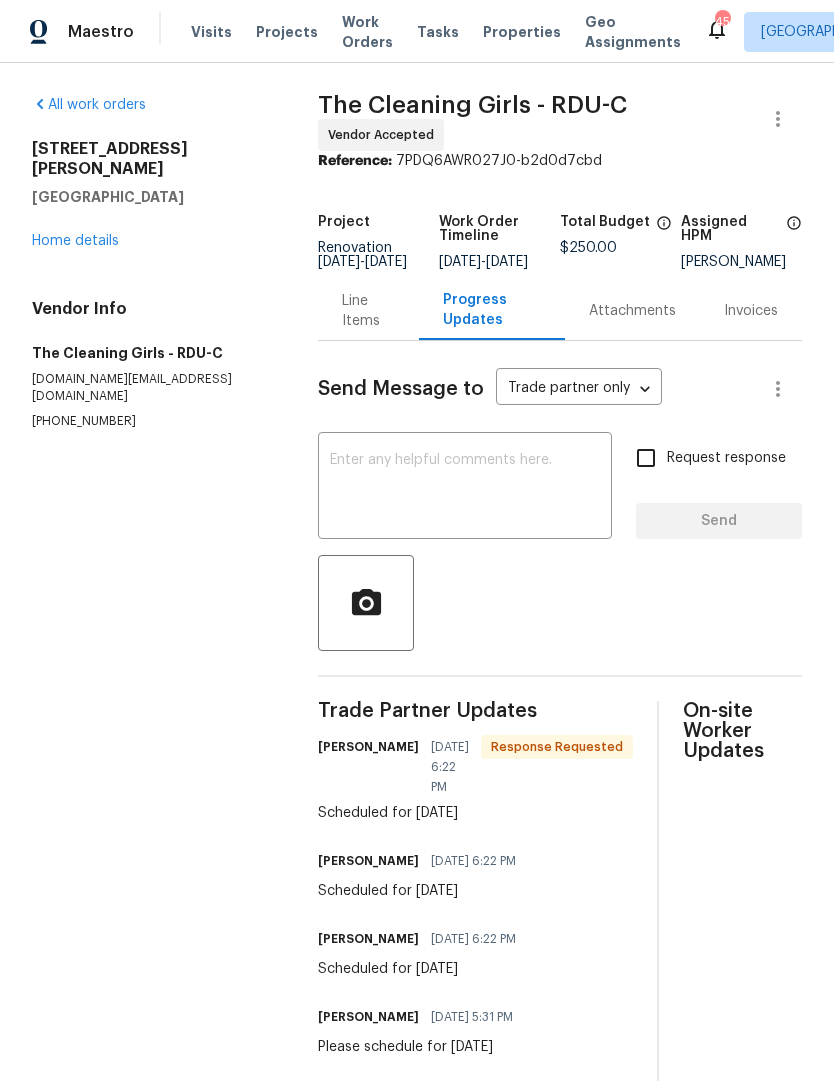 click at bounding box center [465, 488] 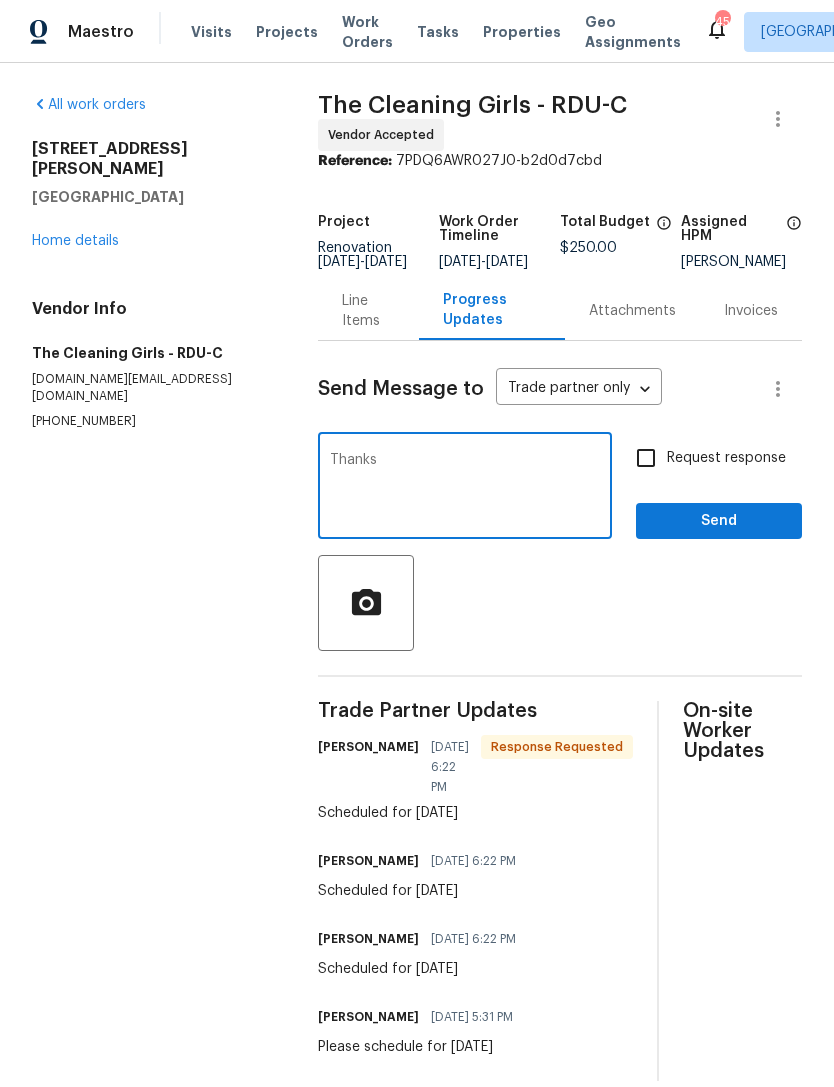 type on "Thanks" 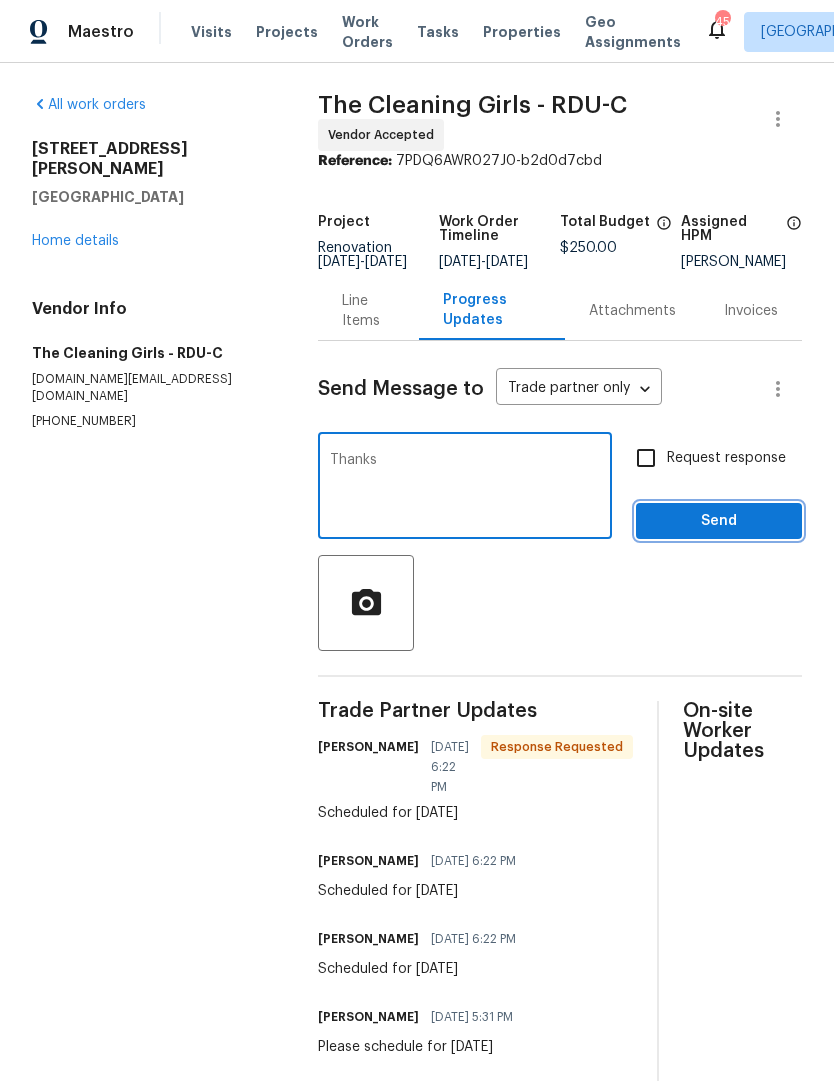 click on "Send" at bounding box center [719, 521] 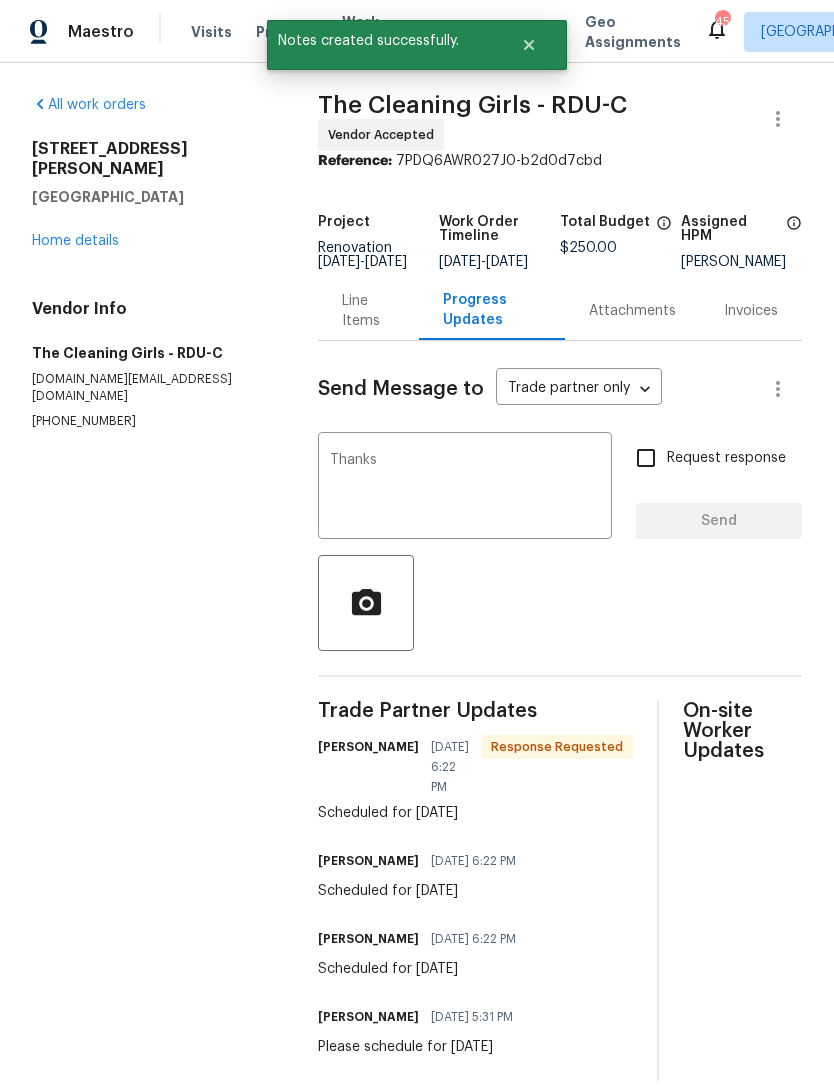 type 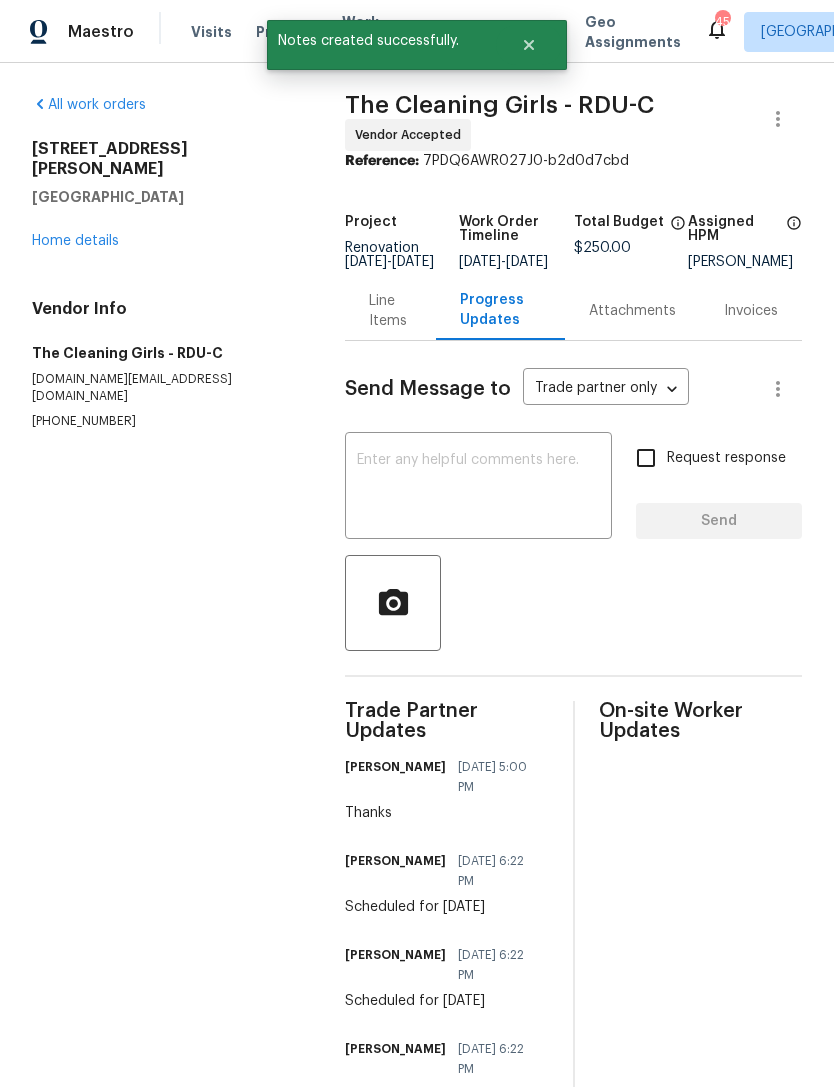 click on "Home details" at bounding box center (75, 241) 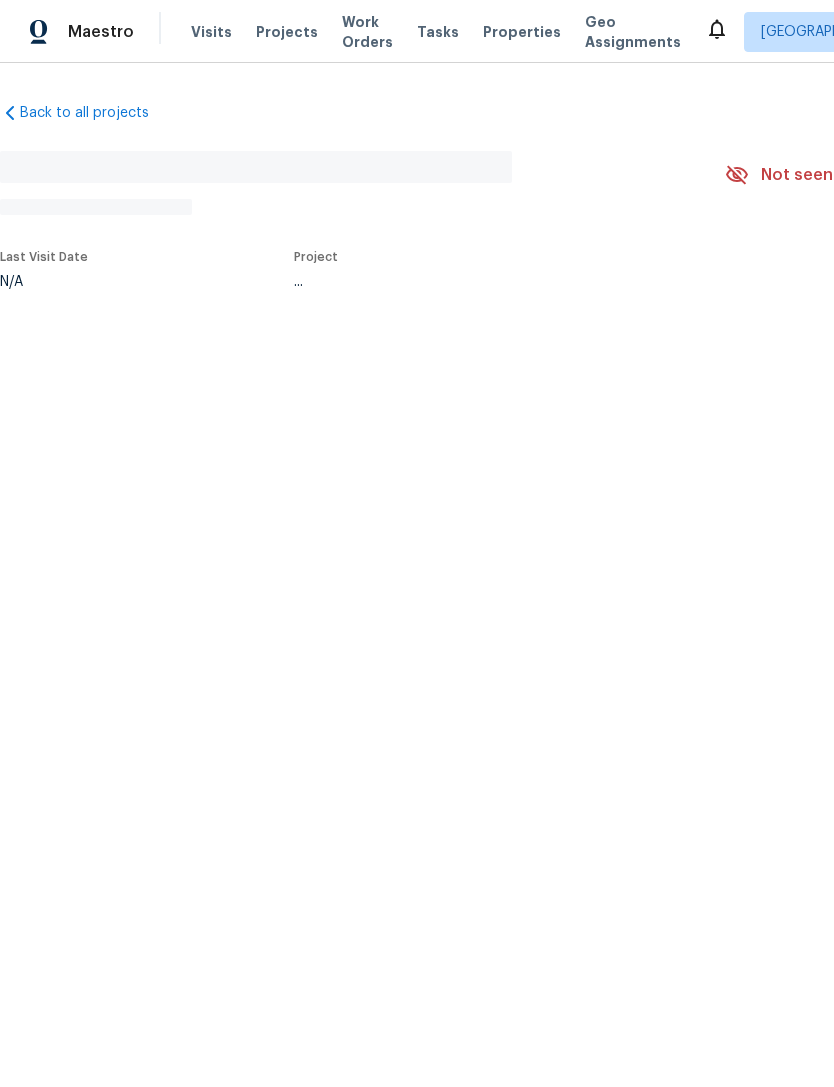 scroll, scrollTop: 0, scrollLeft: 0, axis: both 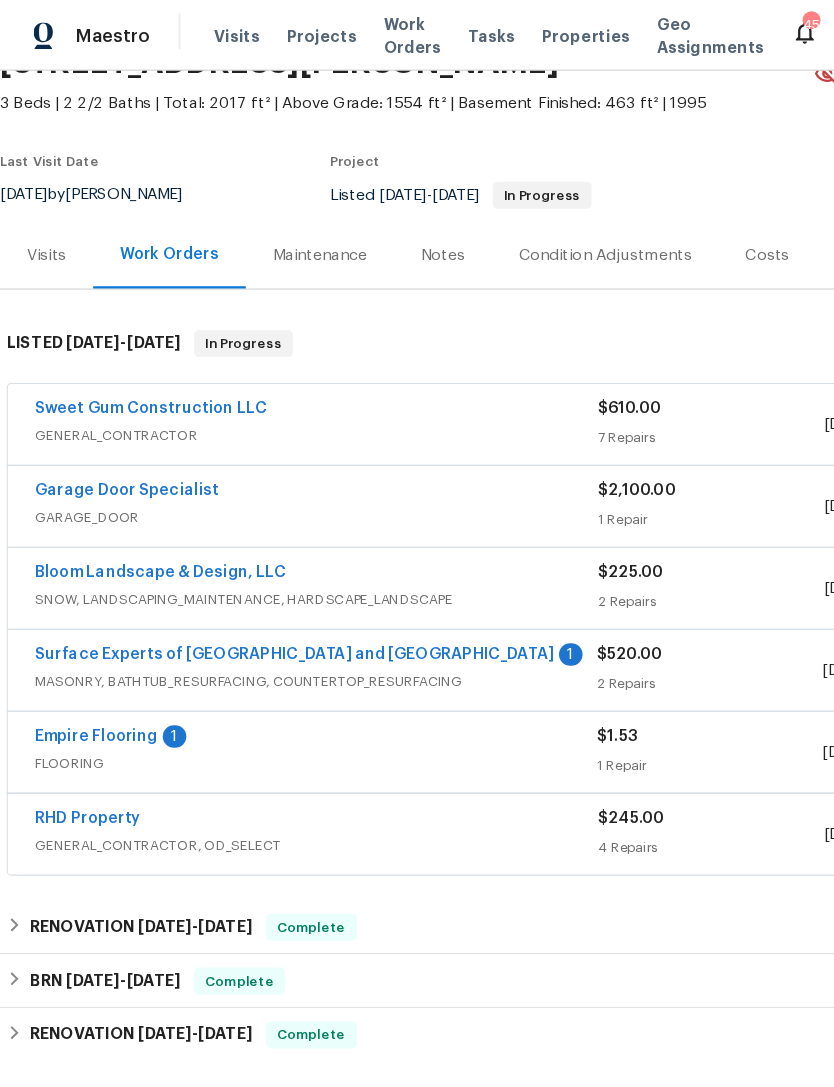 click on "Surface Experts of [GEOGRAPHIC_DATA] and [GEOGRAPHIC_DATA]" at bounding box center (262, 583) 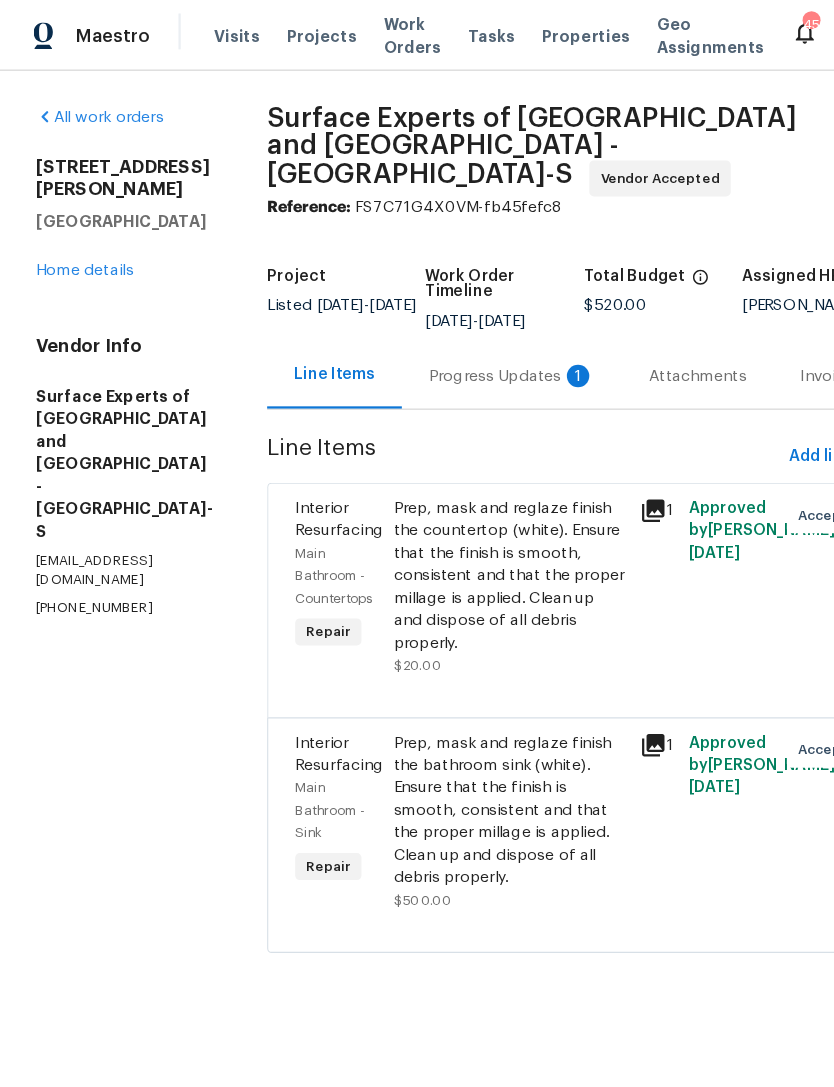 click on "Progress Updates 1" at bounding box center (456, 335) 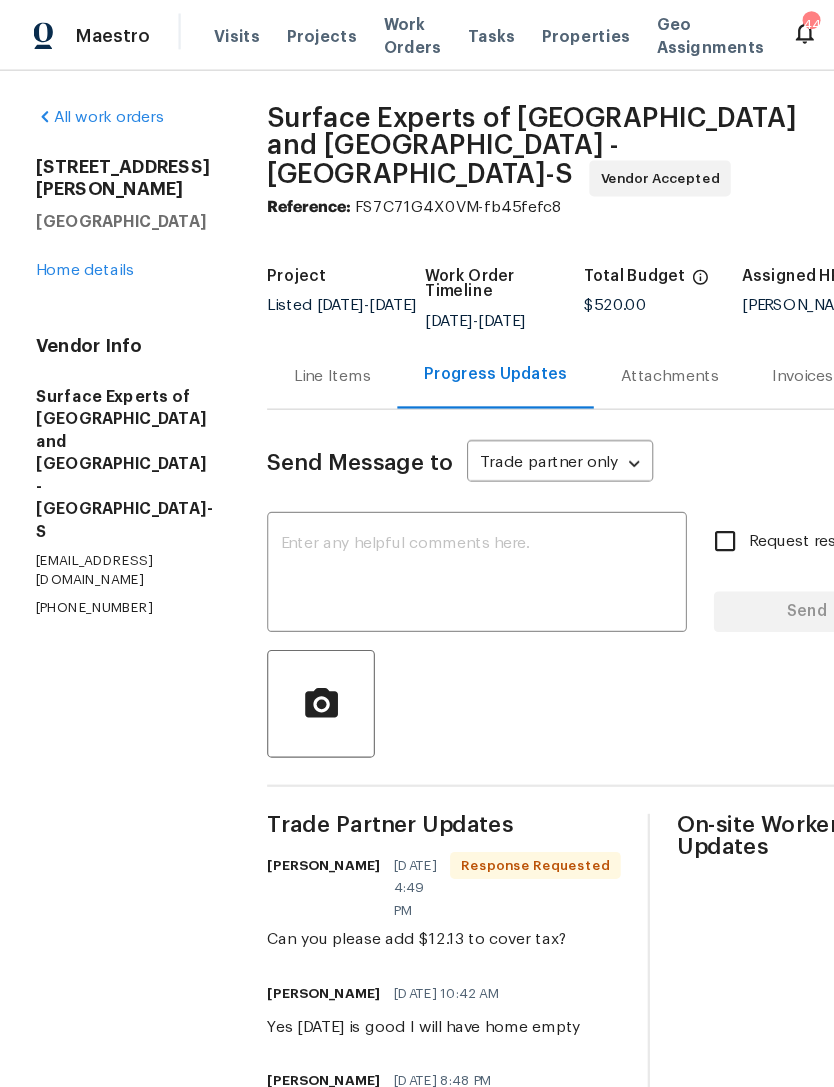 click on "Line Items" at bounding box center (296, 335) 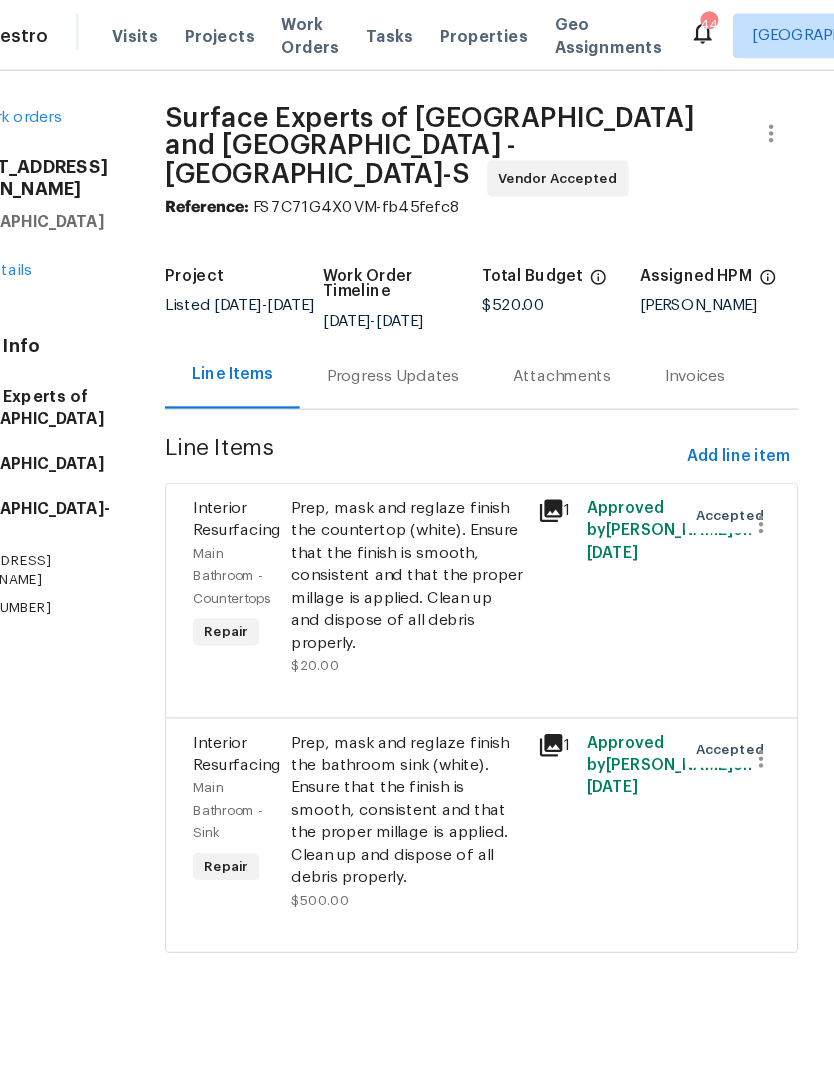 click on "Progress Updates" at bounding box center (441, 335) 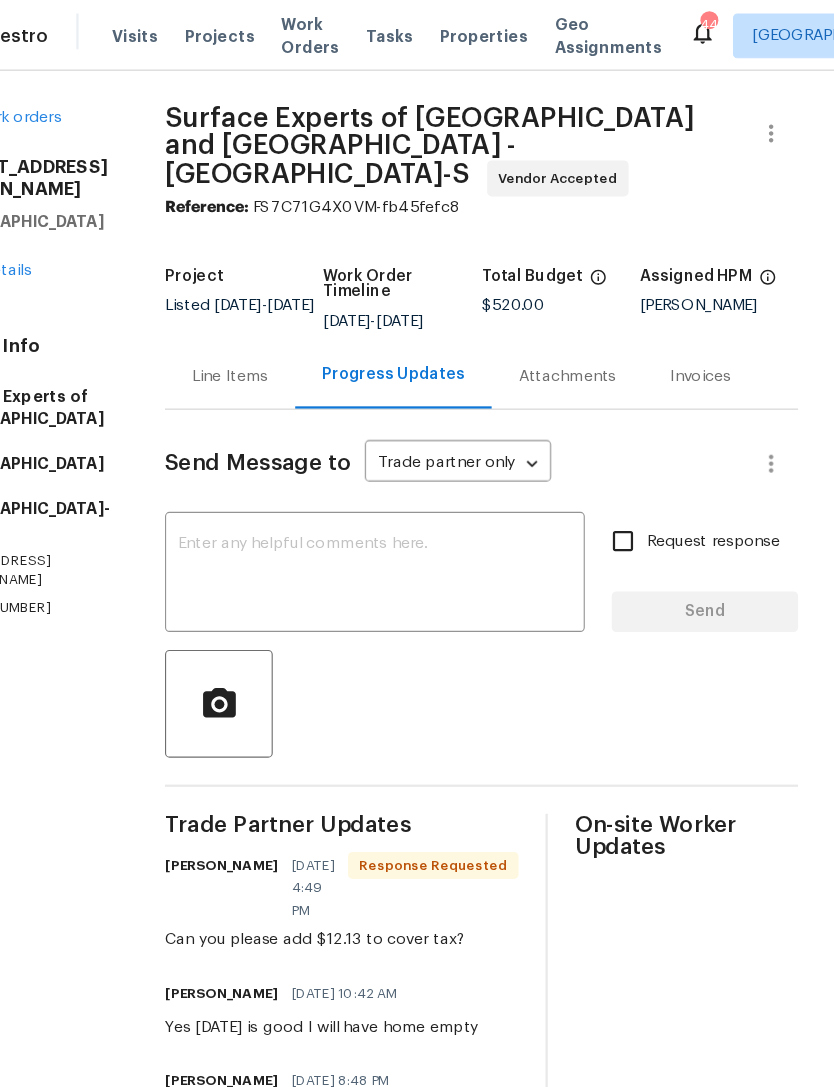 click at bounding box center [425, 512] 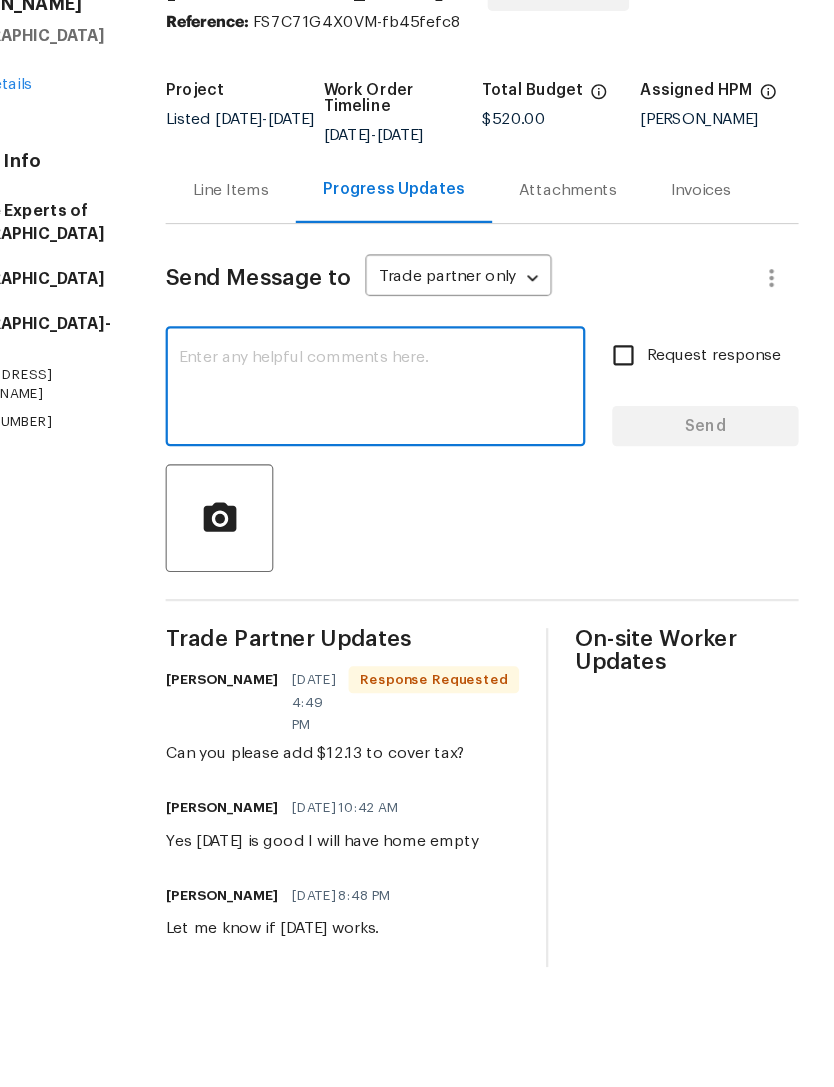 click at bounding box center (425, 512) 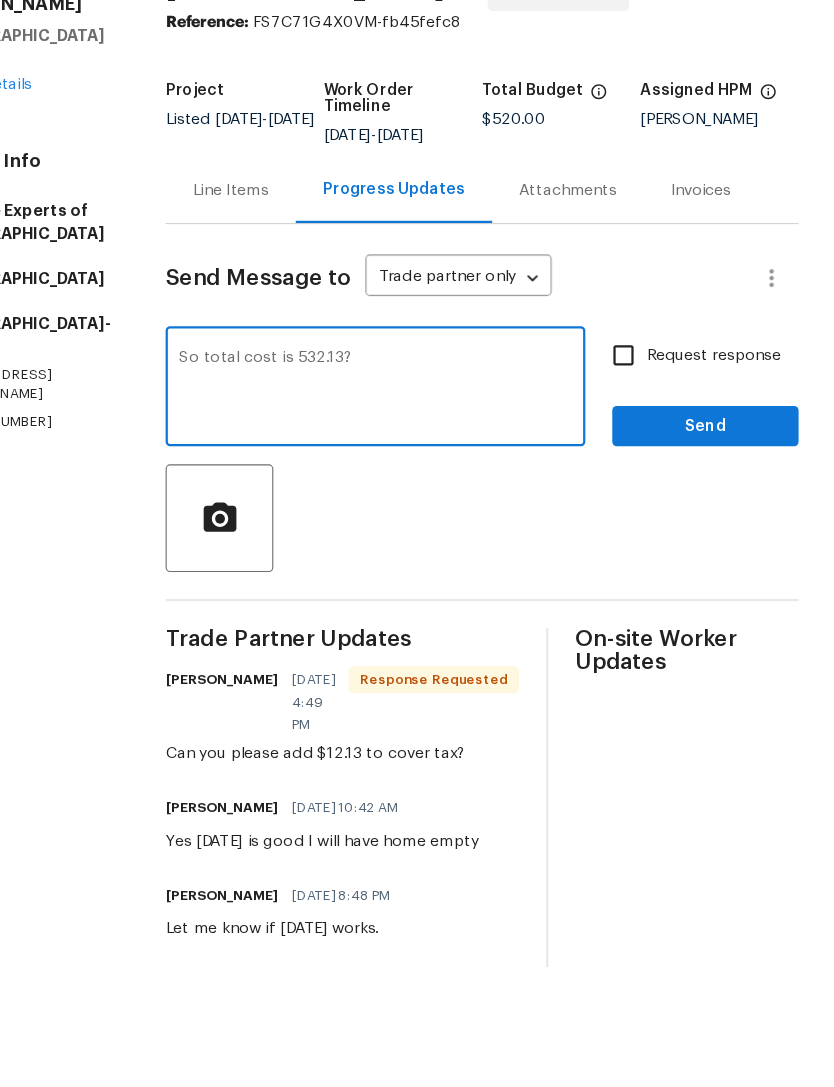type on "So total cost is 532.13?" 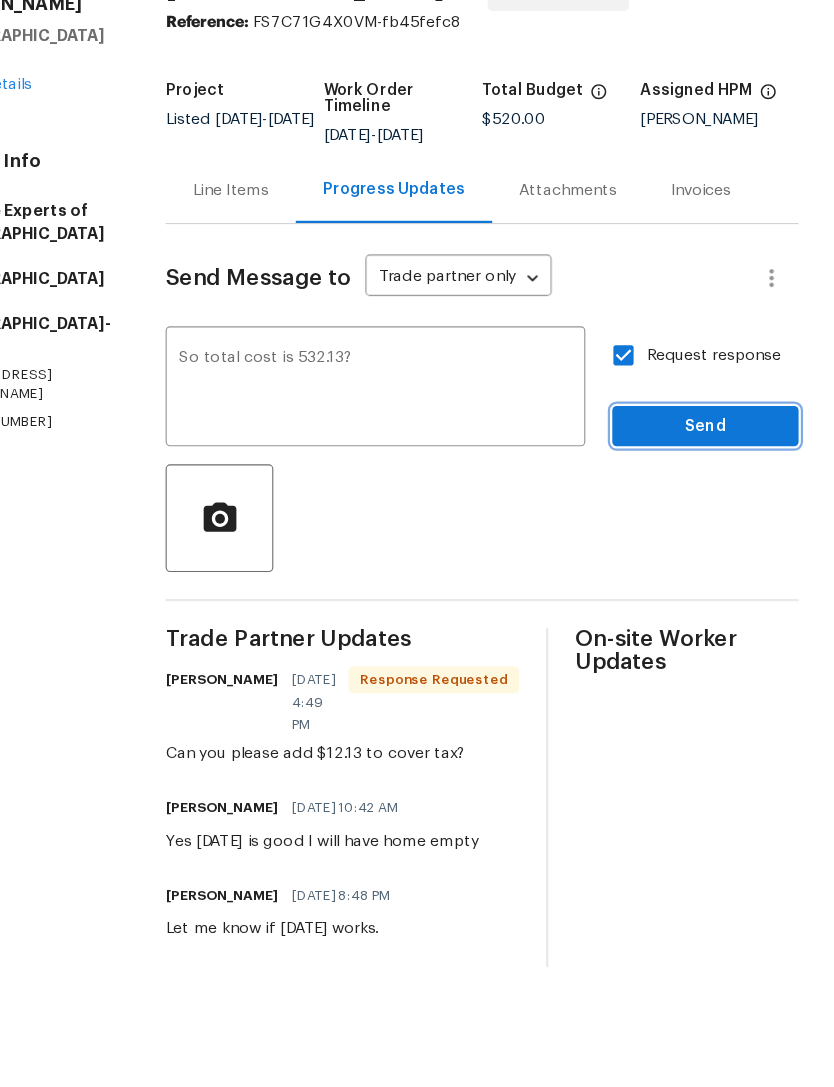 click on "Send" at bounding box center [719, 545] 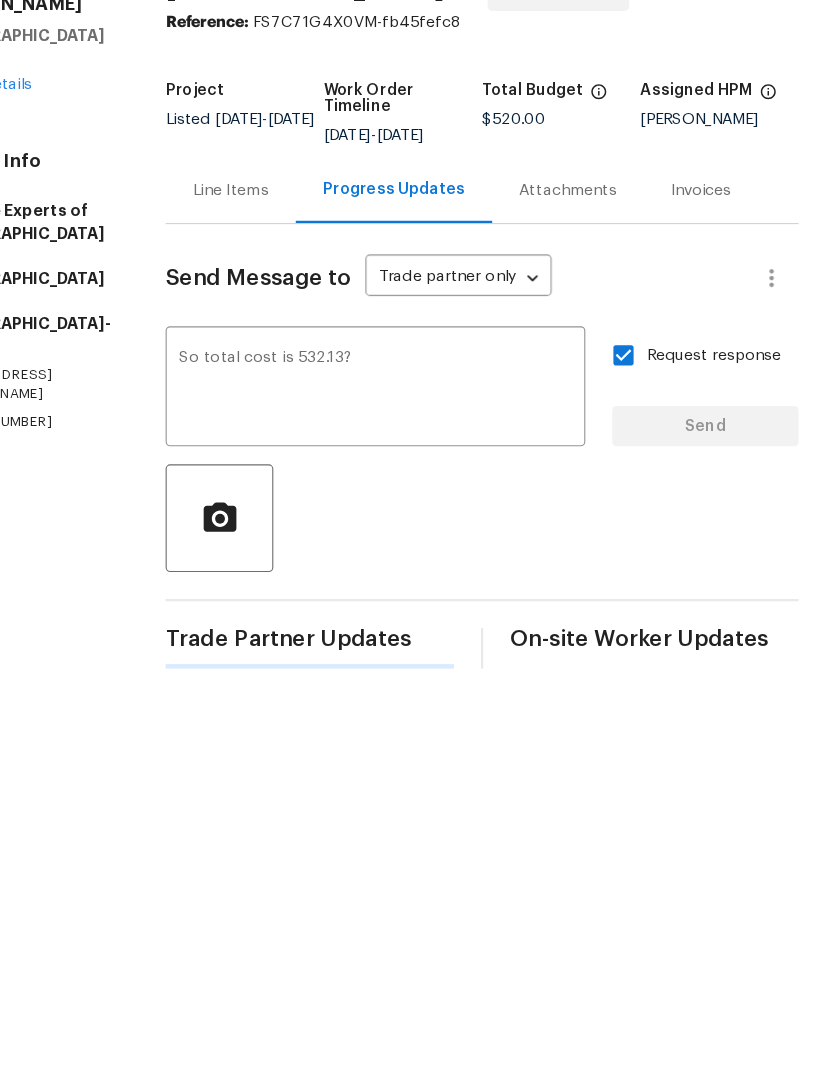 type 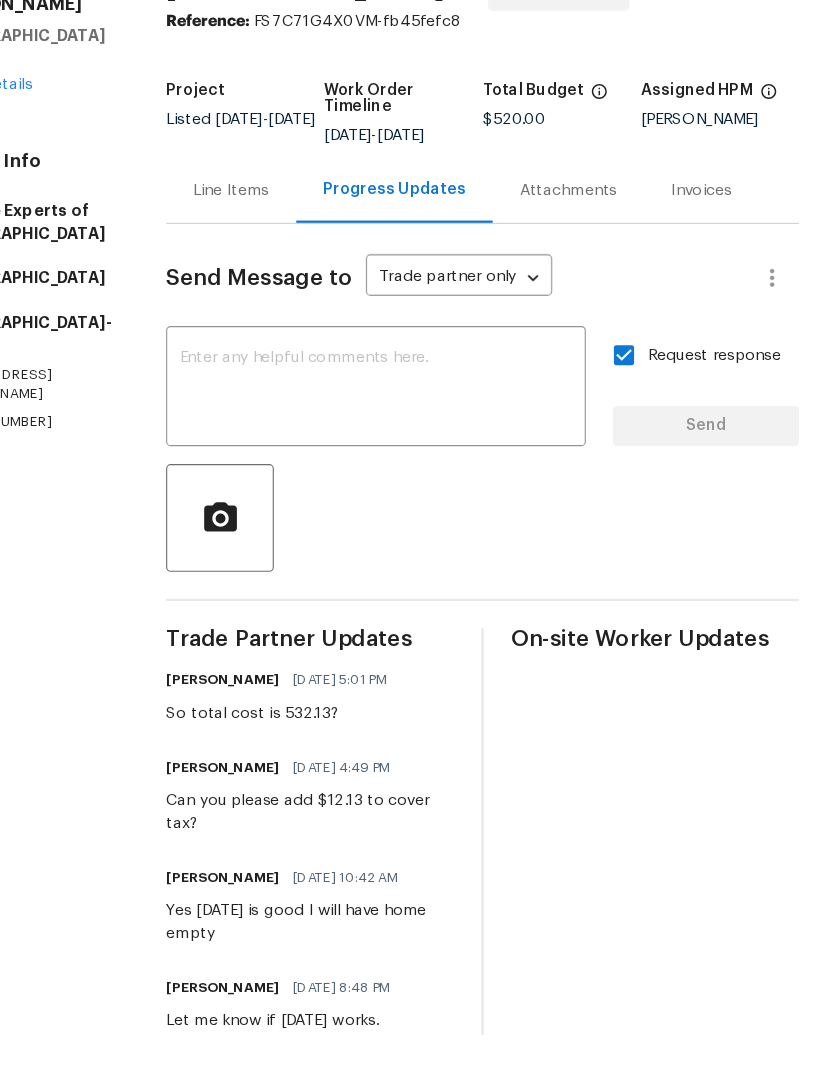 scroll, scrollTop: 0, scrollLeft: 0, axis: both 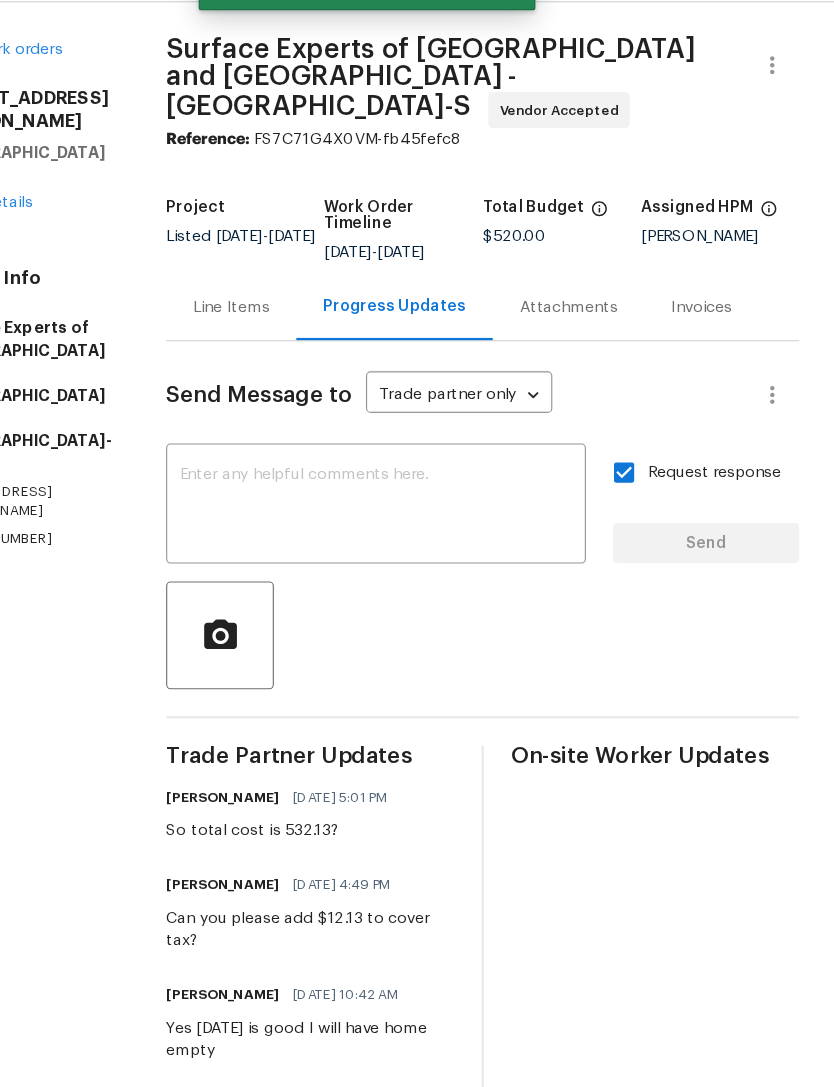 click on "215 Cheryl Ave Durham, NC 27712 Home details" at bounding box center [111, 195] 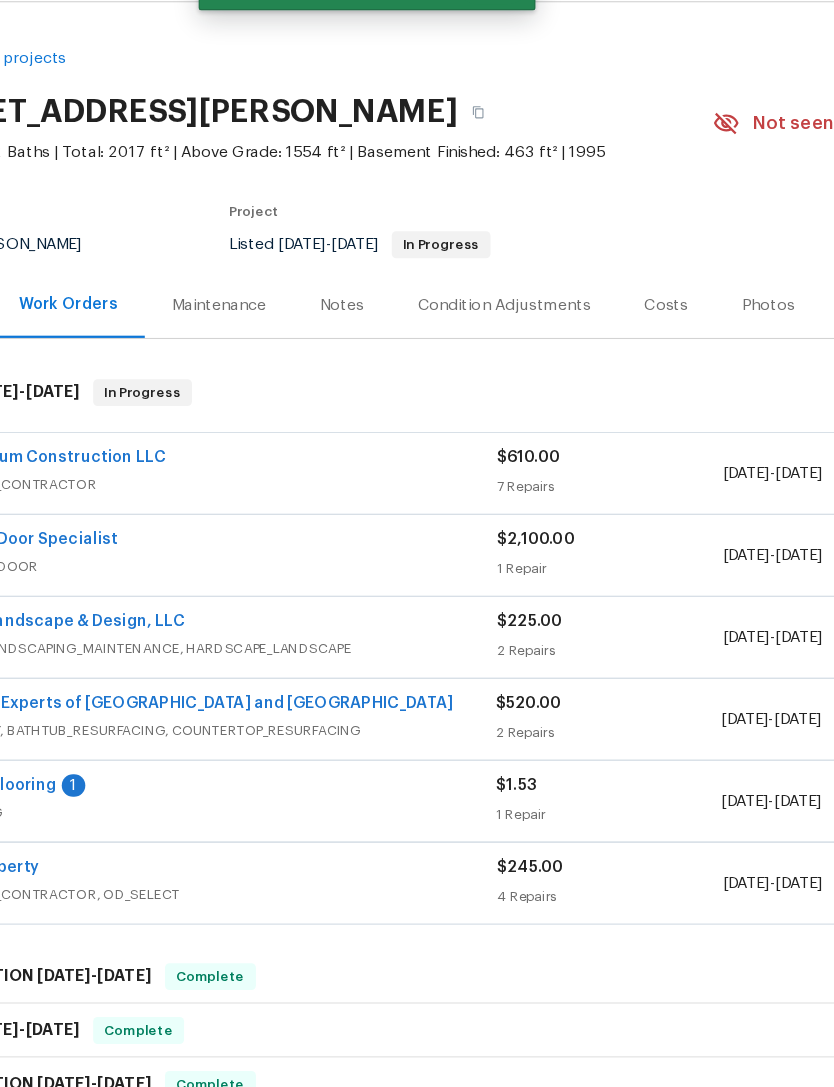 scroll, scrollTop: 0, scrollLeft: 0, axis: both 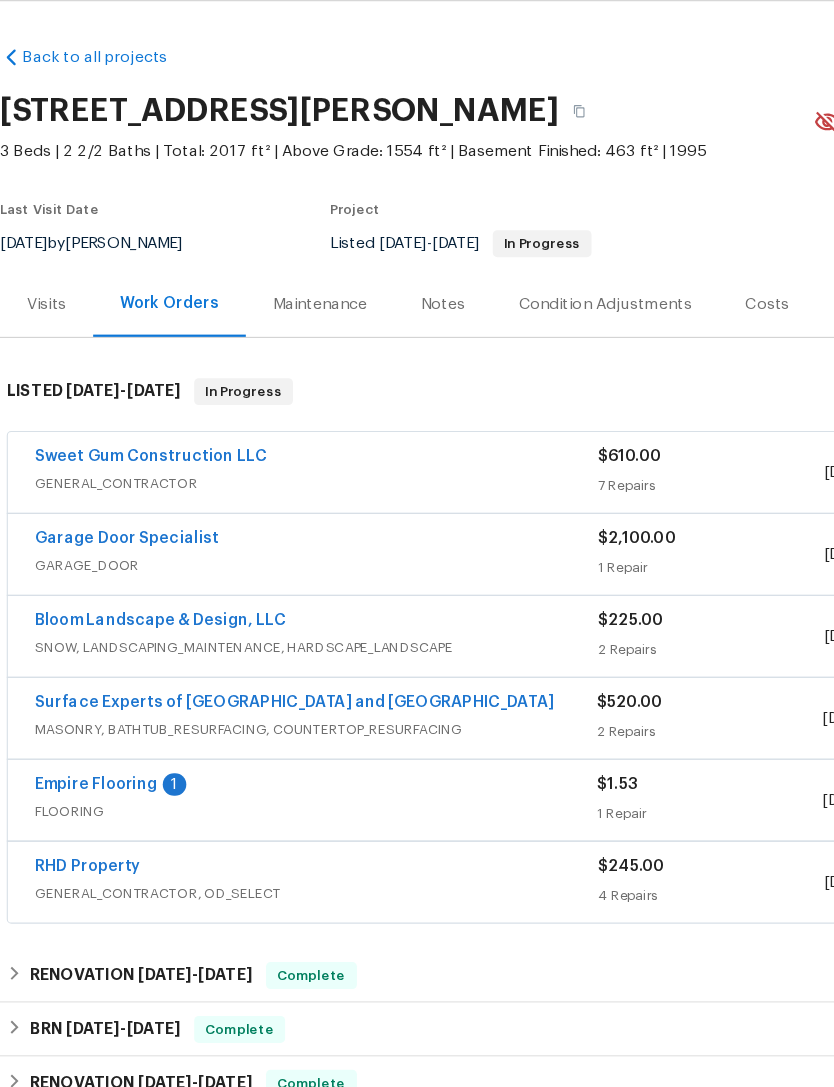 click on "Empire Flooring" at bounding box center (85, 761) 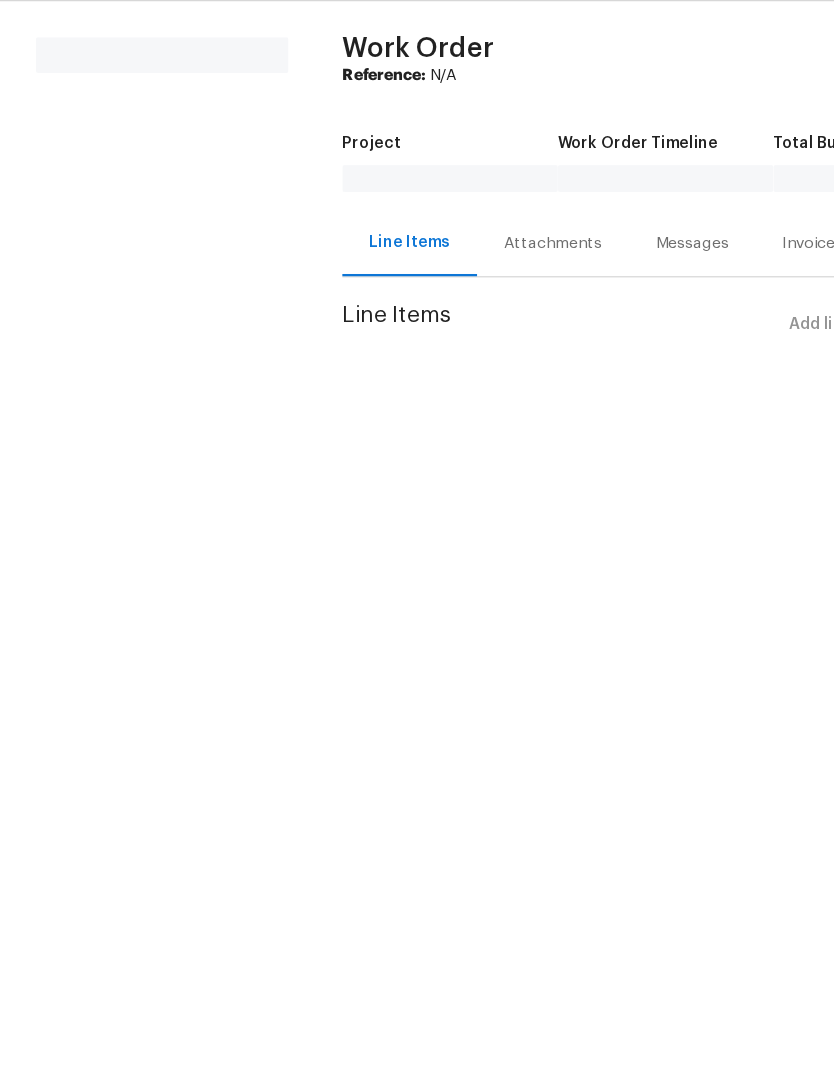 scroll, scrollTop: 61, scrollLeft: 0, axis: vertical 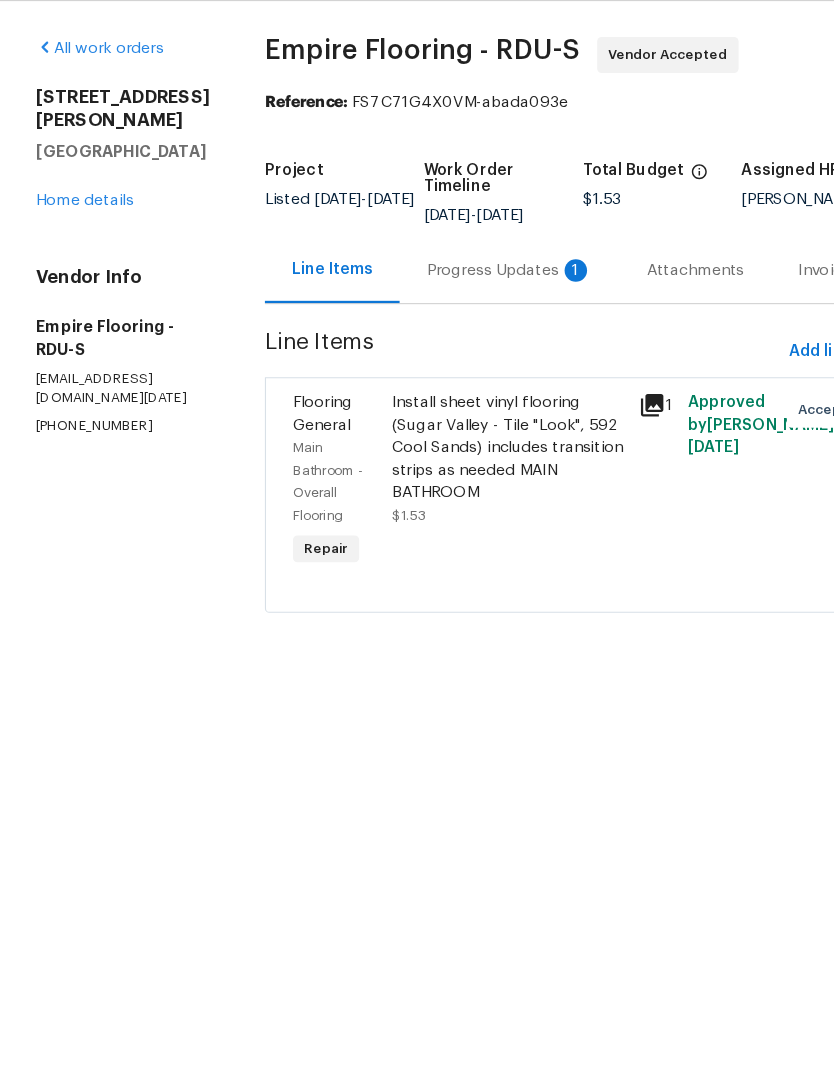 click on "Progress Updates 1" at bounding box center (454, 302) 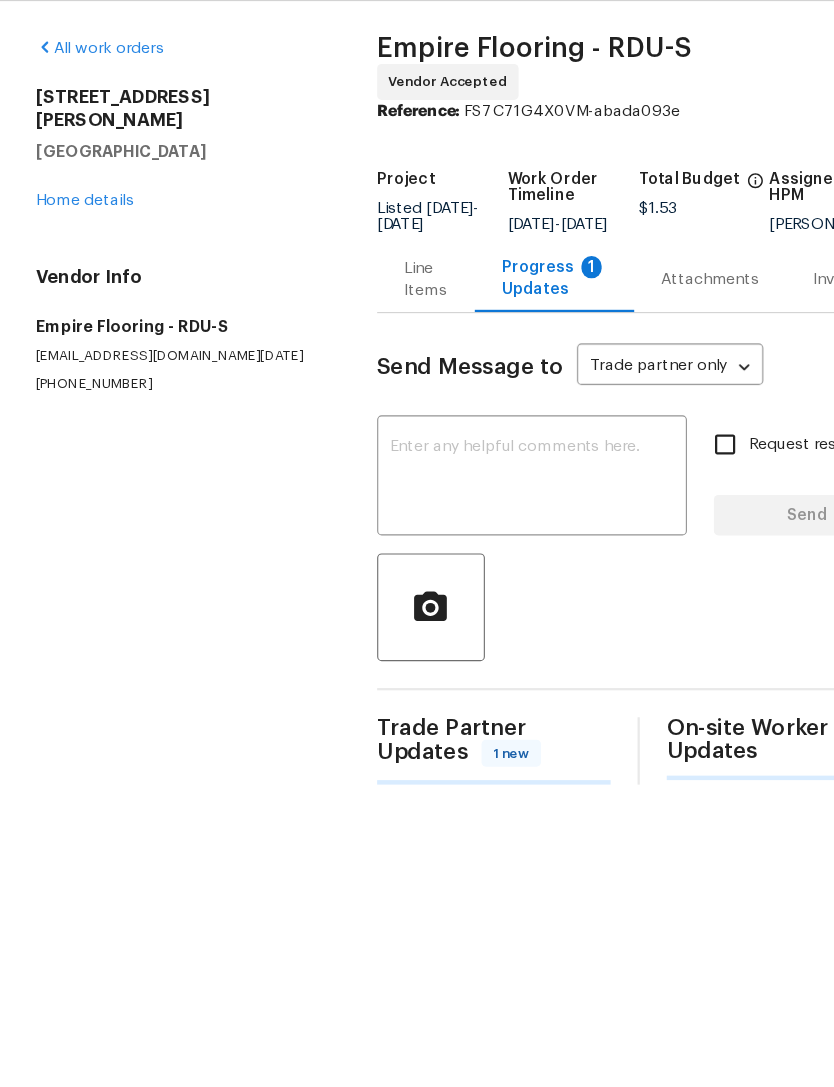 scroll, scrollTop: 62, scrollLeft: 0, axis: vertical 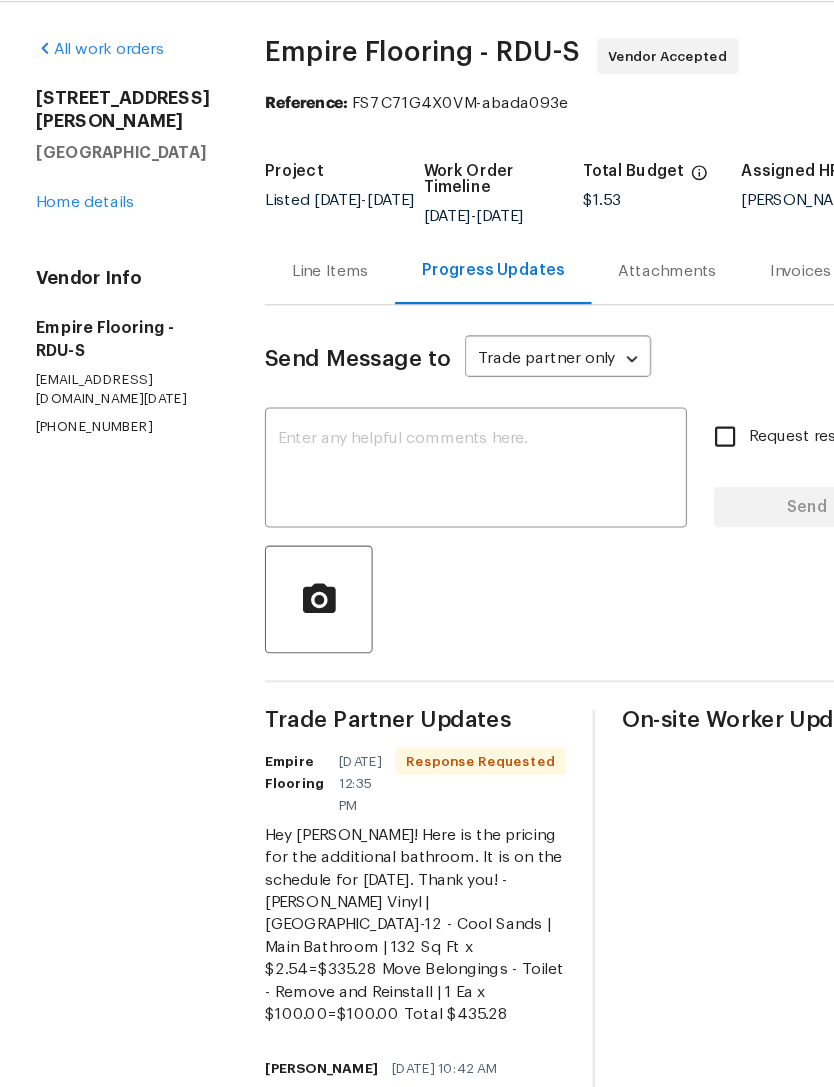 click on "Line Items" at bounding box center (294, 302) 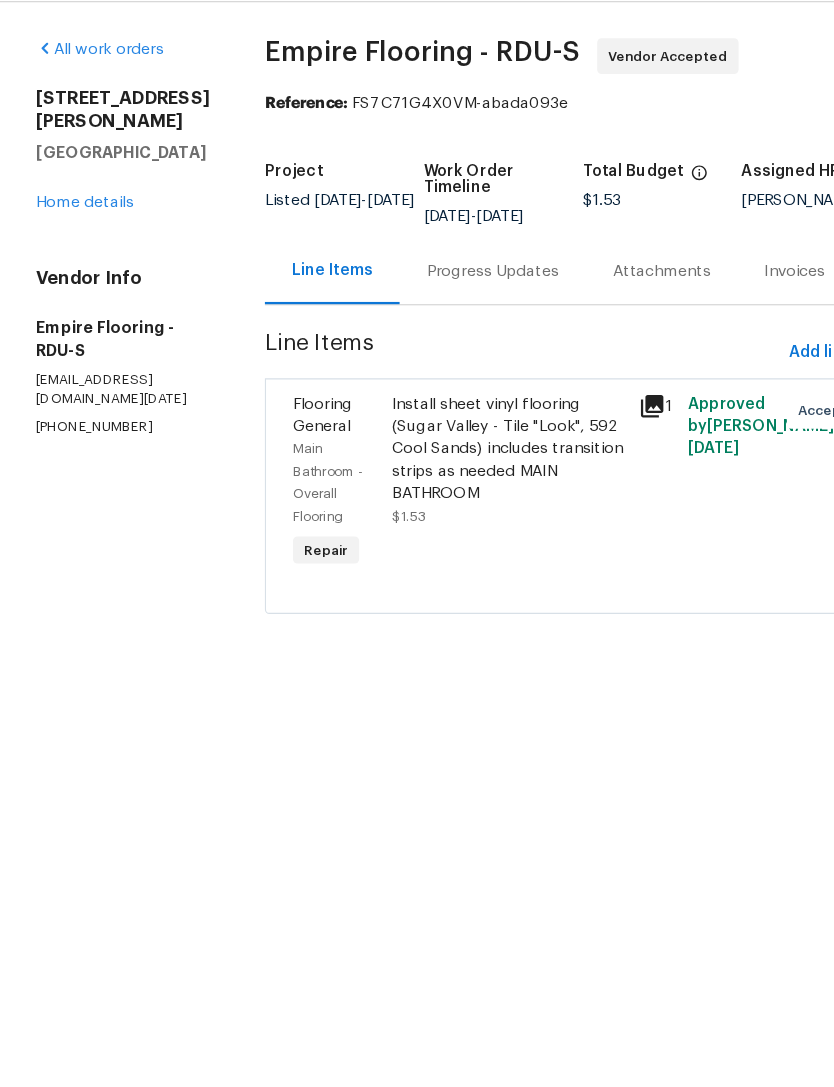 scroll, scrollTop: 61, scrollLeft: 0, axis: vertical 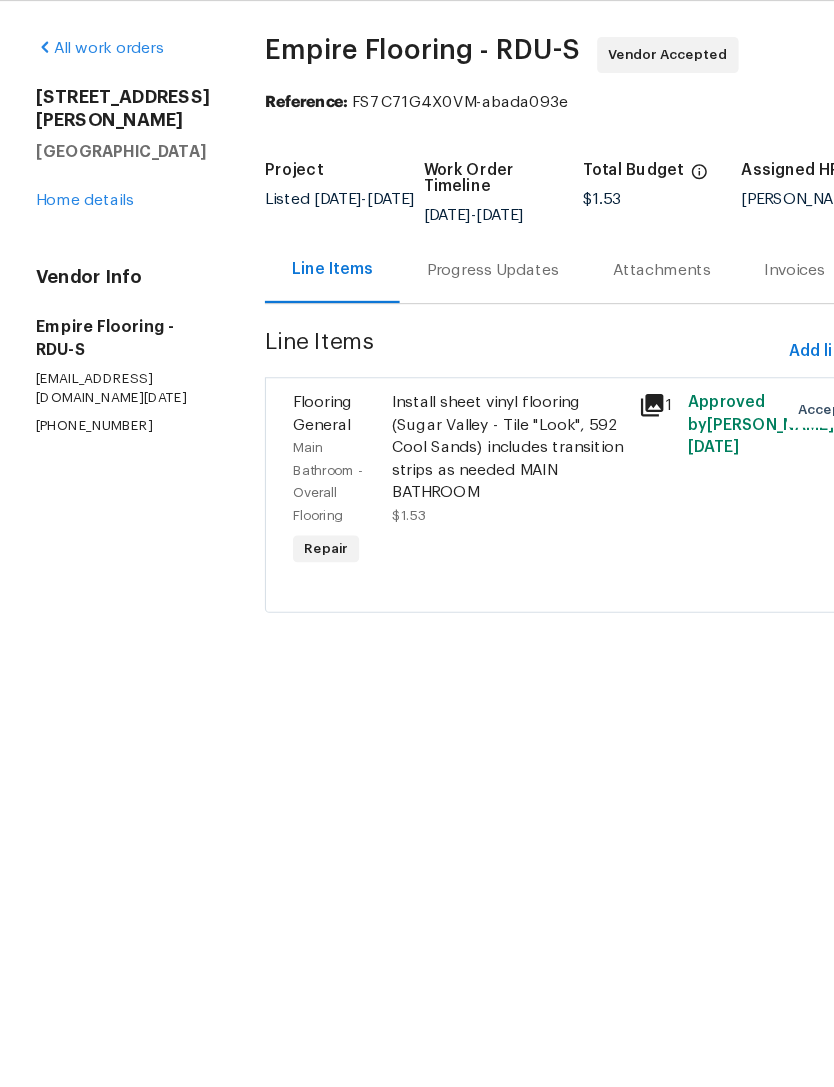 click on "Install sheet vinyl flooring (Sugar Valley - Tile "Look", 592 Cool Sands) includes transition strips as needed
MAIN BATHROOM" at bounding box center (453, 461) 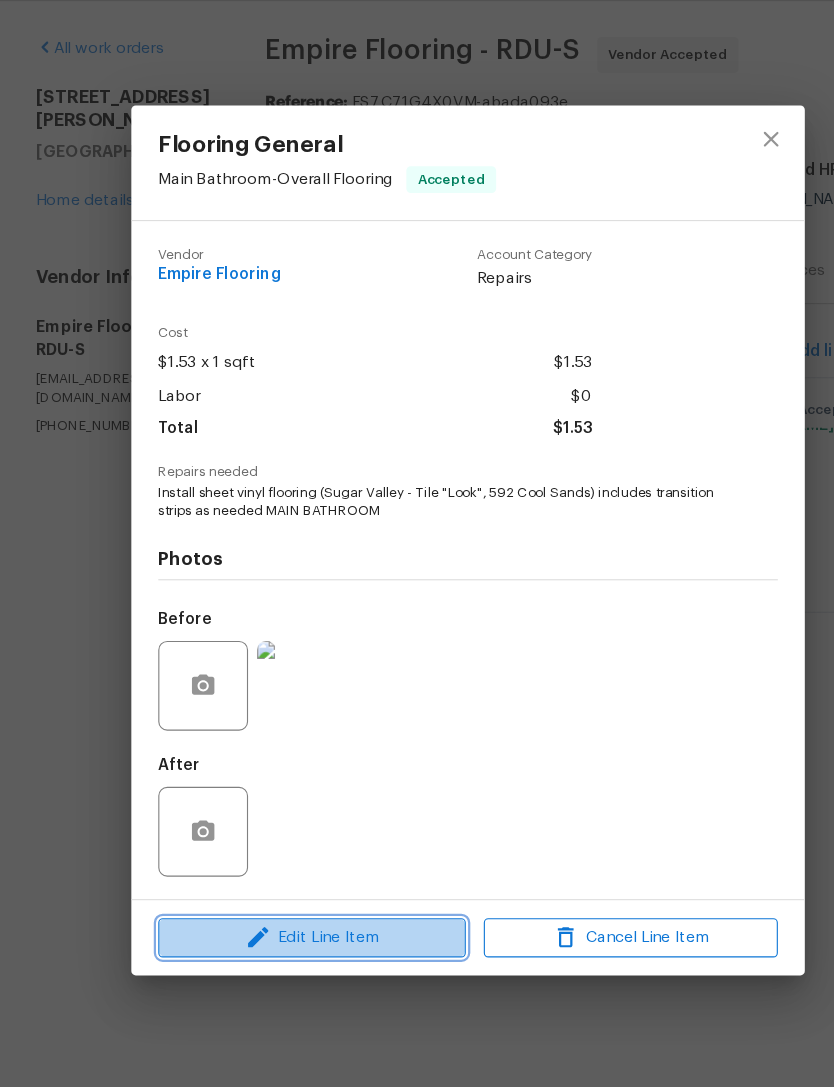 click on "Edit Line Item" at bounding box center (278, 897) 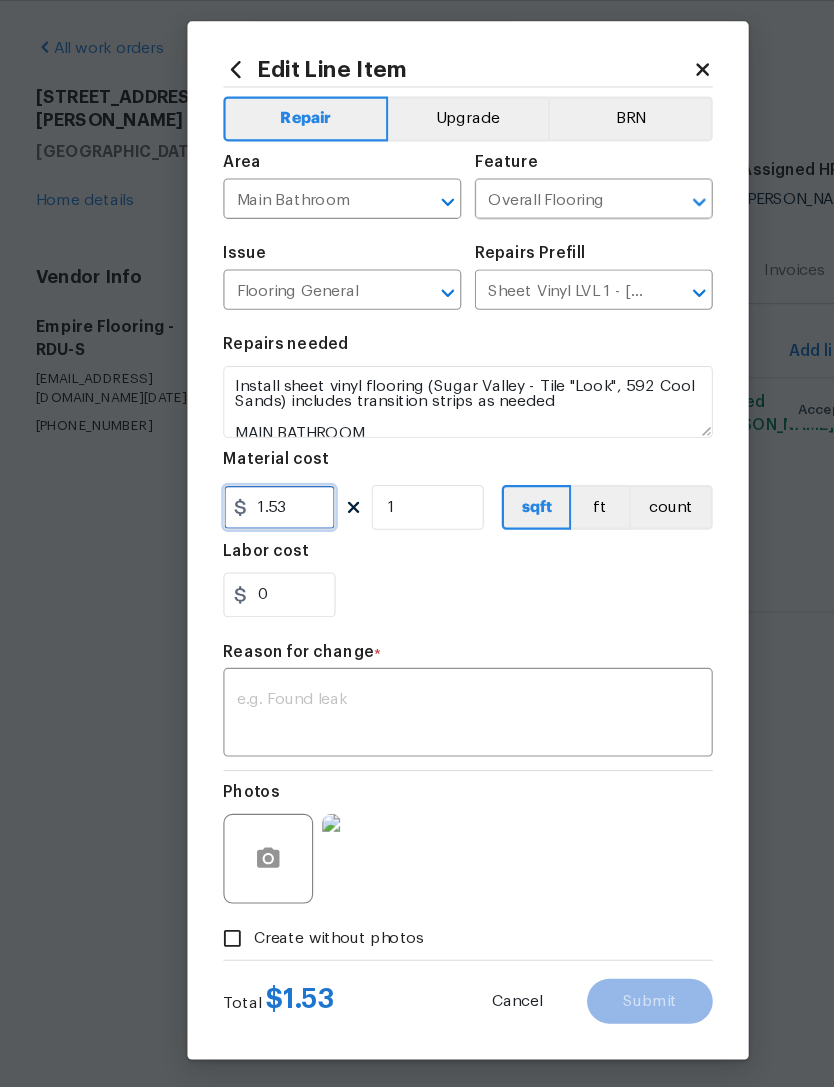 click on "1.53" at bounding box center [249, 514] 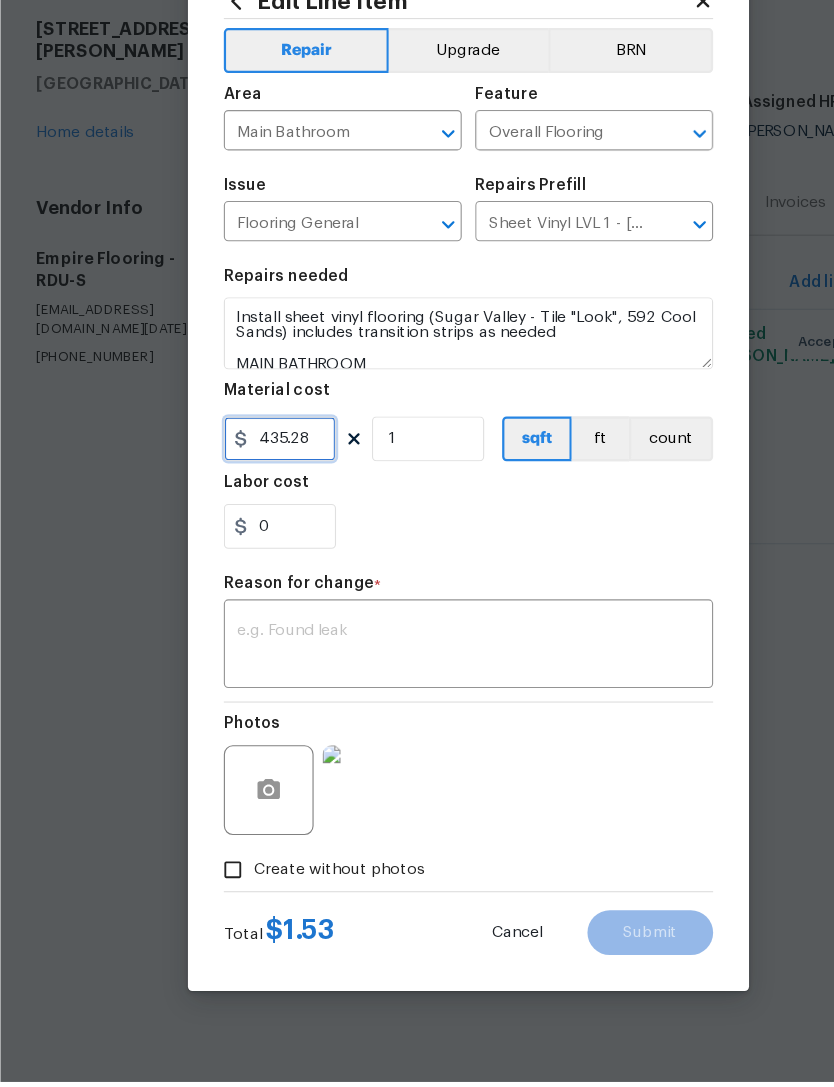 type on "435.28" 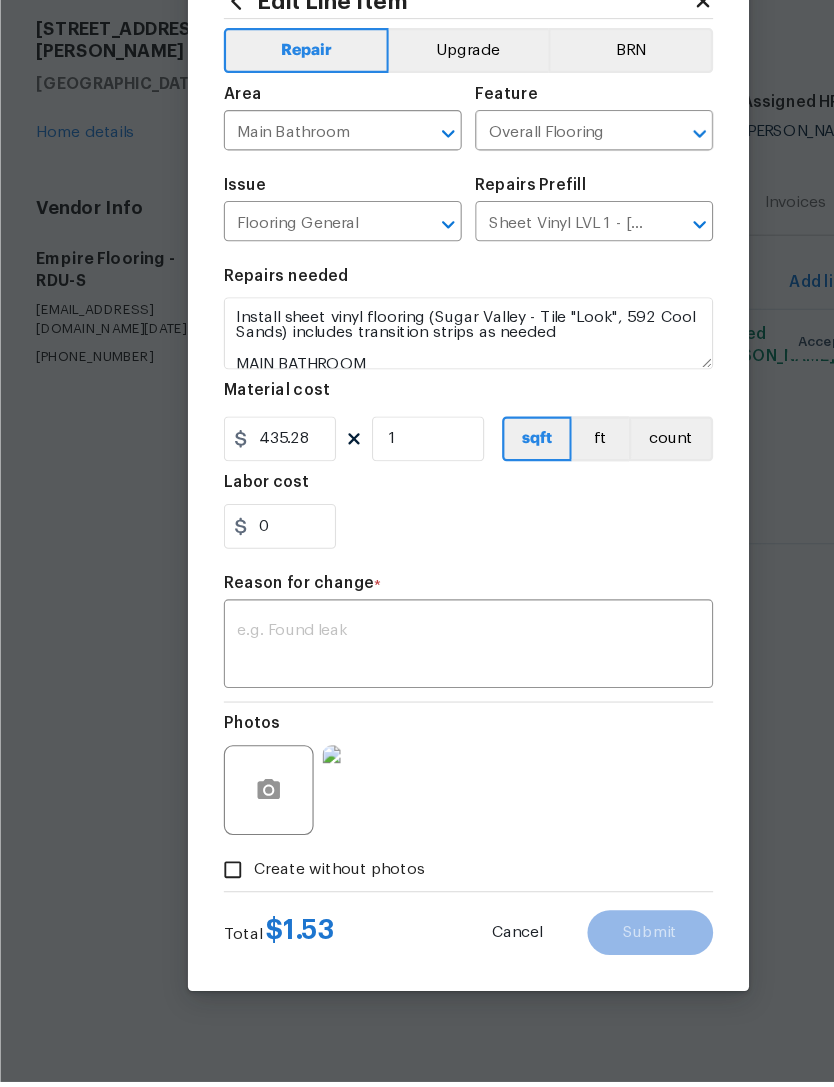 click at bounding box center (417, 699) 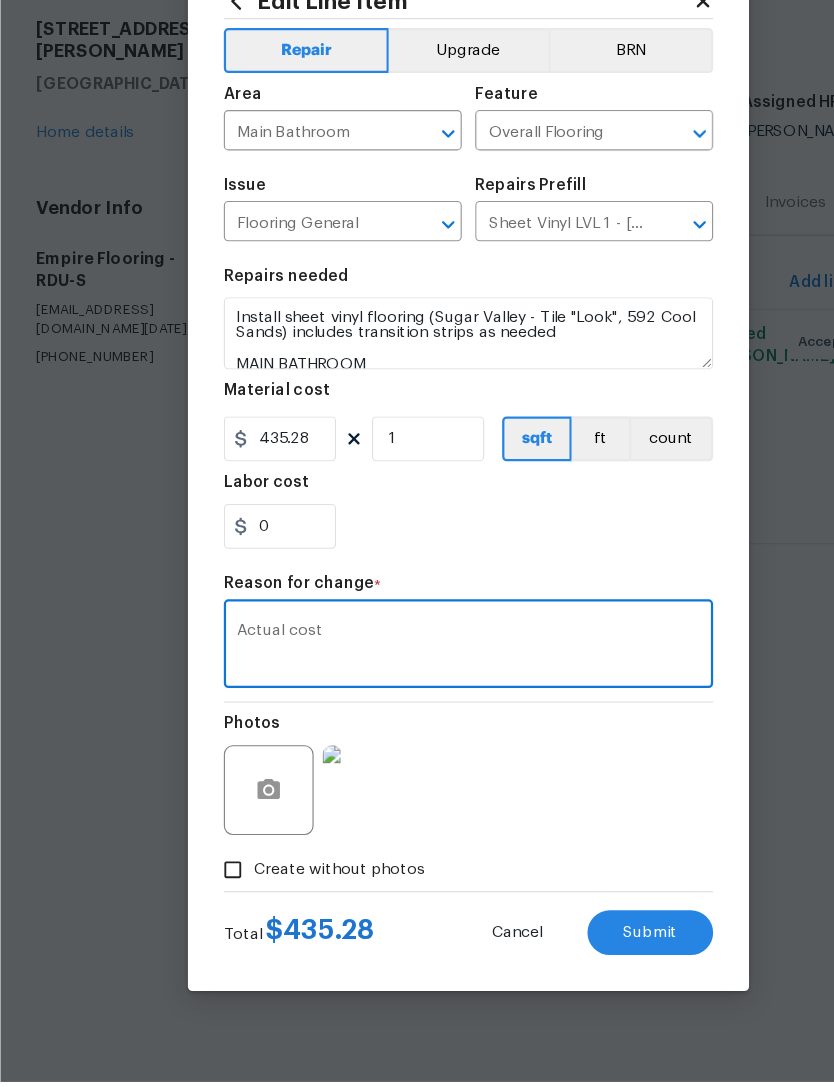 type on "Actual cost" 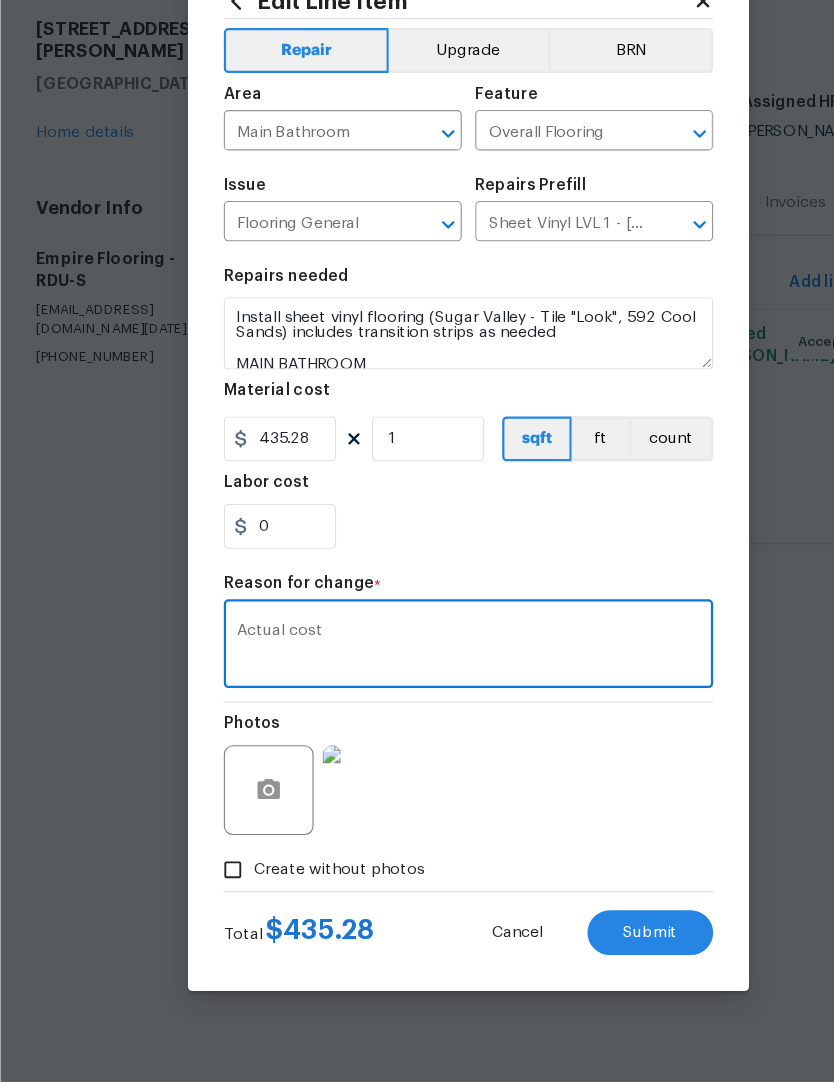 click on "Maestro Visits Projects Work Orders Tasks Properties Geo Assignments 43 Raleigh Lee Privette All work orders 215 Cheryl Ave Durham, NC 27712 Home details Vendor Info Empire Flooring - RDU-S opendoor_raleigh@empire-today.com (434) 770-3973 Empire Flooring - RDU-S Vendor Accepted Reference:   FS7C71G4X0VM-abada093e Project Listed   7/10/2025  -  7/21/2025 Work Order Timeline 7/14/2025  -  7/18/2025 Total Budget $1.53 Assigned HPM Lee Privette Line Items Progress Updates Attachments Invoices Line Items Add line item Flooring General Main Bathroom - Overall Flooring Repair Install sheet vinyl flooring (Sugar Valley - Tile "Look", 592 Cool Sands) includes transition strips as needed
MAIN BATHROOM $1.53   1 Approved by  Lee Privette  on   7/14/2025 Accepted
Edit Line Item Repair Upgrade BRN Area Main Bathroom ​ Feature Overall Flooring ​ Issue Flooring General ​ Repairs Prefill Sheet Vinyl LVL 1 - Sugar Valley (Tile) $1.53 ​ Repairs needed Material cost 435.28 1 sqft ft count Labor cost 0 * x ​   $" at bounding box center (417, 332) 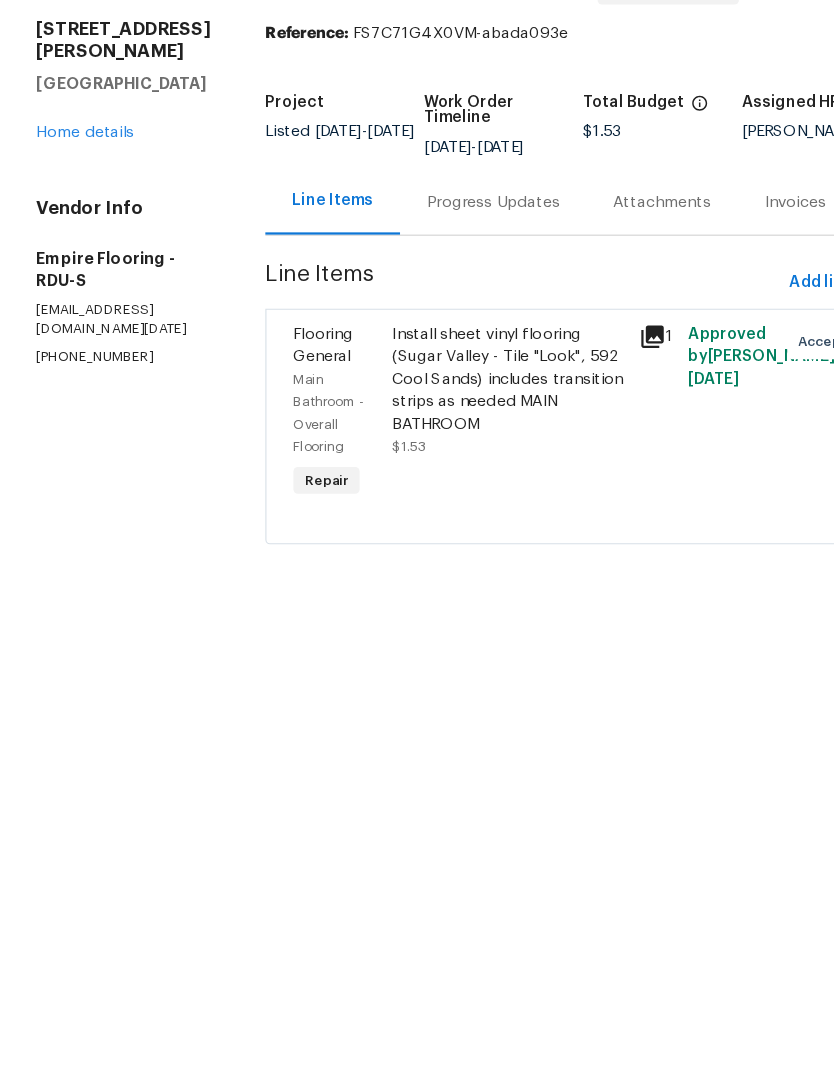 click on "Maestro Visits Projects Work Orders Tasks Properties Geo Assignments 43 Raleigh Lee Privette All work orders 215 Cheryl Ave Durham, NC 27712 Home details Vendor Info Empire Flooring - RDU-S opendoor_raleigh@empire-today.com (434) 770-3973 Empire Flooring - RDU-S Vendor Accepted Reference:   FS7C71G4X0VM-abada093e Project Listed   7/10/2025  -  7/21/2025 Work Order Timeline 7/14/2025  -  7/18/2025 Total Budget $1.53 Assigned HPM Lee Privette Line Items Progress Updates Attachments Invoices Line Items Add line item Flooring General Main Bathroom - Overall Flooring Repair Install sheet vinyl flooring (Sugar Valley - Tile "Look", 592 Cool Sands) includes transition strips as needed
MAIN BATHROOM $1.53   1 Approved by  Lee Privette  on   7/14/2025 Accepted
Edit Line Item Repair Upgrade BRN Area Main Bathroom ​ Feature Overall Flooring ​ Issue Flooring General ​ Repairs Prefill Sheet Vinyl LVL 1 - Sugar Valley (Tile) $1.53 ​ Repairs needed Material cost 435.28 1 sqft ft count Labor cost 0 * x ​   $" at bounding box center [417, 332] 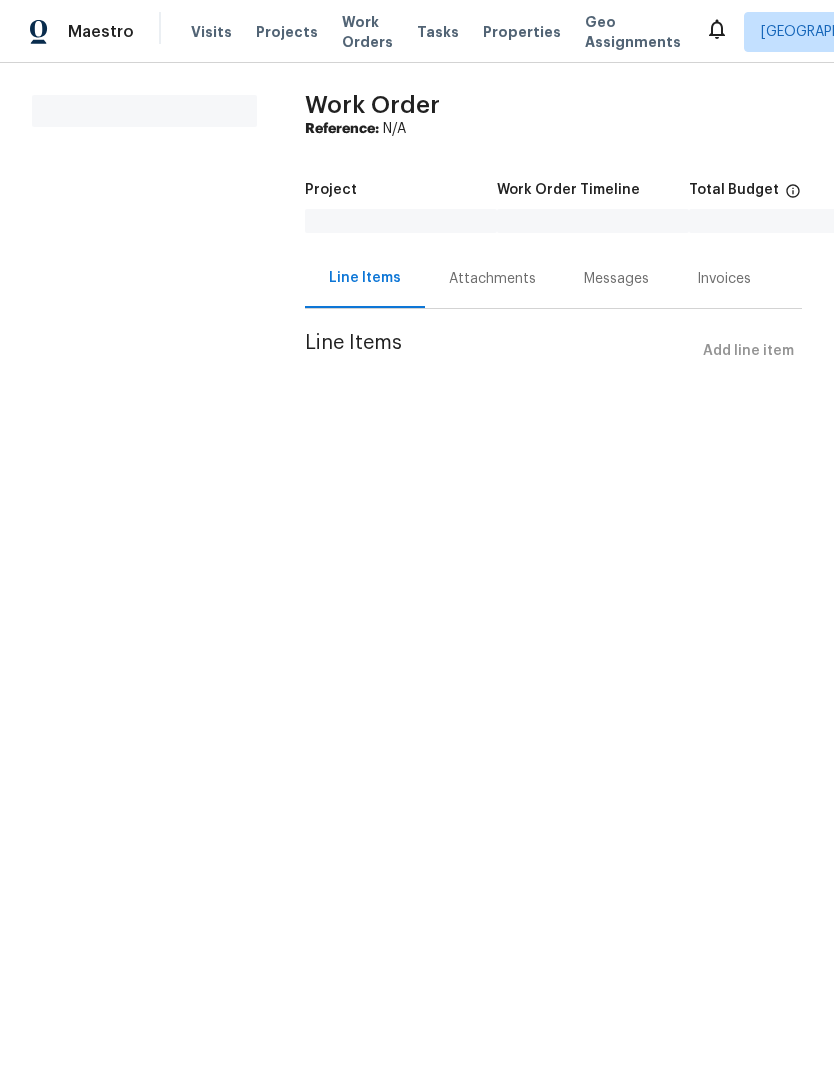 scroll, scrollTop: 0, scrollLeft: 0, axis: both 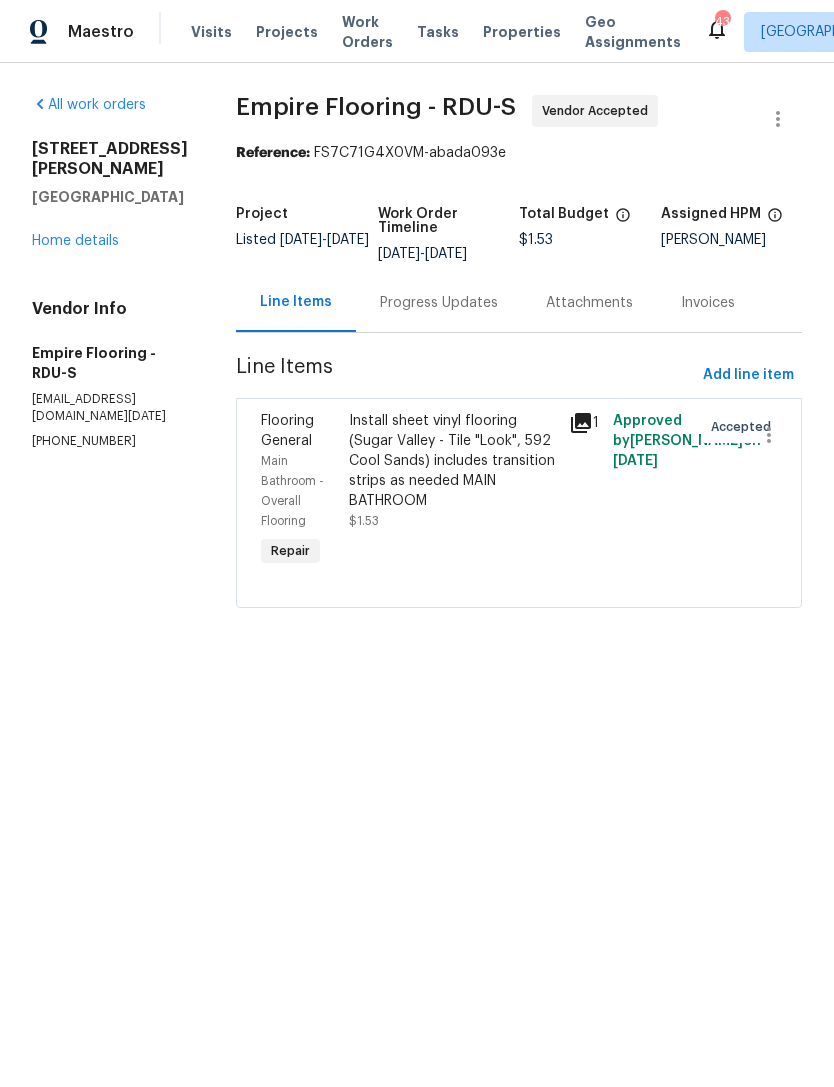 click on "Progress Updates" at bounding box center [439, 302] 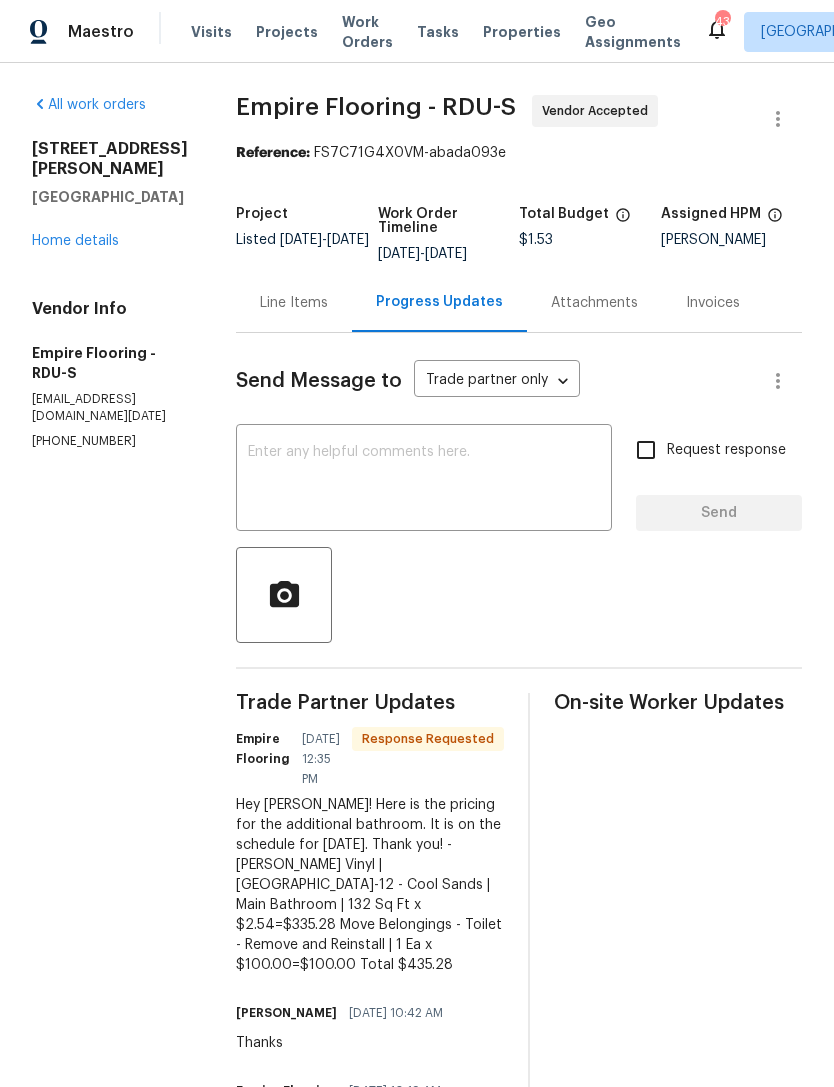 click on "Line Items" at bounding box center [294, 302] 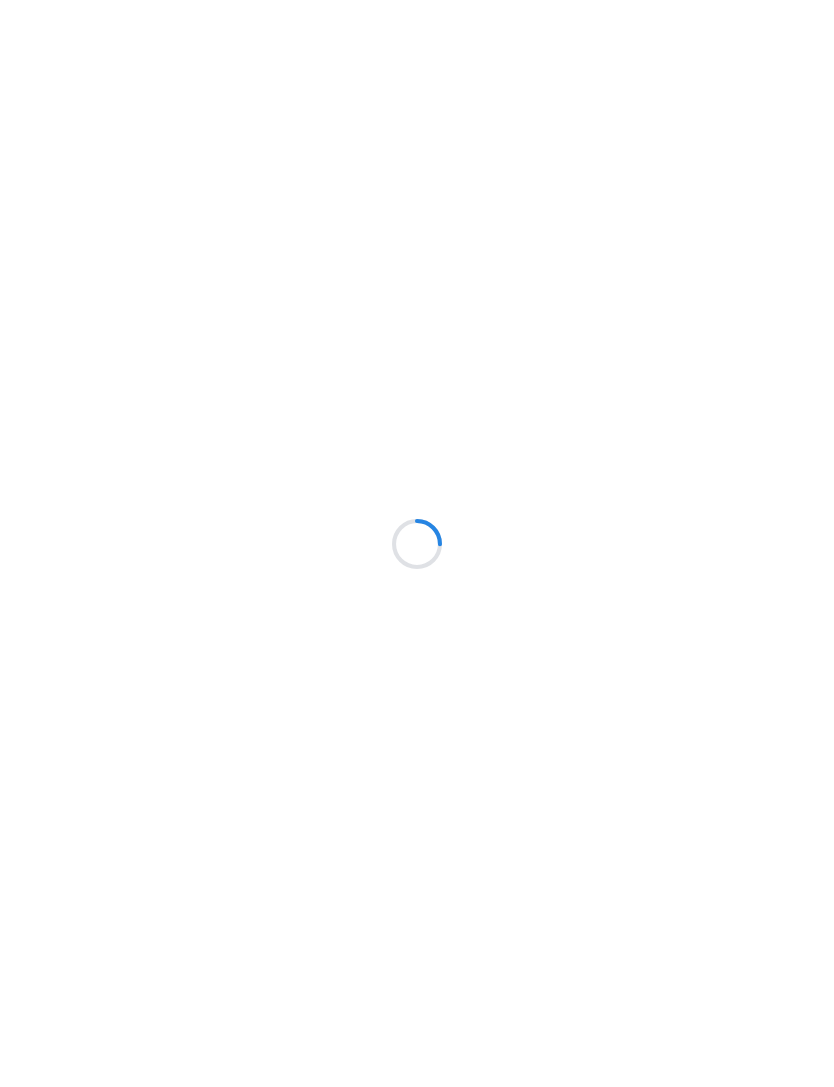 scroll, scrollTop: 0, scrollLeft: 0, axis: both 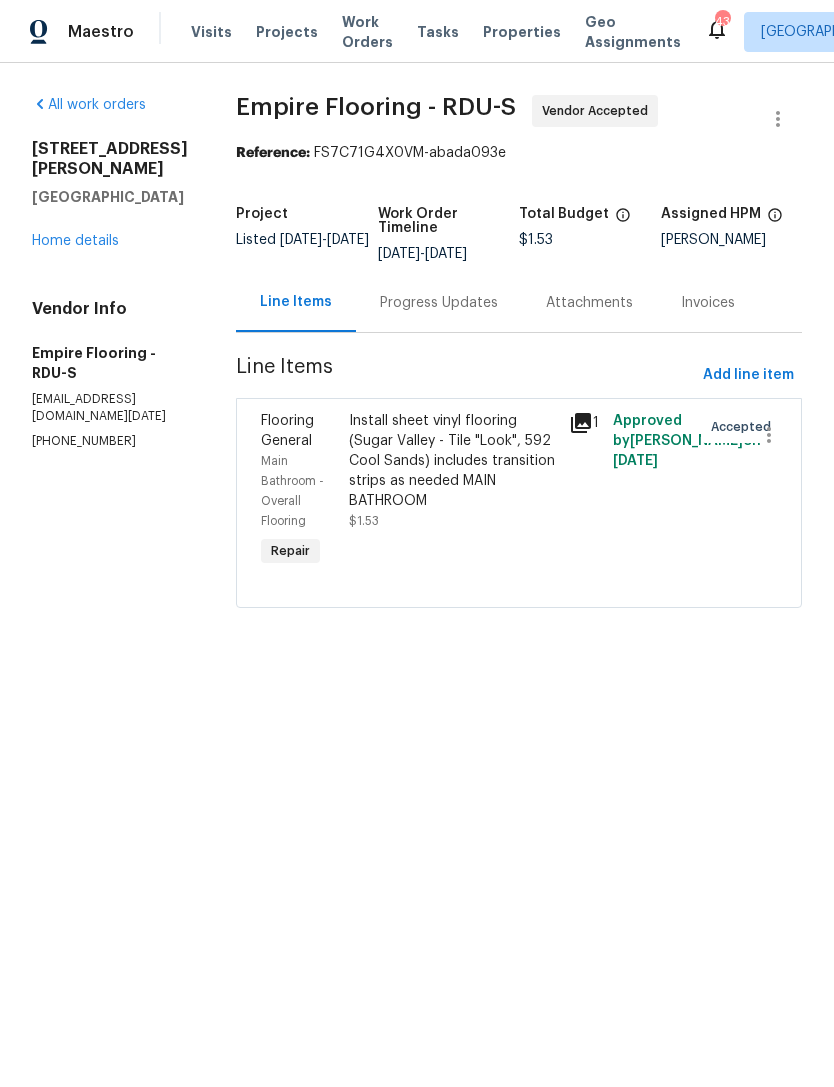 click on "Install sheet vinyl flooring (Sugar Valley - Tile "Look", 592 Cool Sands) includes transition strips as needed
MAIN BATHROOM" at bounding box center [453, 461] 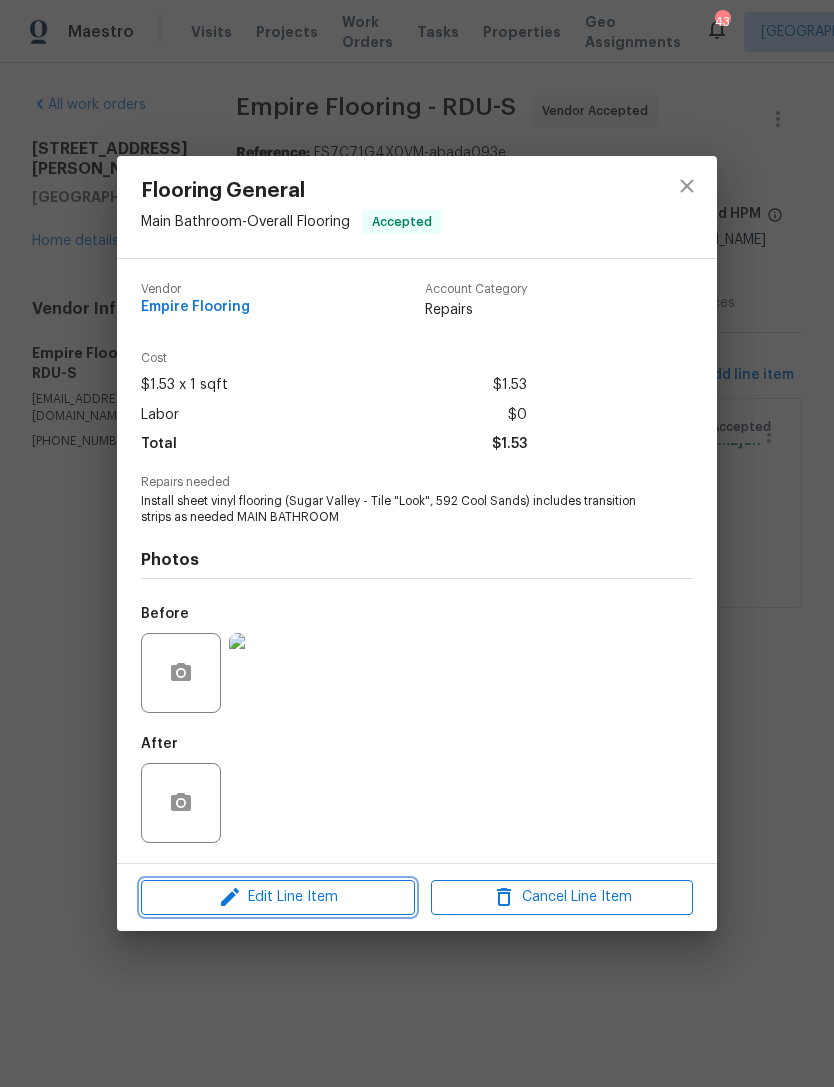 click on "Edit Line Item" at bounding box center (278, 897) 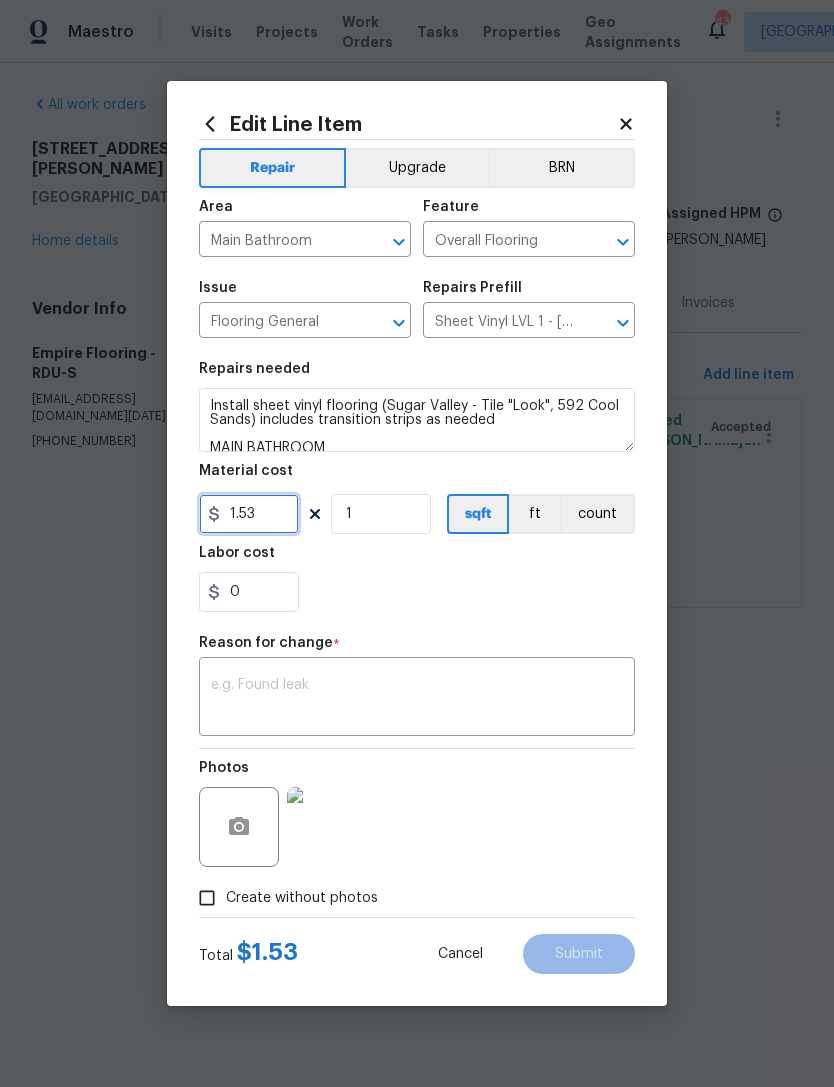 click on "1.53" at bounding box center [249, 514] 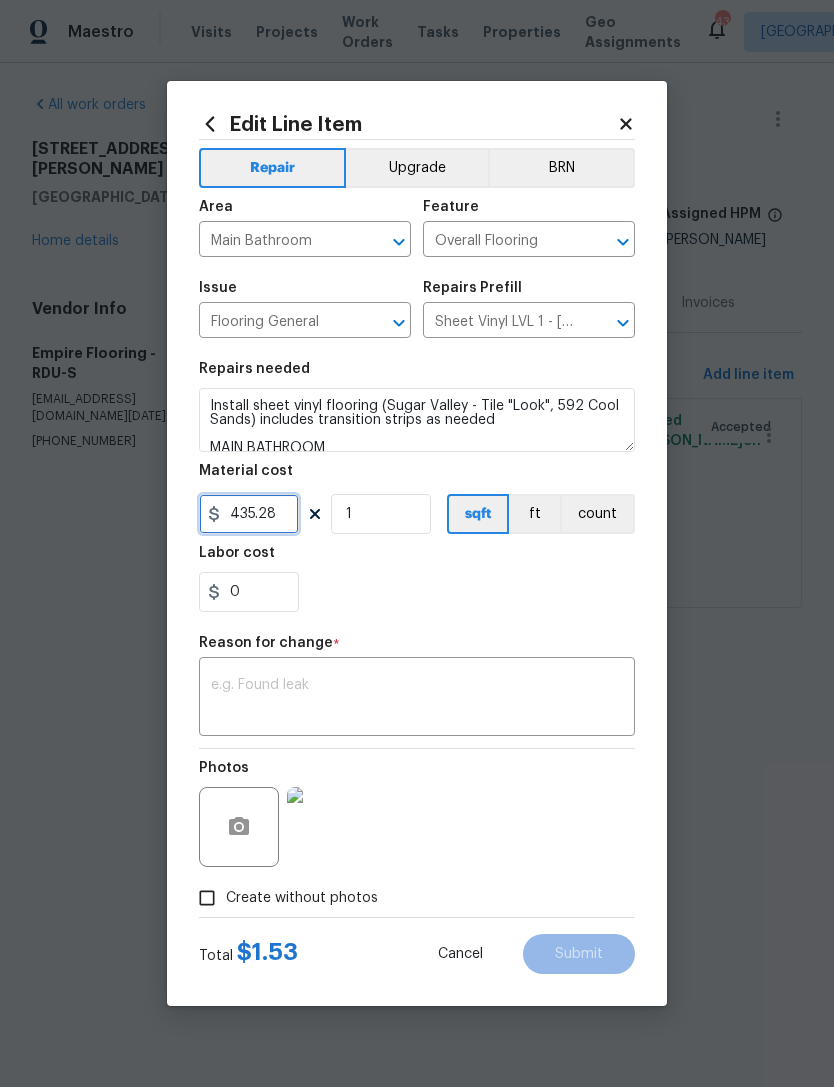 type on "435.28" 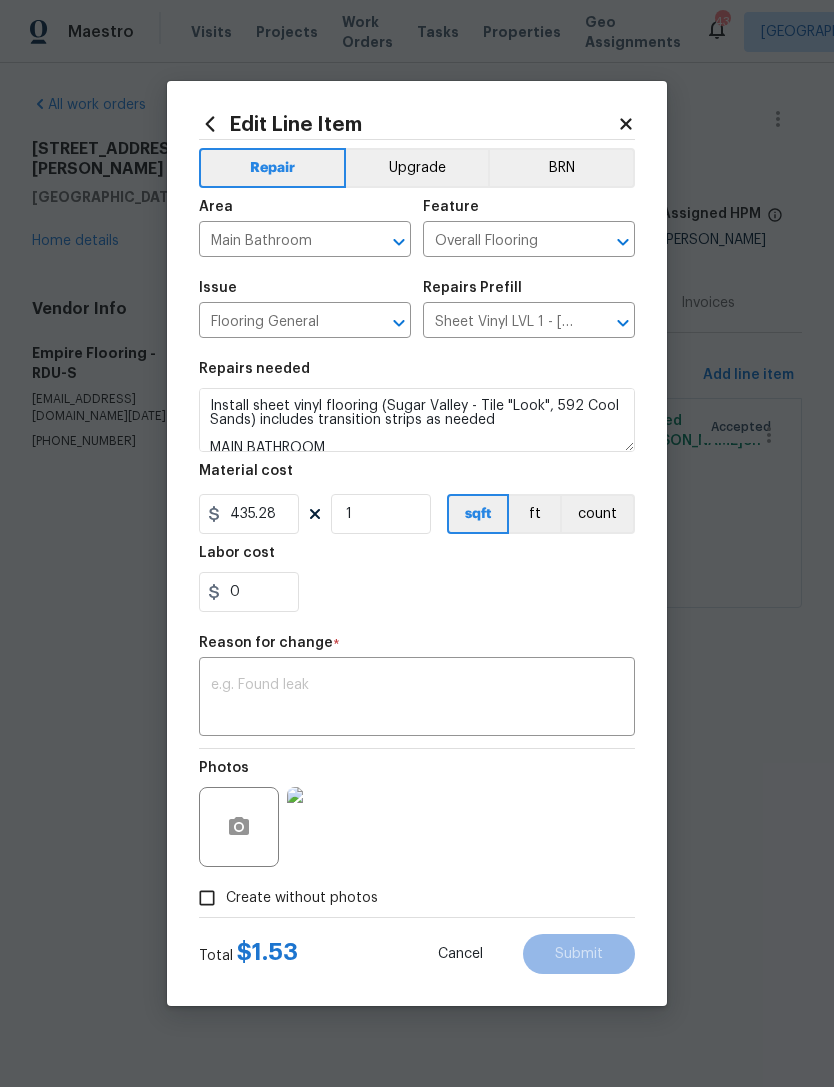 click on "0" at bounding box center [417, 592] 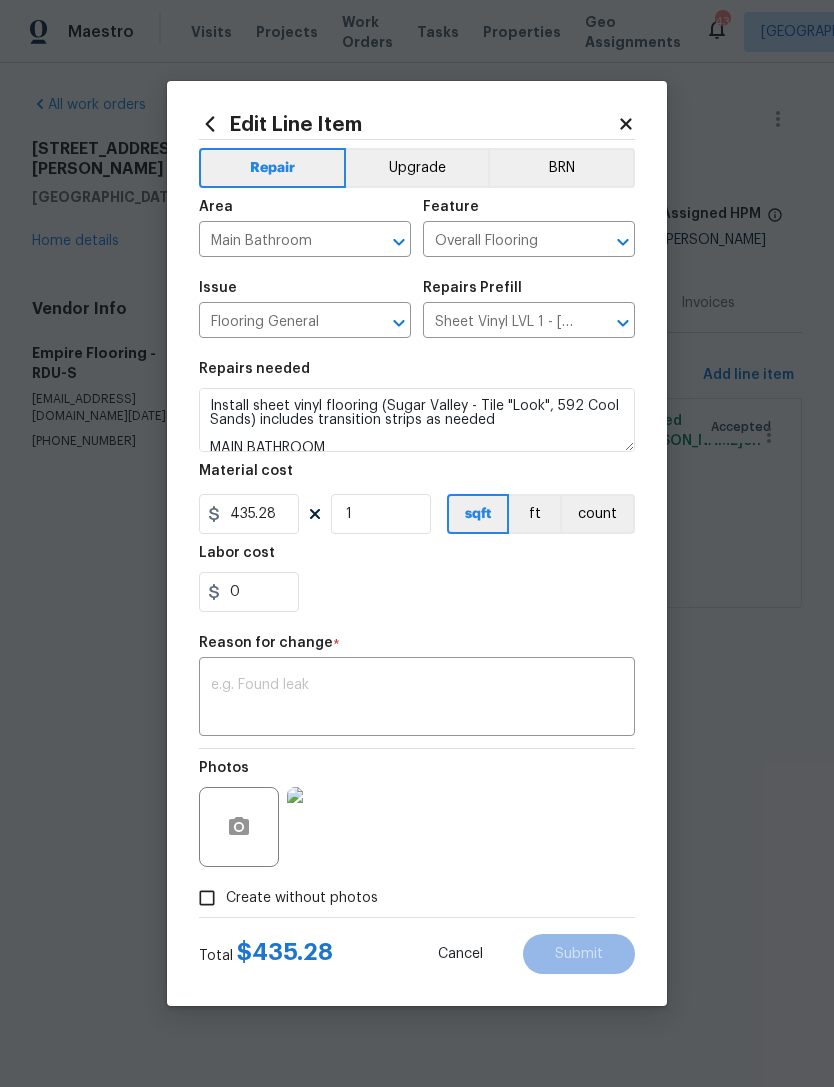 click at bounding box center [417, 699] 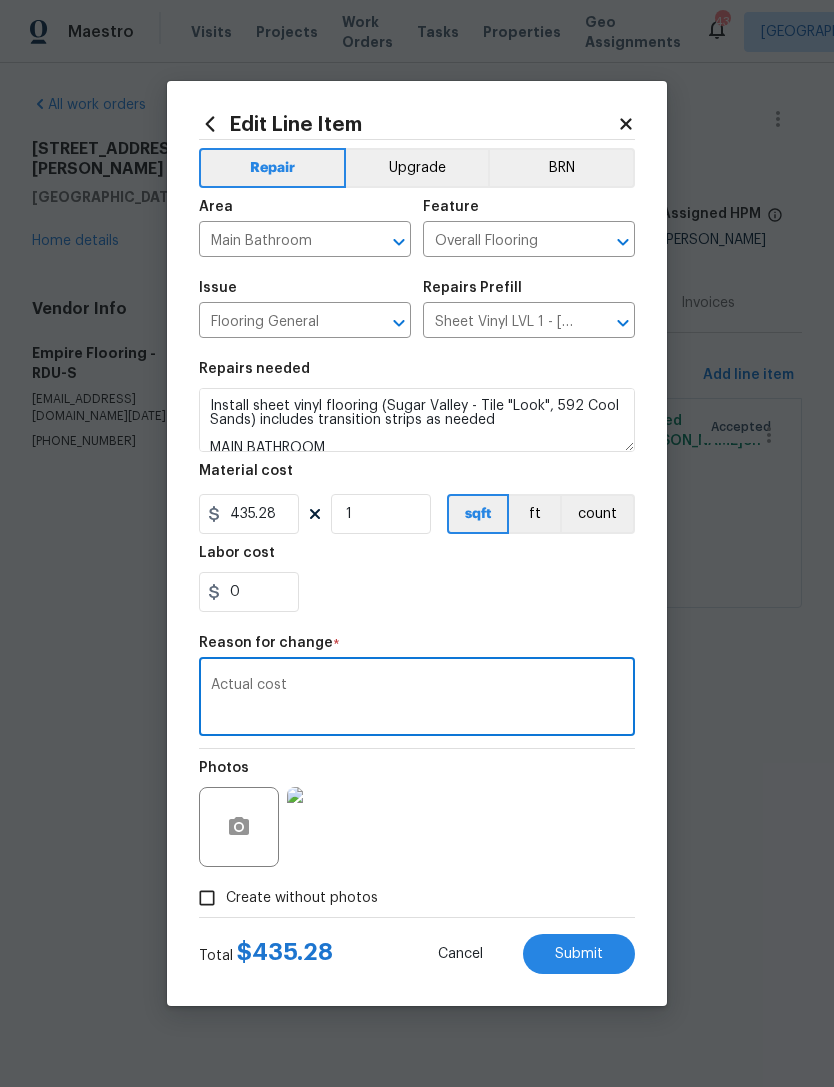 type on "Actual cost" 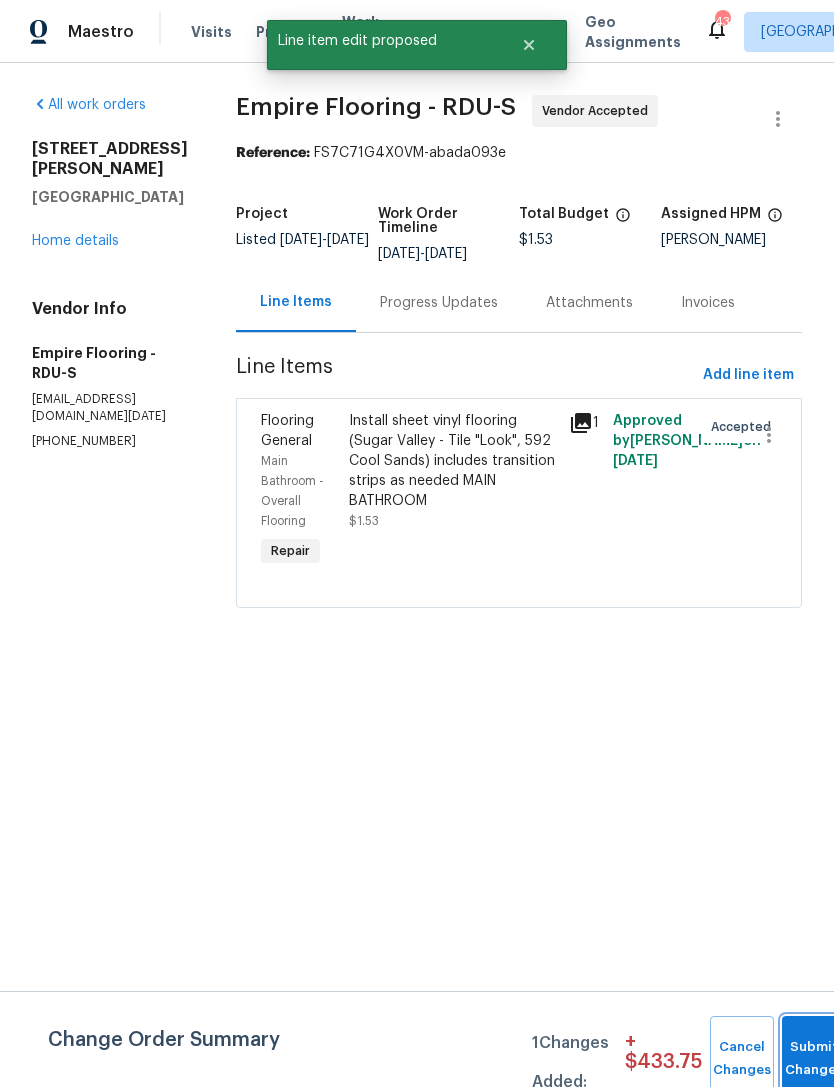 click on "Submit Changes" at bounding box center (814, 1059) 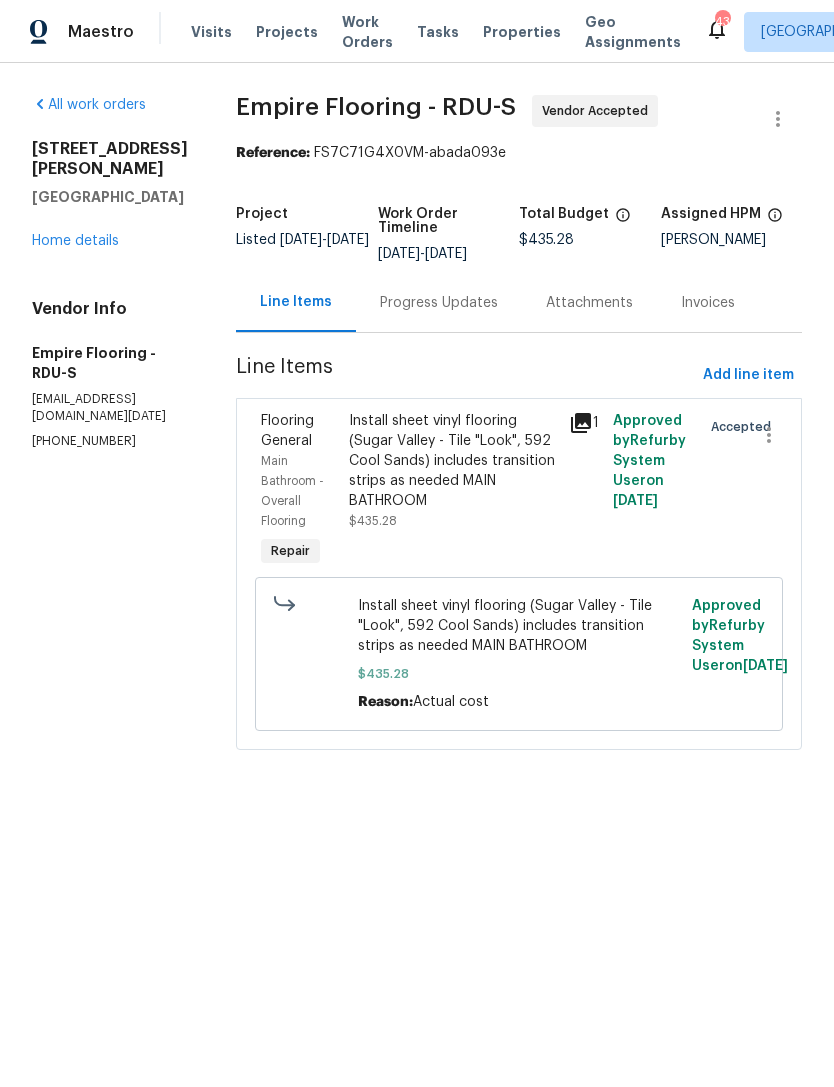 click on "Home details" at bounding box center (75, 241) 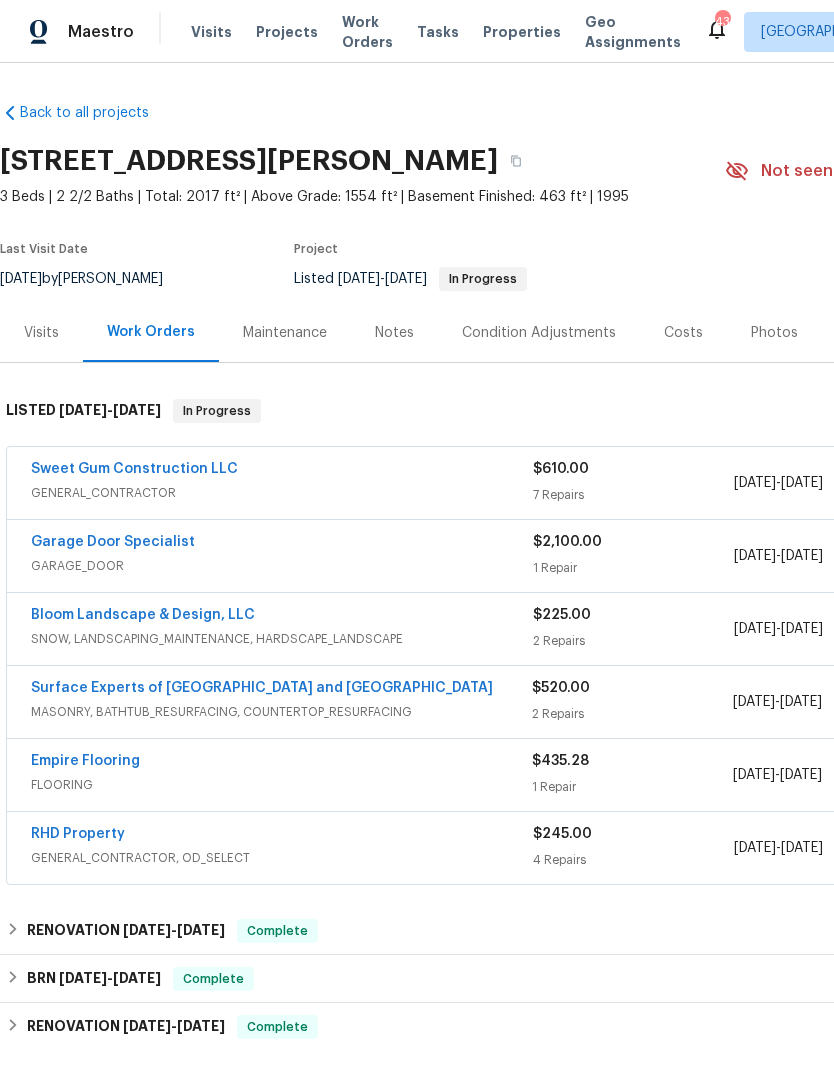 scroll, scrollTop: 0, scrollLeft: 0, axis: both 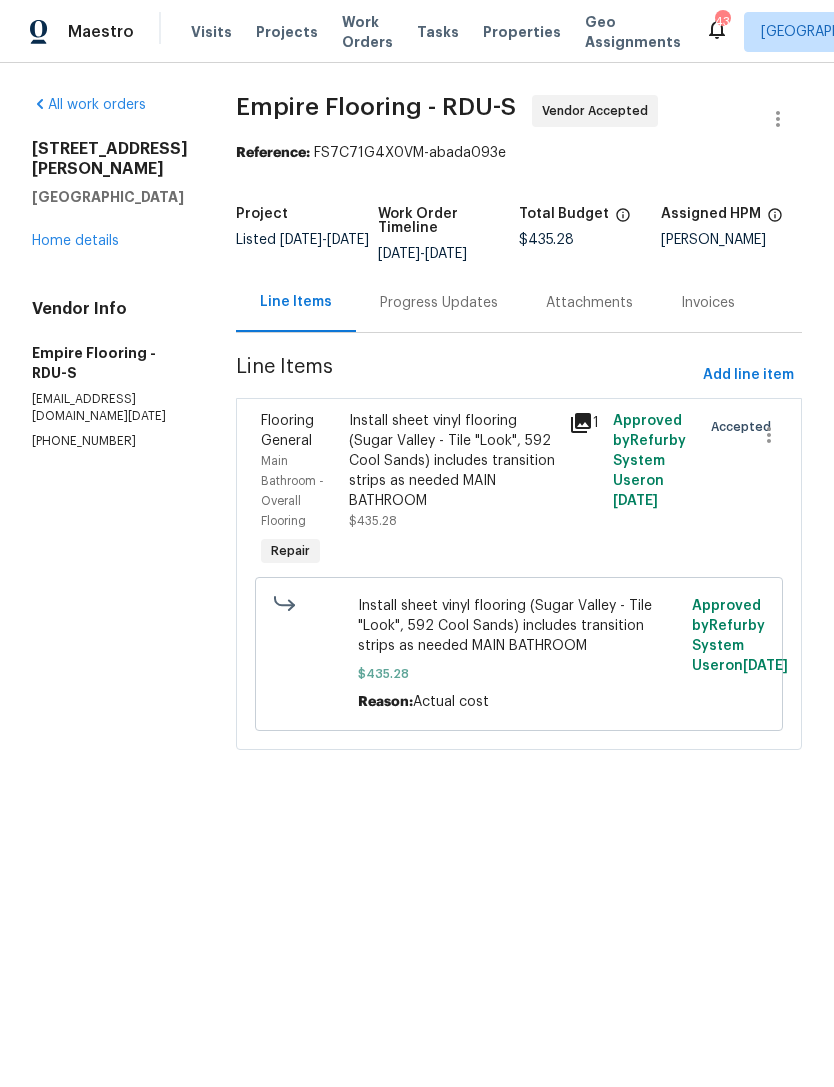 click on "Progress Updates" at bounding box center [439, 302] 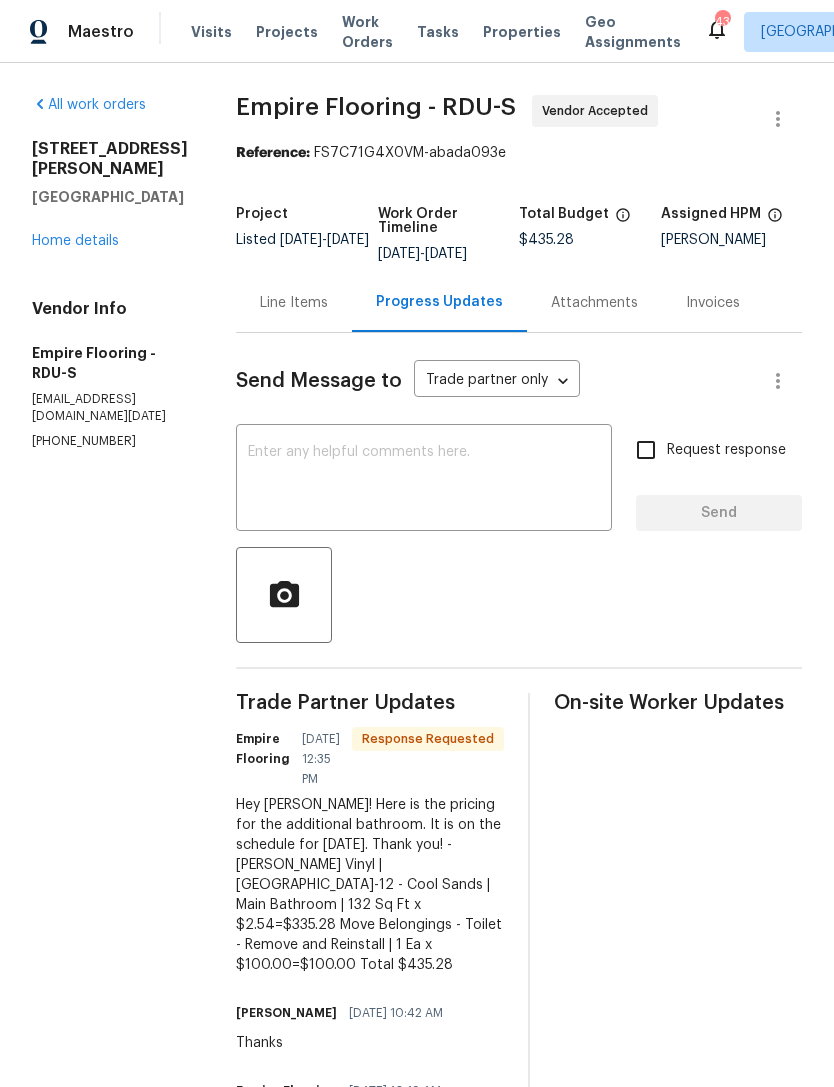 click at bounding box center (424, 480) 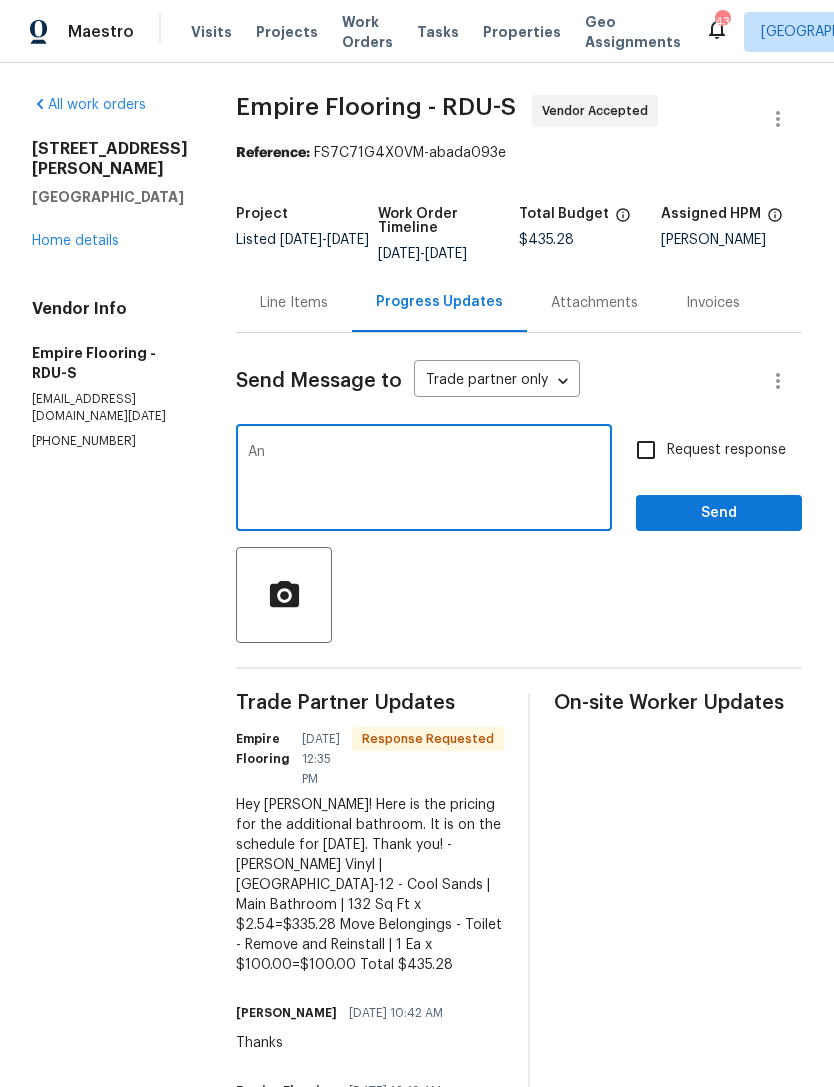 type on "A" 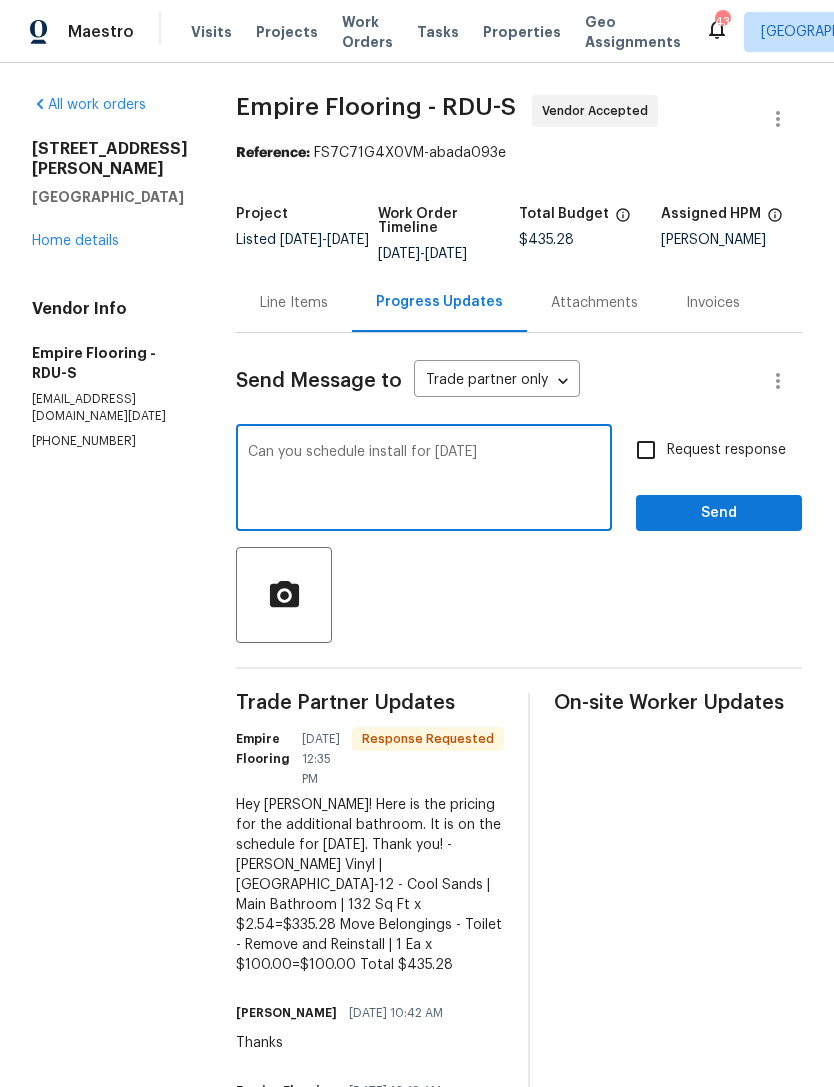 type on "Can you schedule install for [DATE]" 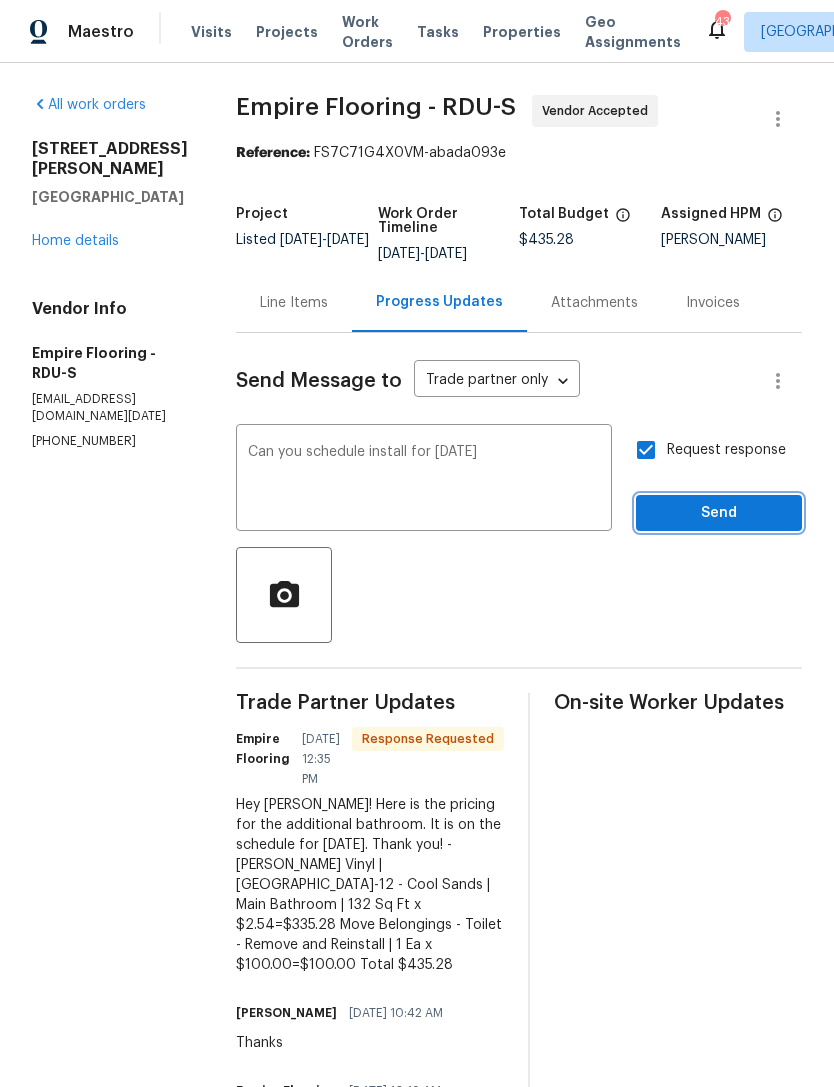 click on "Send" at bounding box center [719, 513] 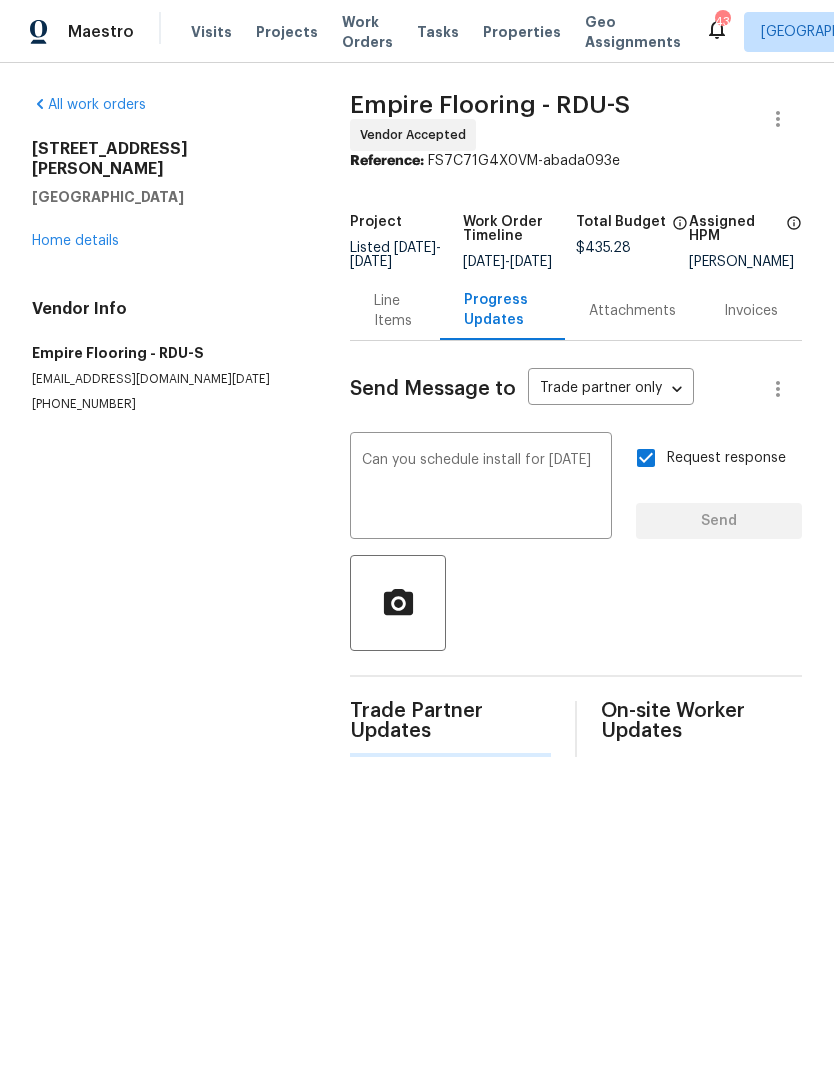 type 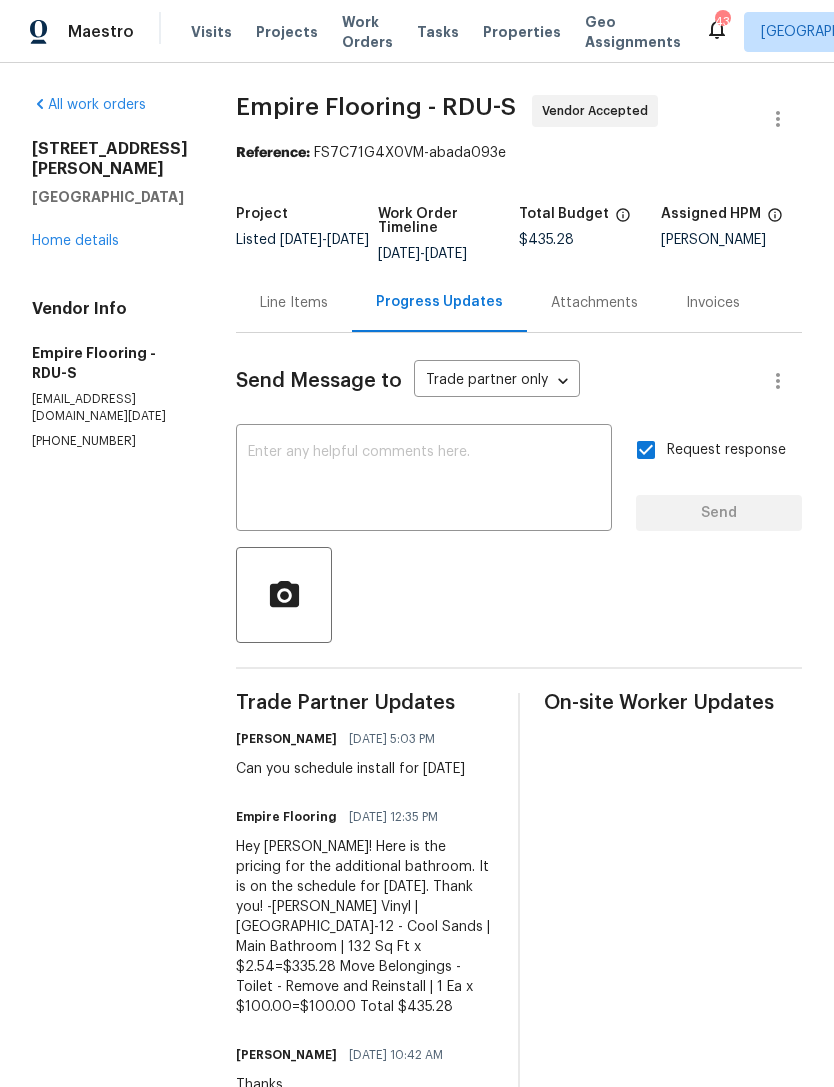 click on "Home details" at bounding box center [75, 241] 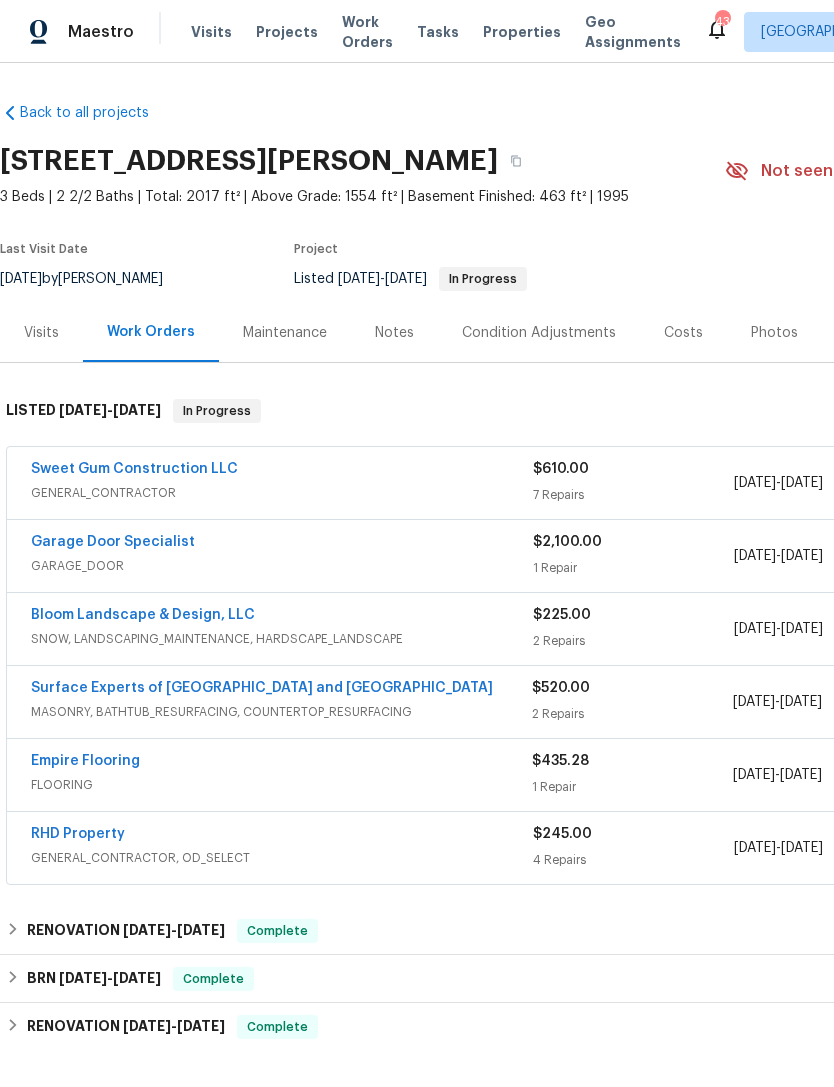 scroll, scrollTop: 0, scrollLeft: 0, axis: both 